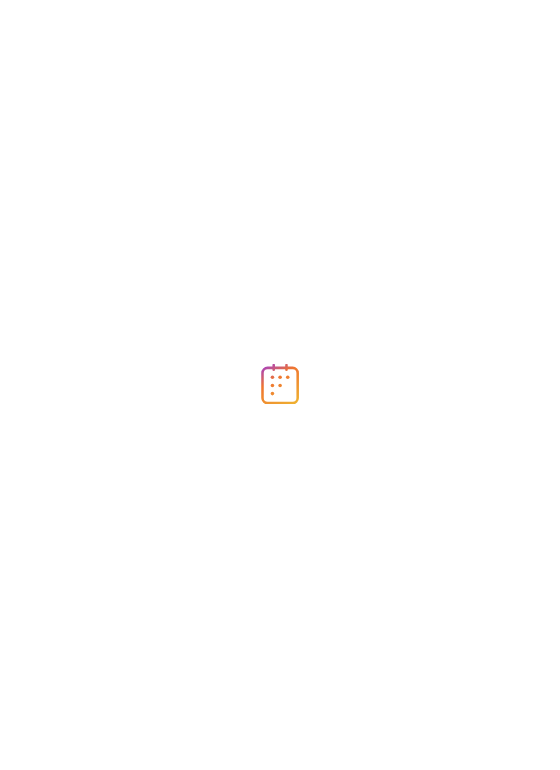 scroll, scrollTop: 0, scrollLeft: 0, axis: both 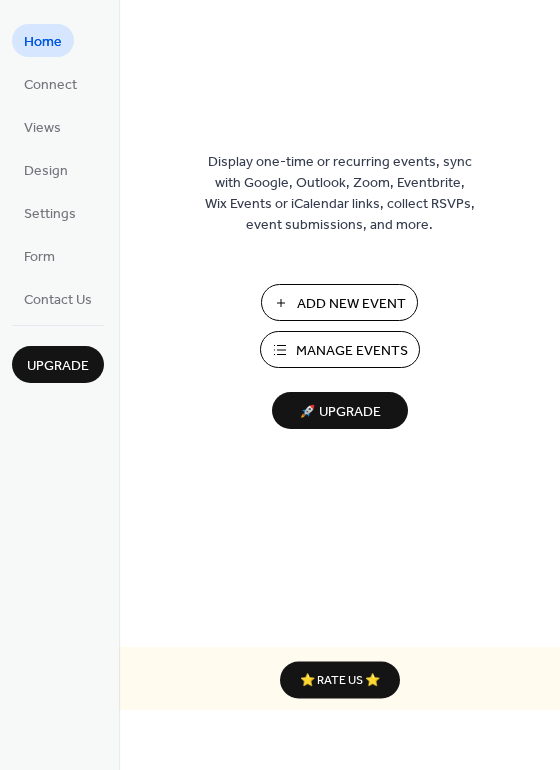 click on "Add New Event" at bounding box center [351, 304] 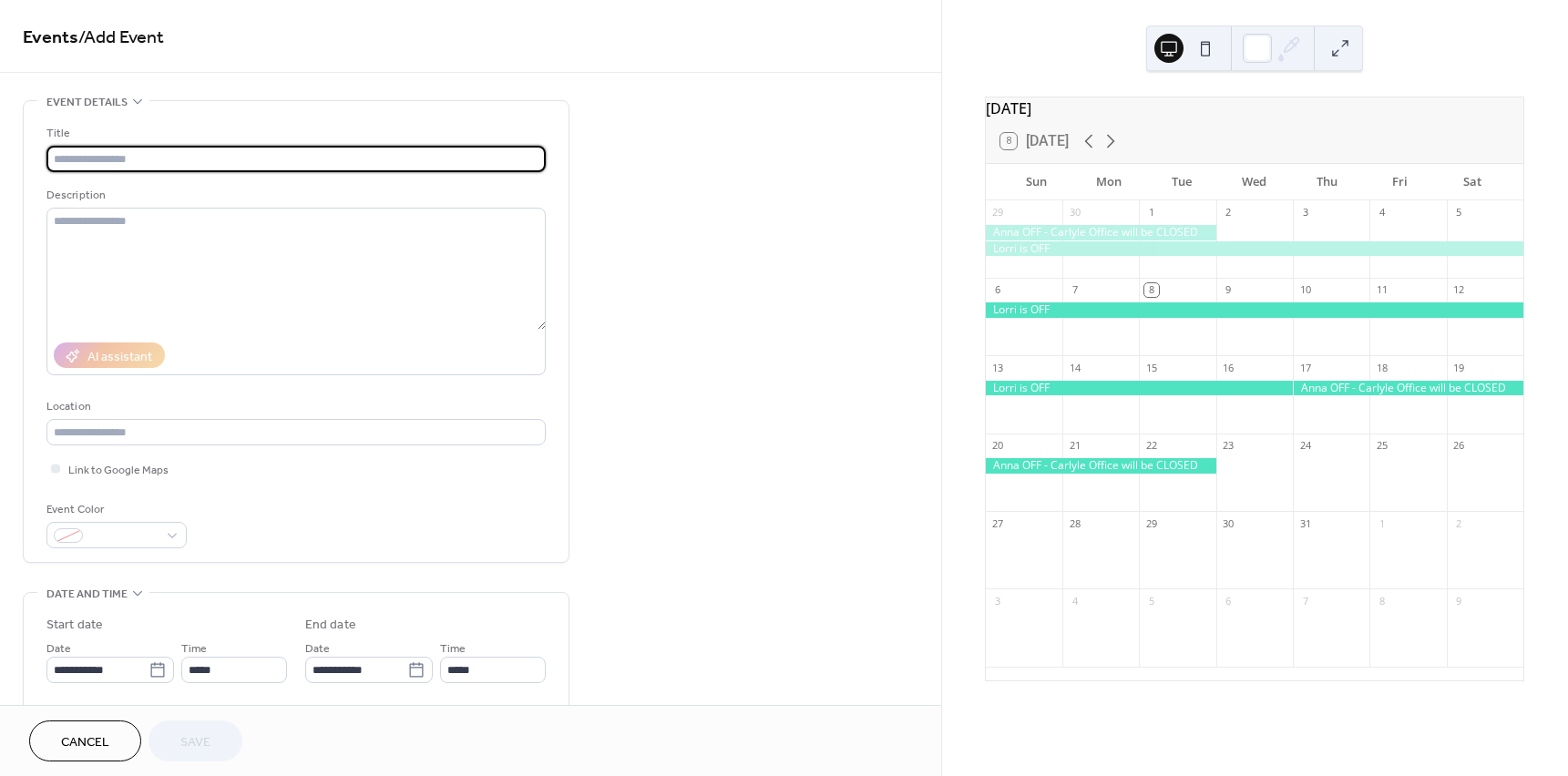 scroll, scrollTop: 0, scrollLeft: 0, axis: both 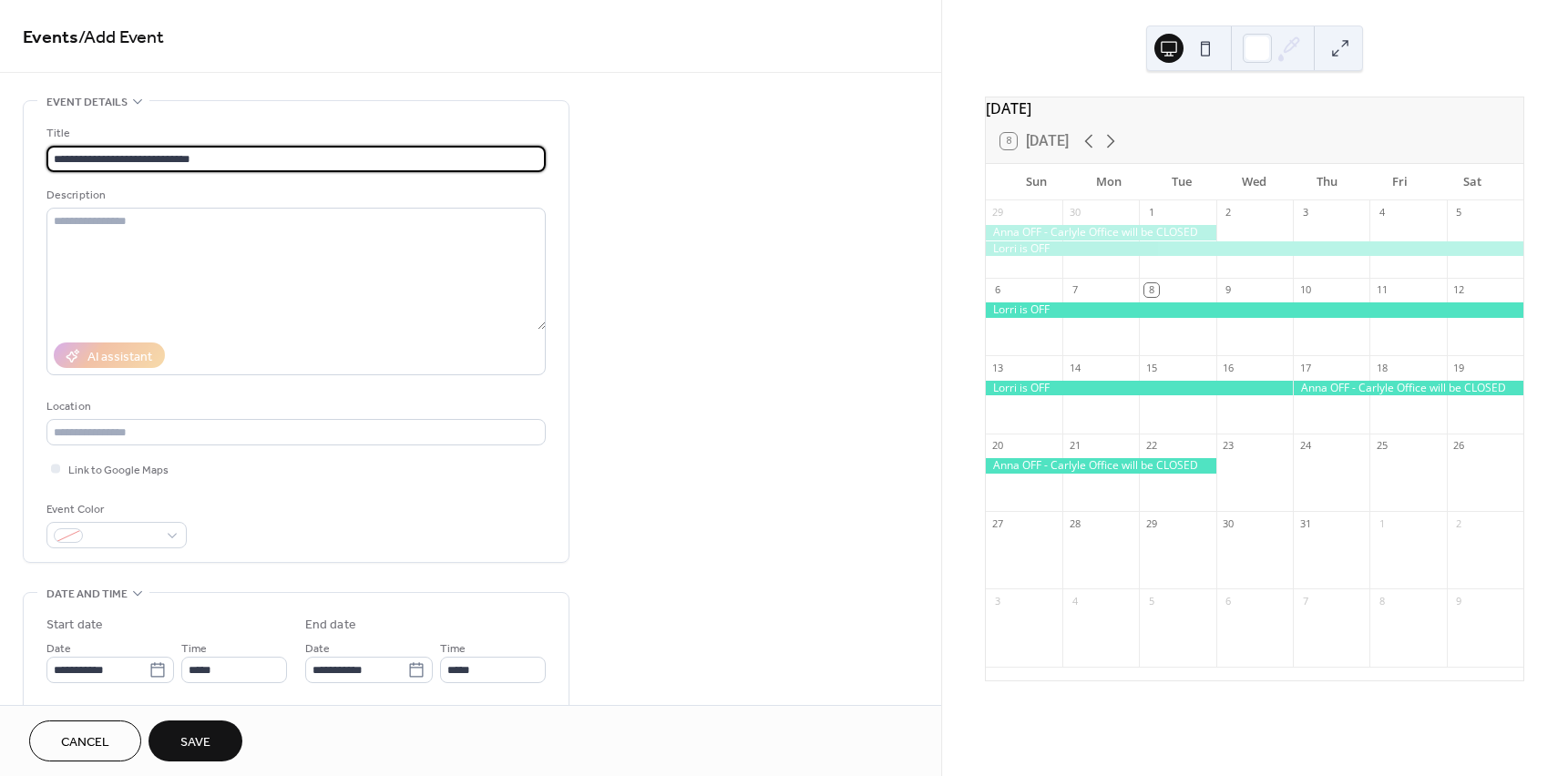 type on "**********" 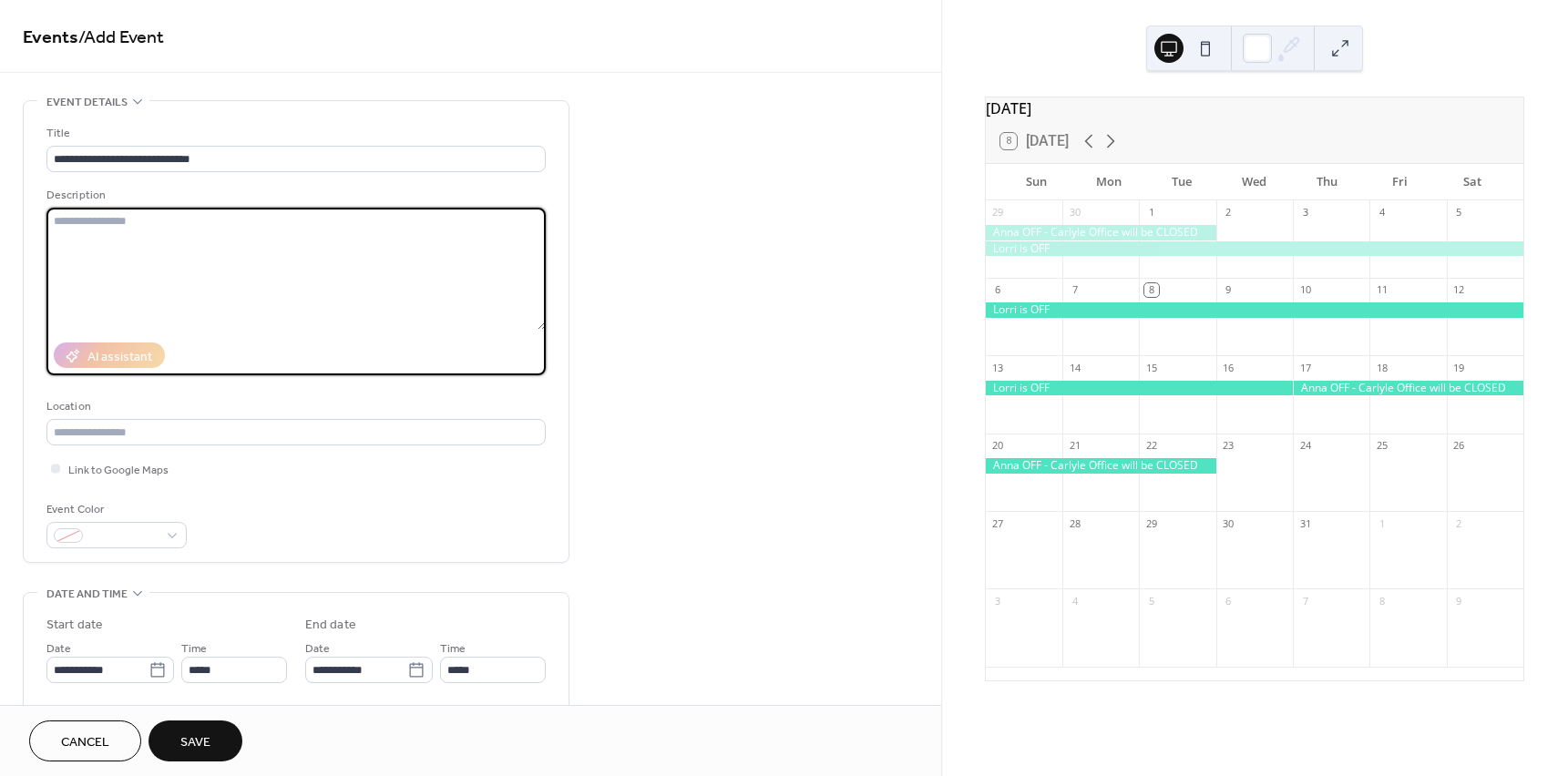 click at bounding box center [296, 269] 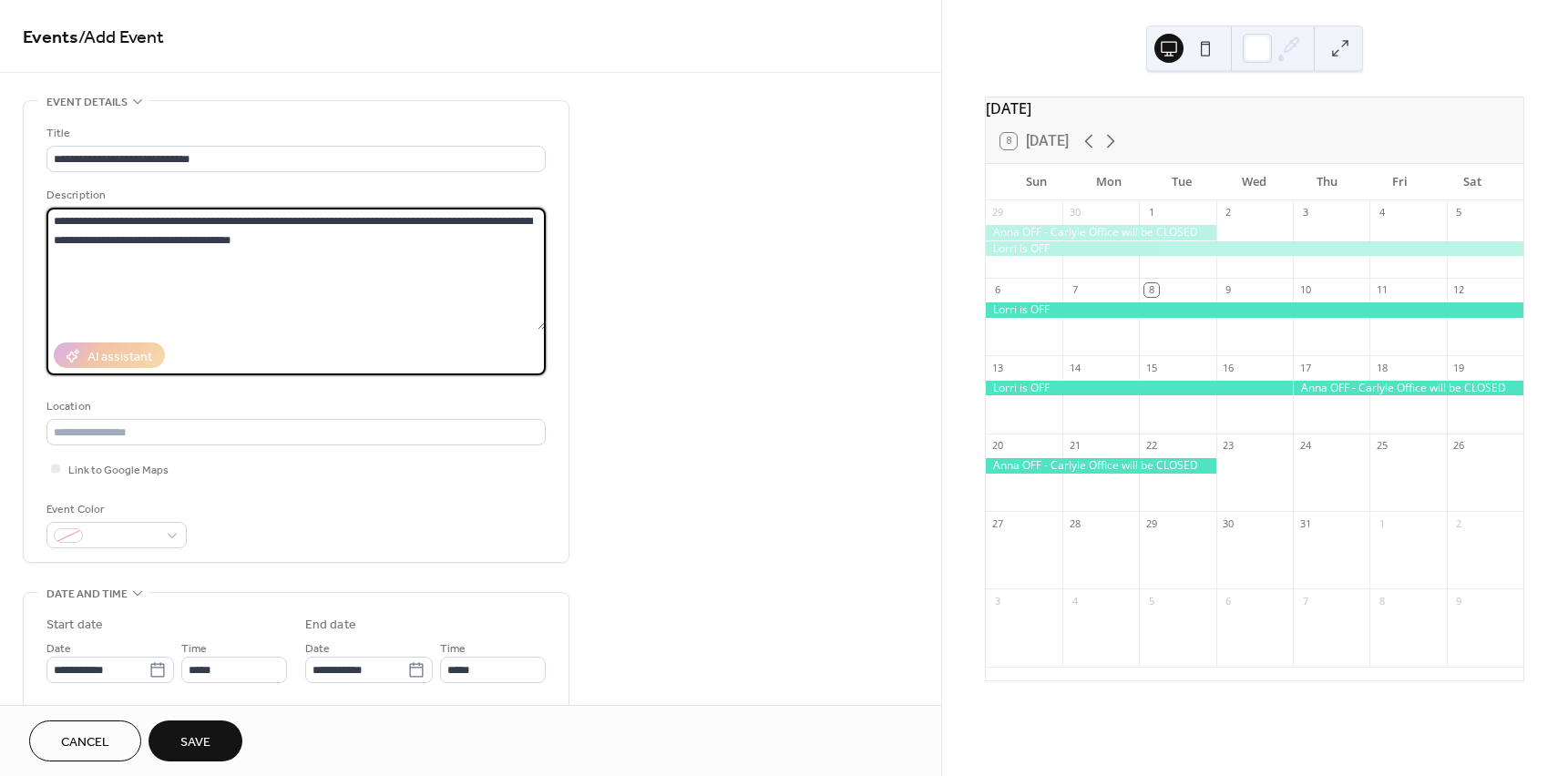 type on "**********" 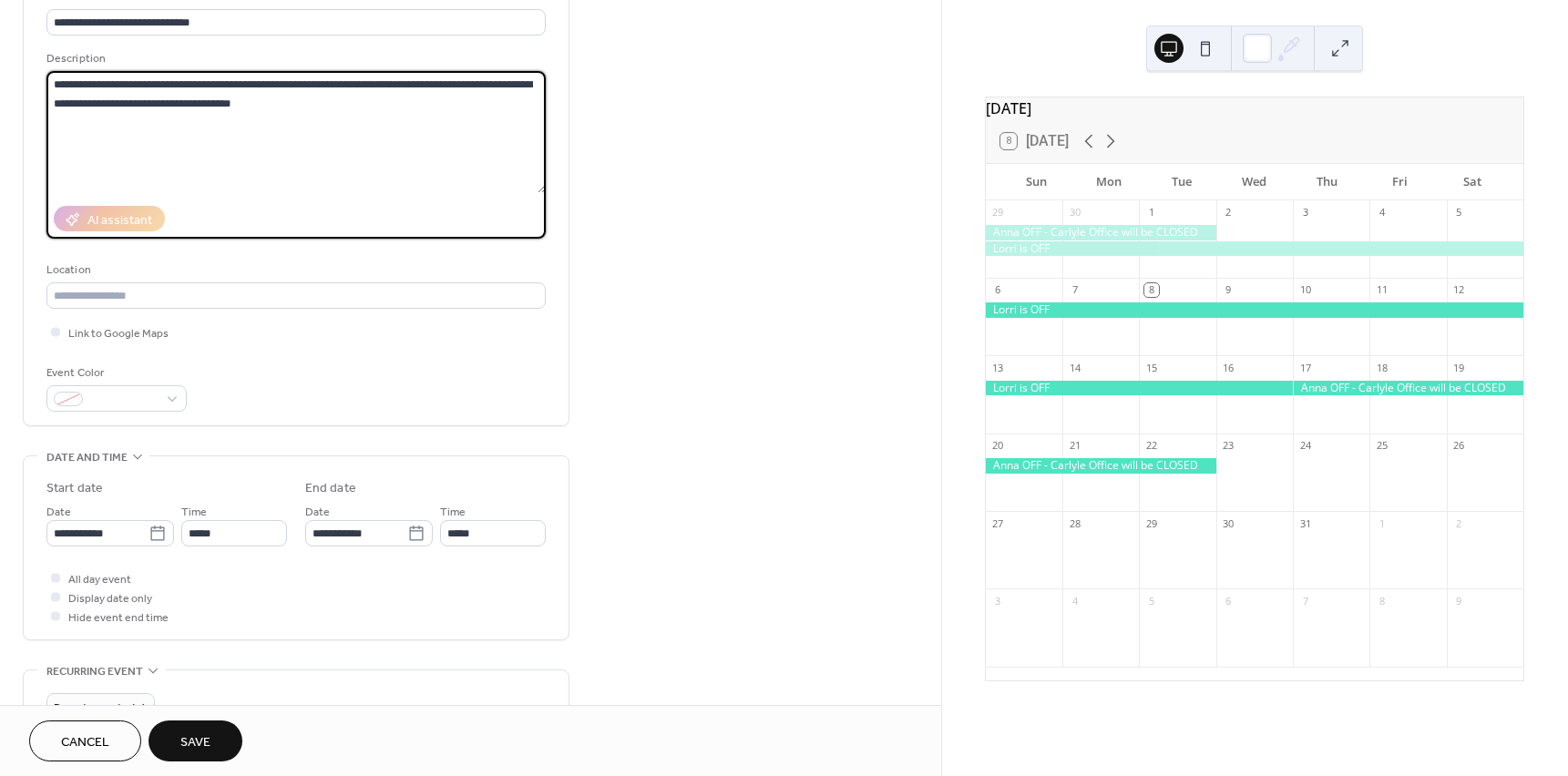 scroll, scrollTop: 182, scrollLeft: 0, axis: vertical 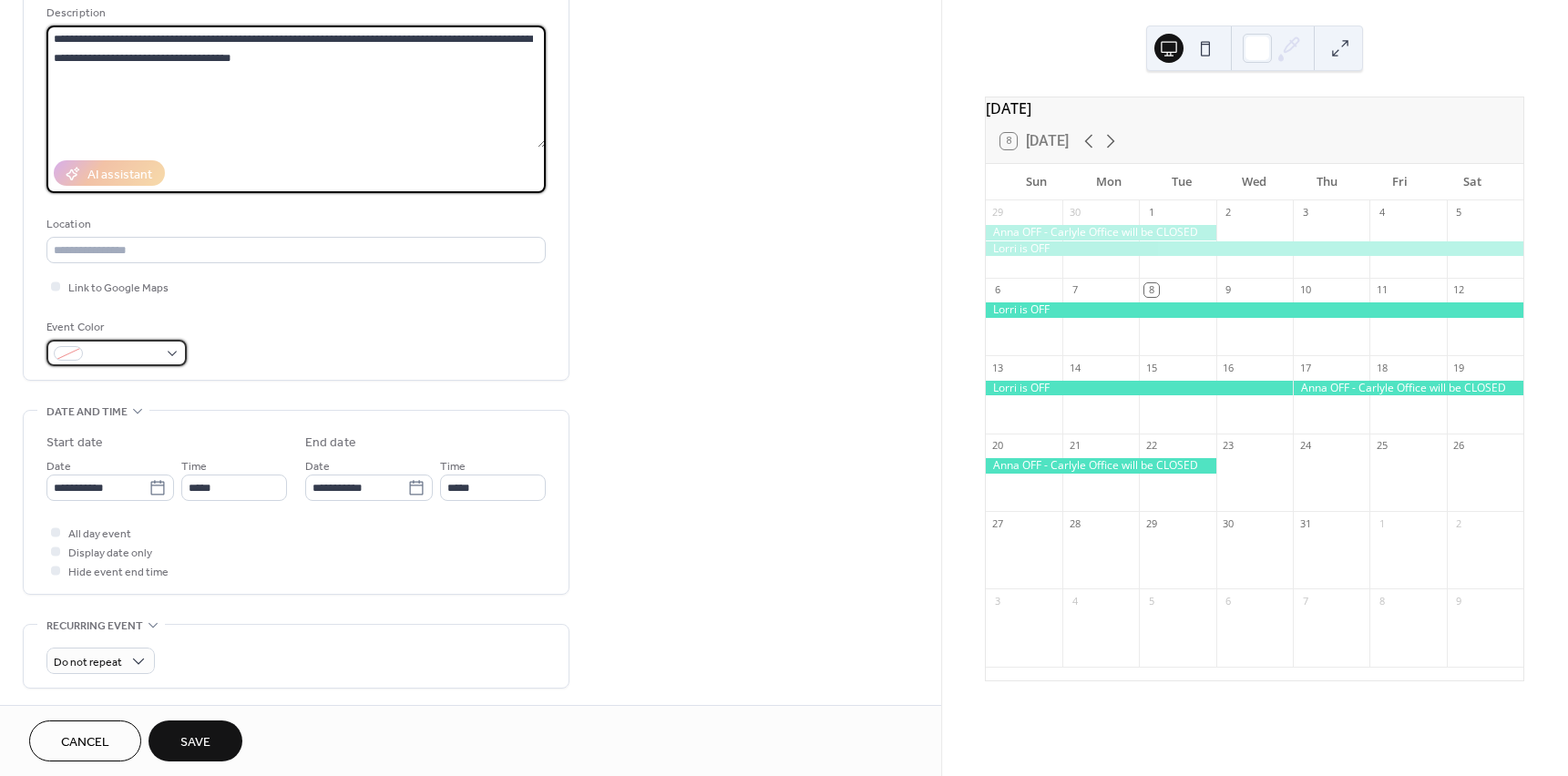 click at bounding box center [117, 352] 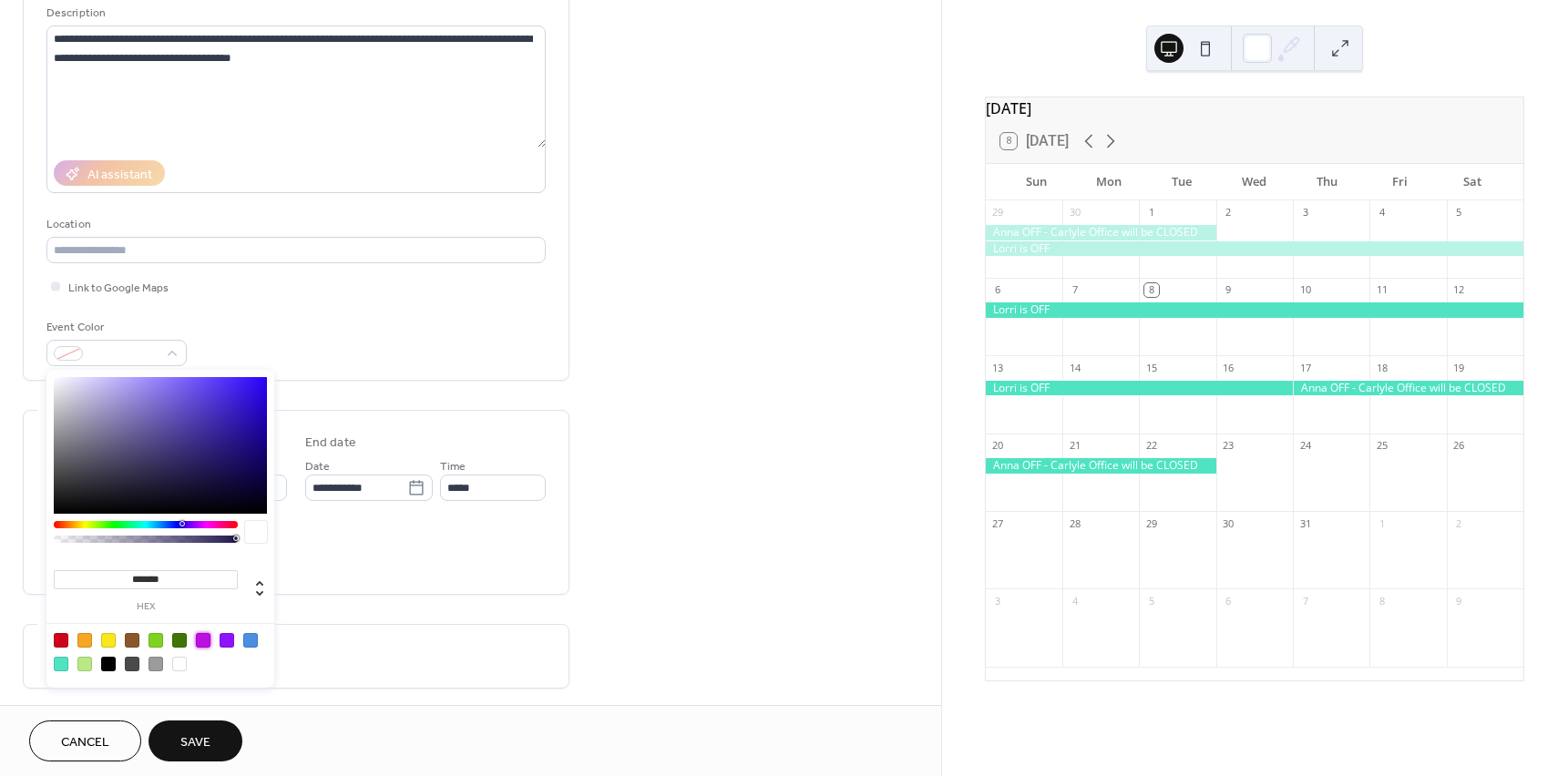 click at bounding box center (203, 640) 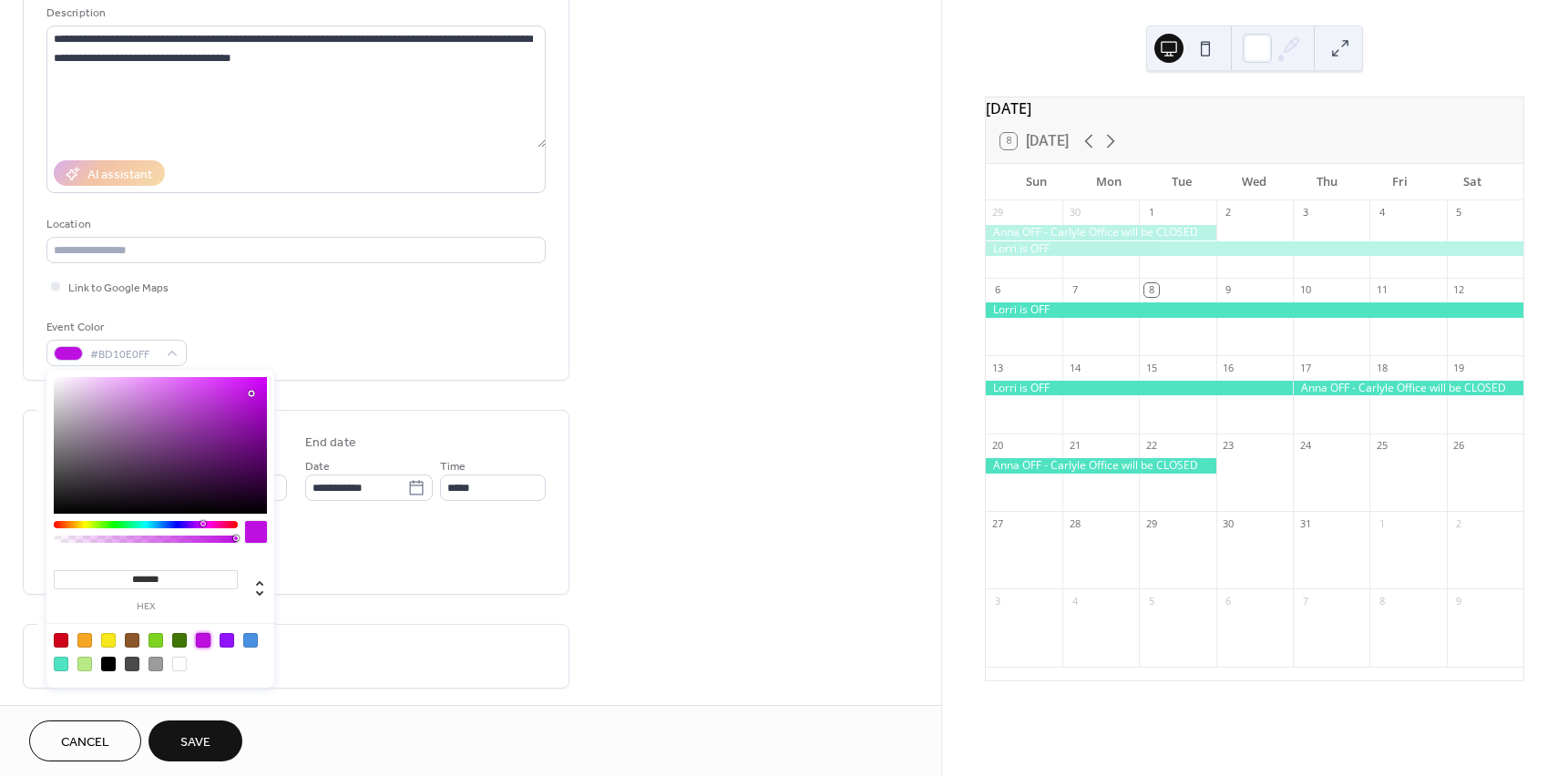 click on "Event Color #BD10E0FF" at bounding box center [296, 342] 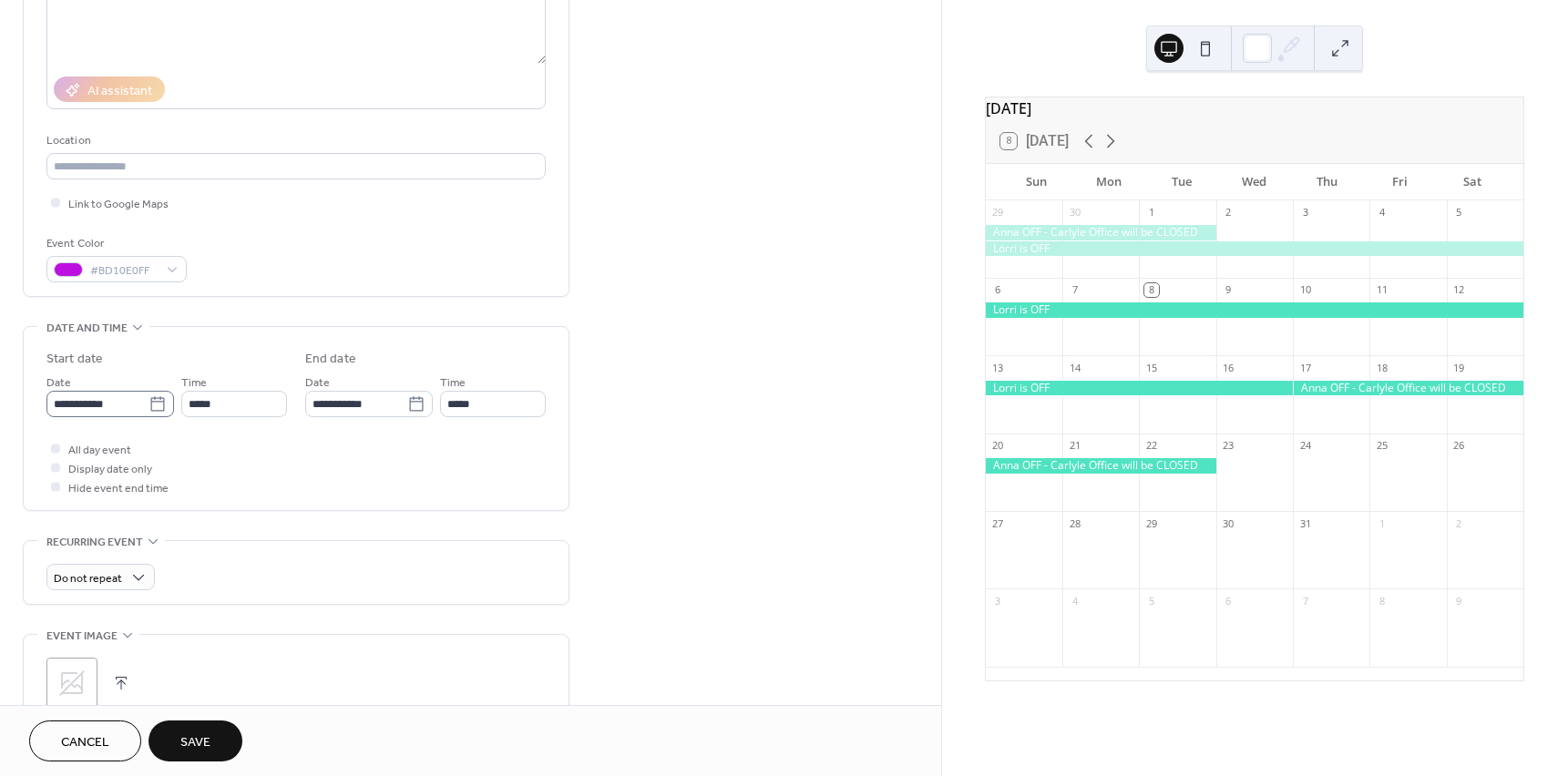 scroll, scrollTop: 273, scrollLeft: 0, axis: vertical 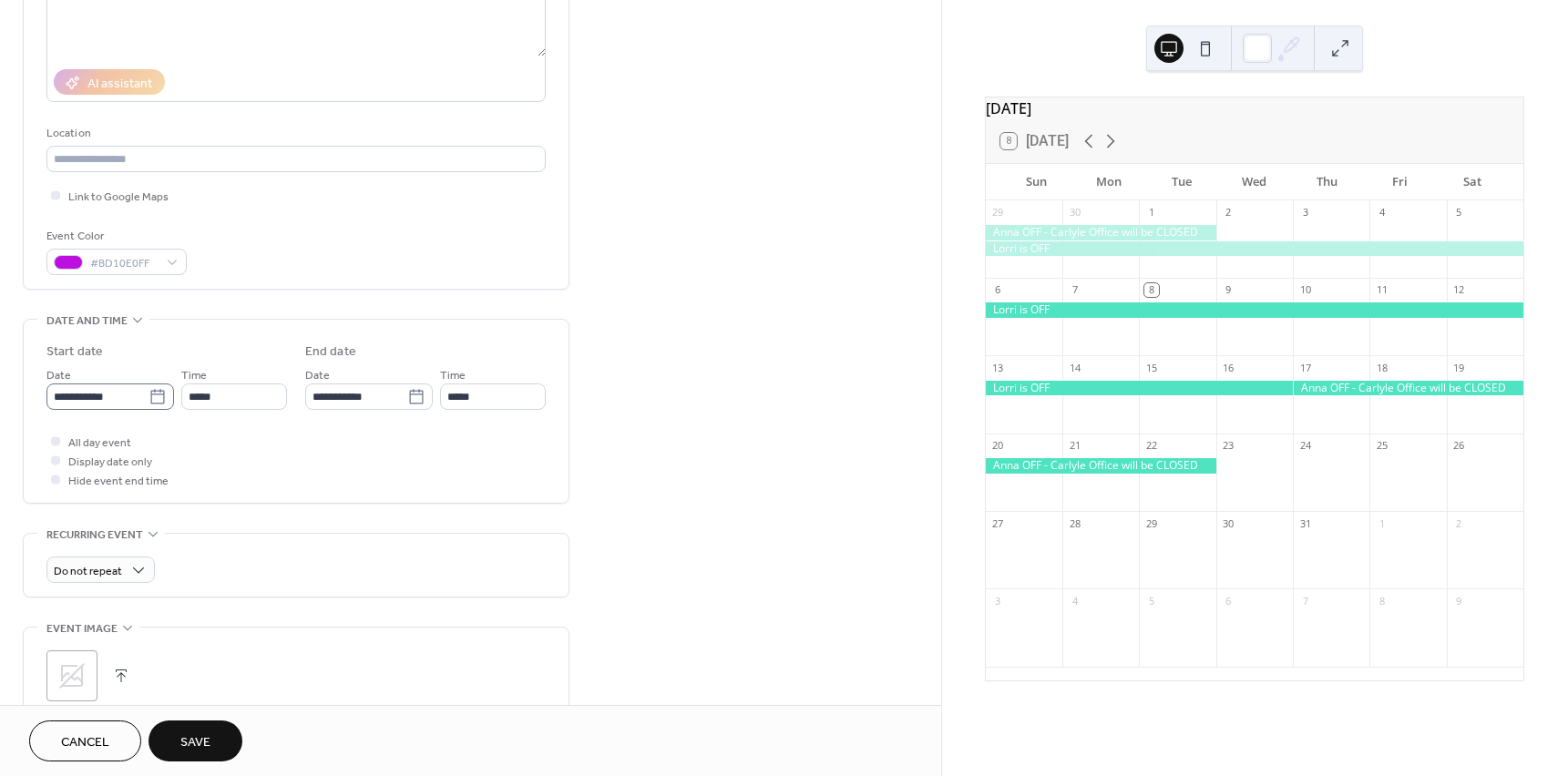 click on "**********" at bounding box center [296, 415] 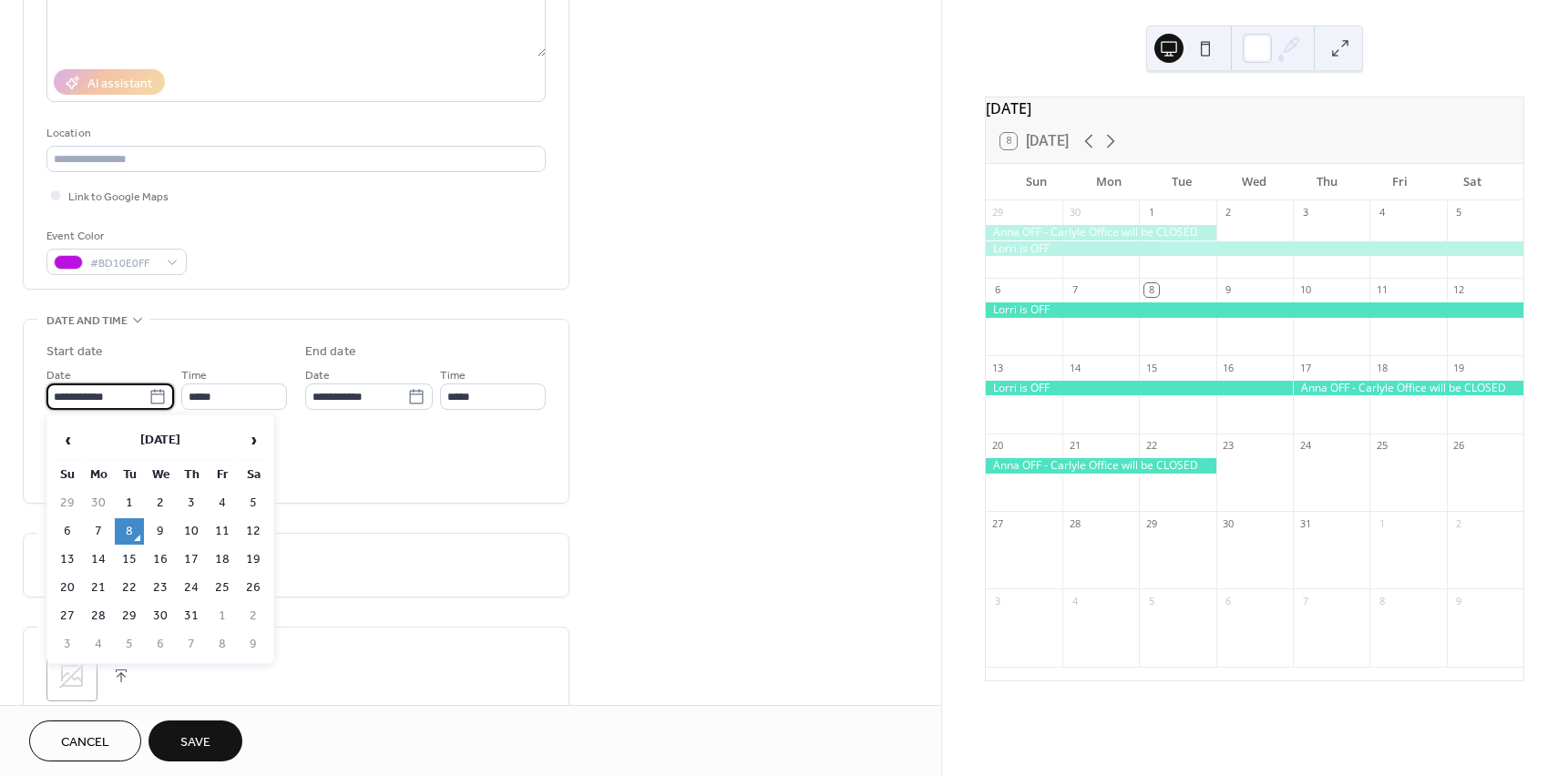 click on "**********" at bounding box center [97, 396] 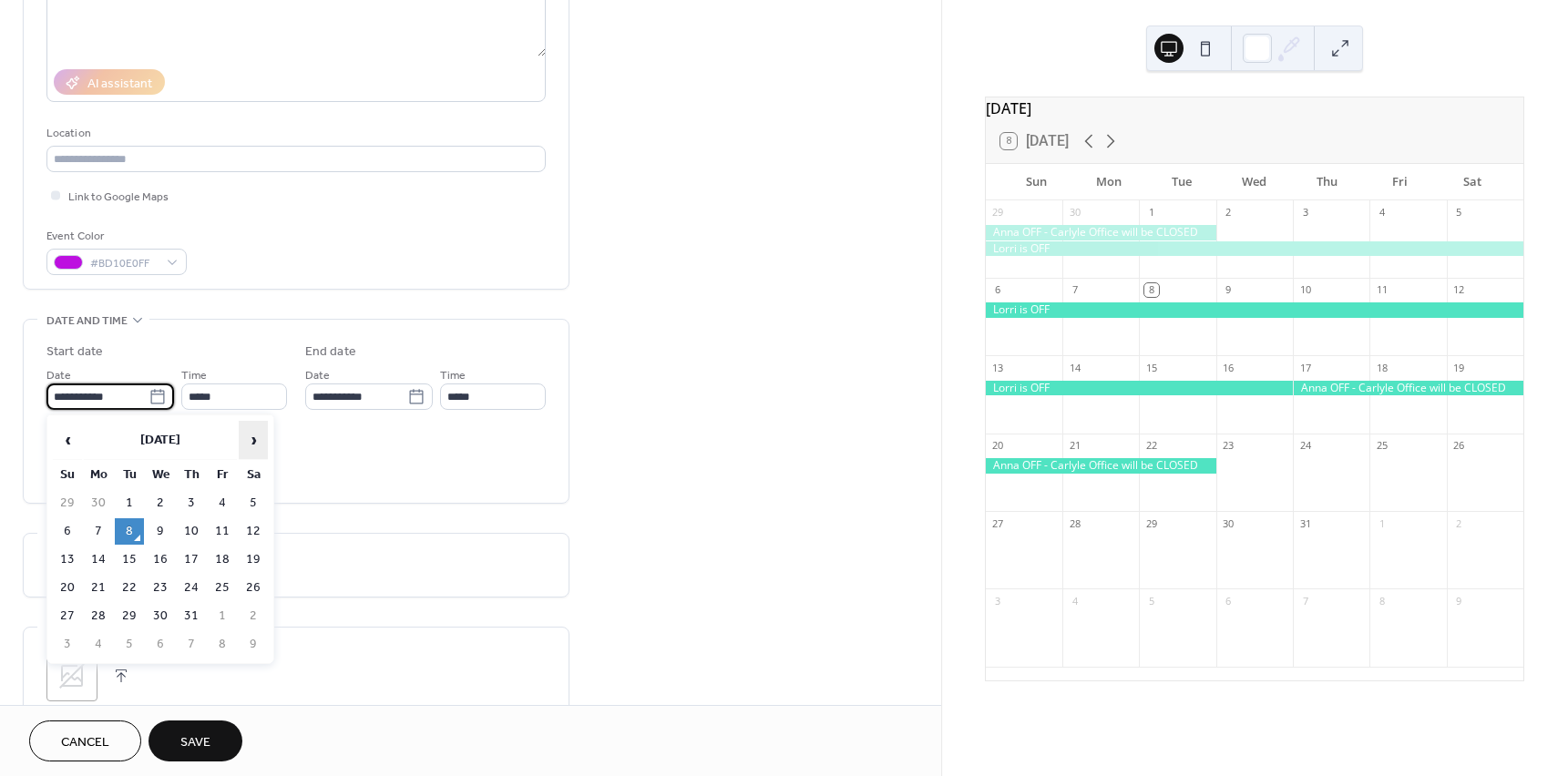 click on "›" at bounding box center [253, 440] 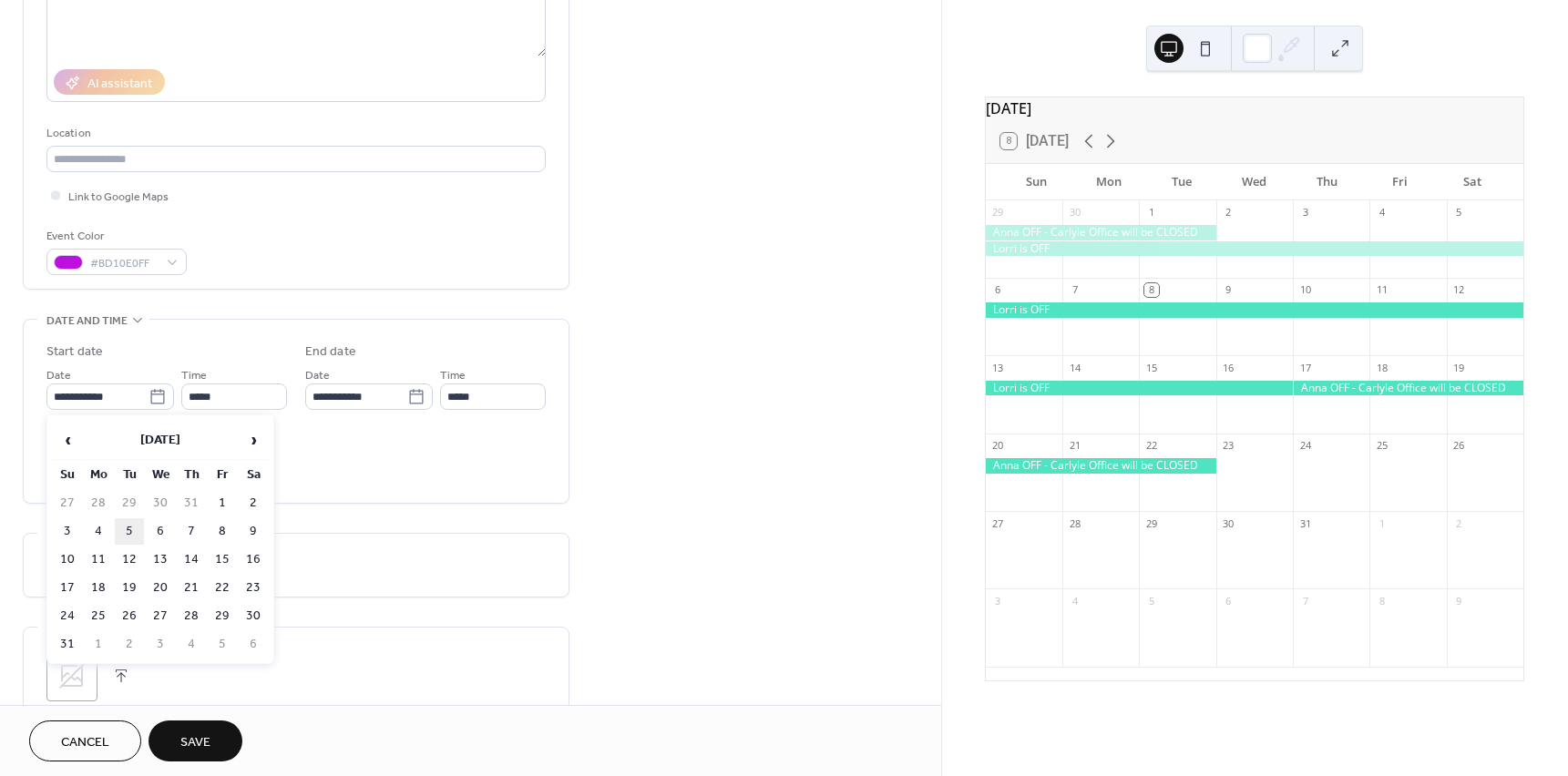 click on "5" at bounding box center [129, 531] 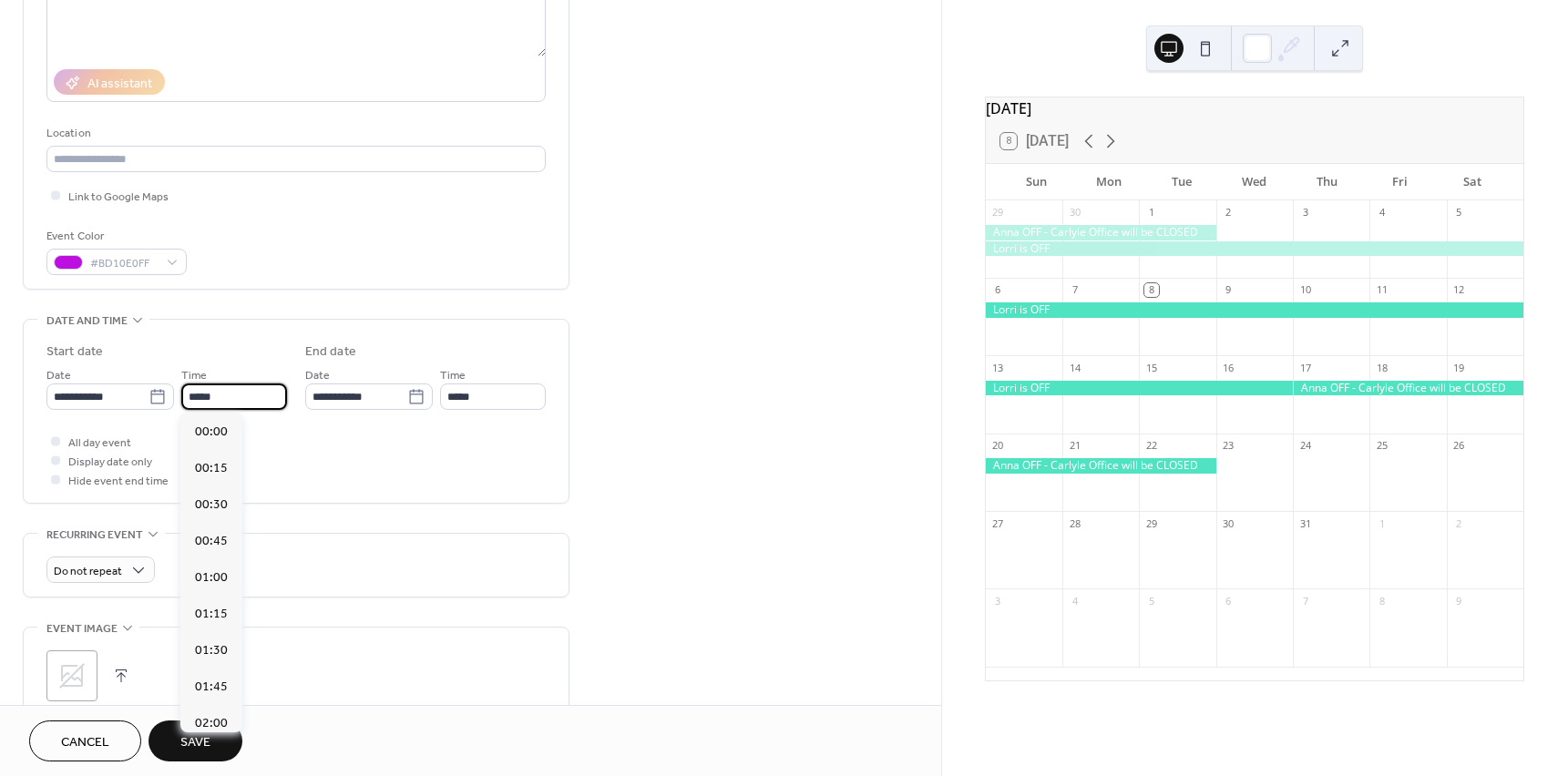click on "*****" at bounding box center [234, 396] 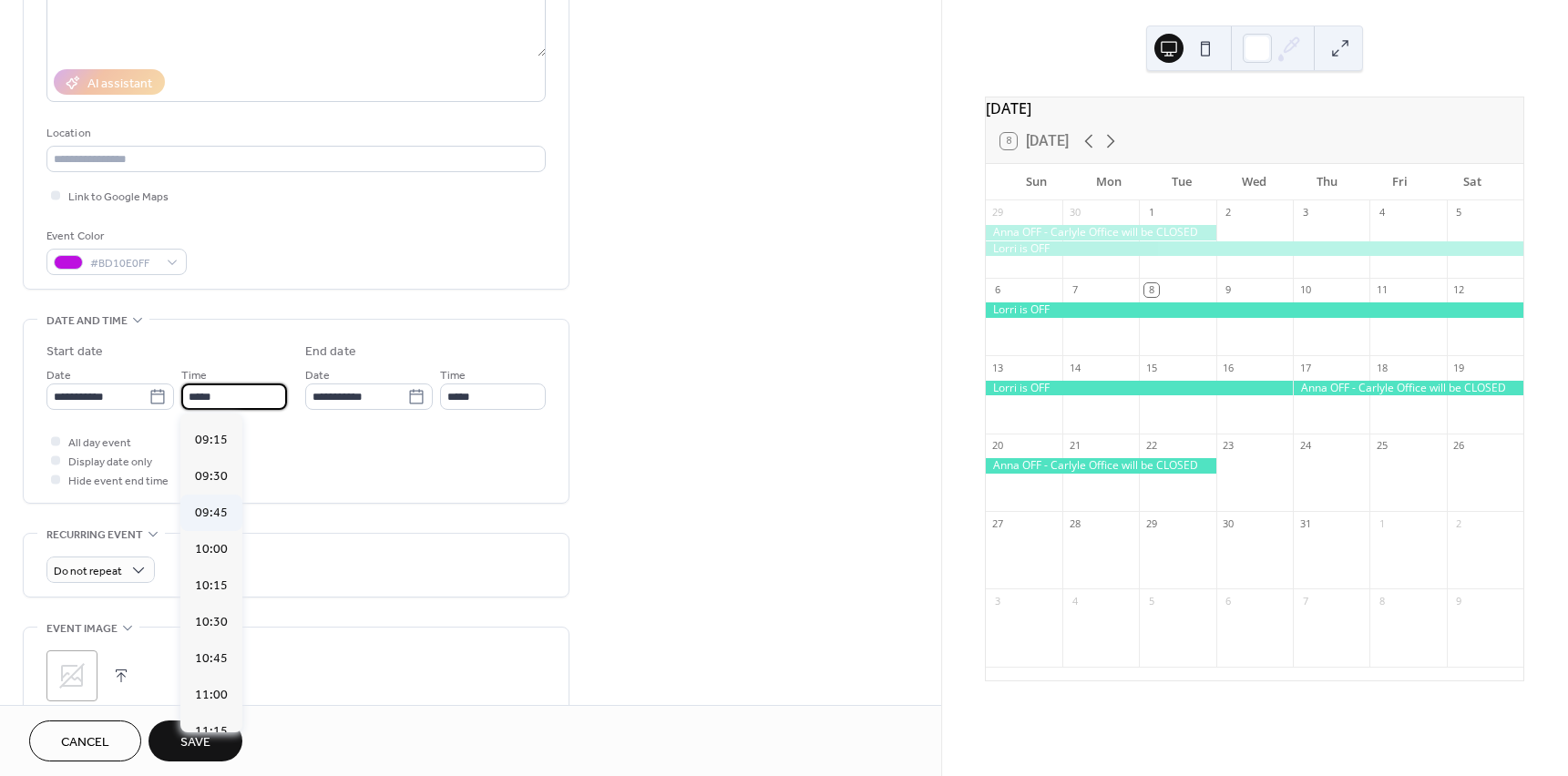 scroll, scrollTop: 1337, scrollLeft: 0, axis: vertical 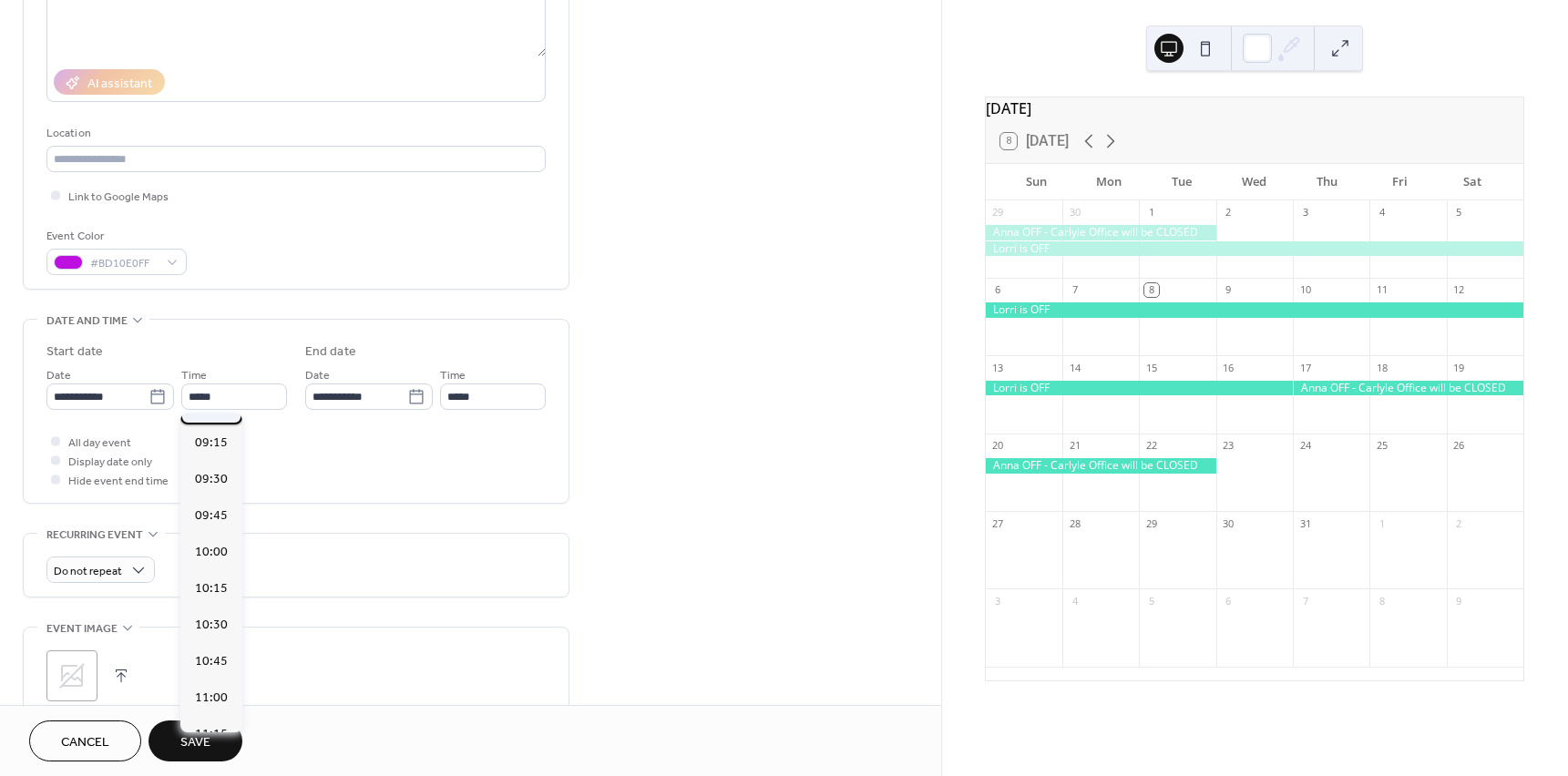 click on "09:00" at bounding box center [211, 406] 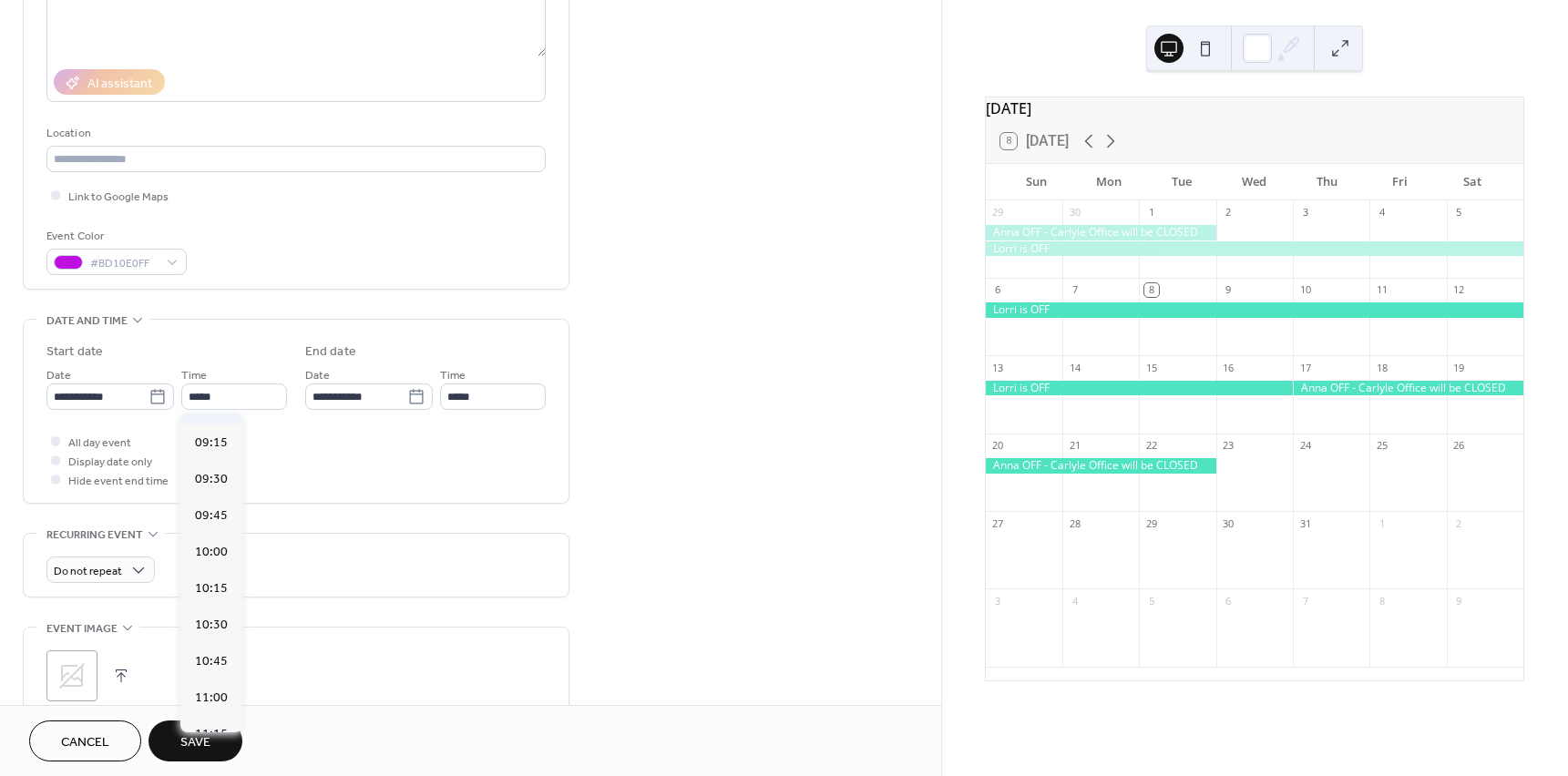 type on "*****" 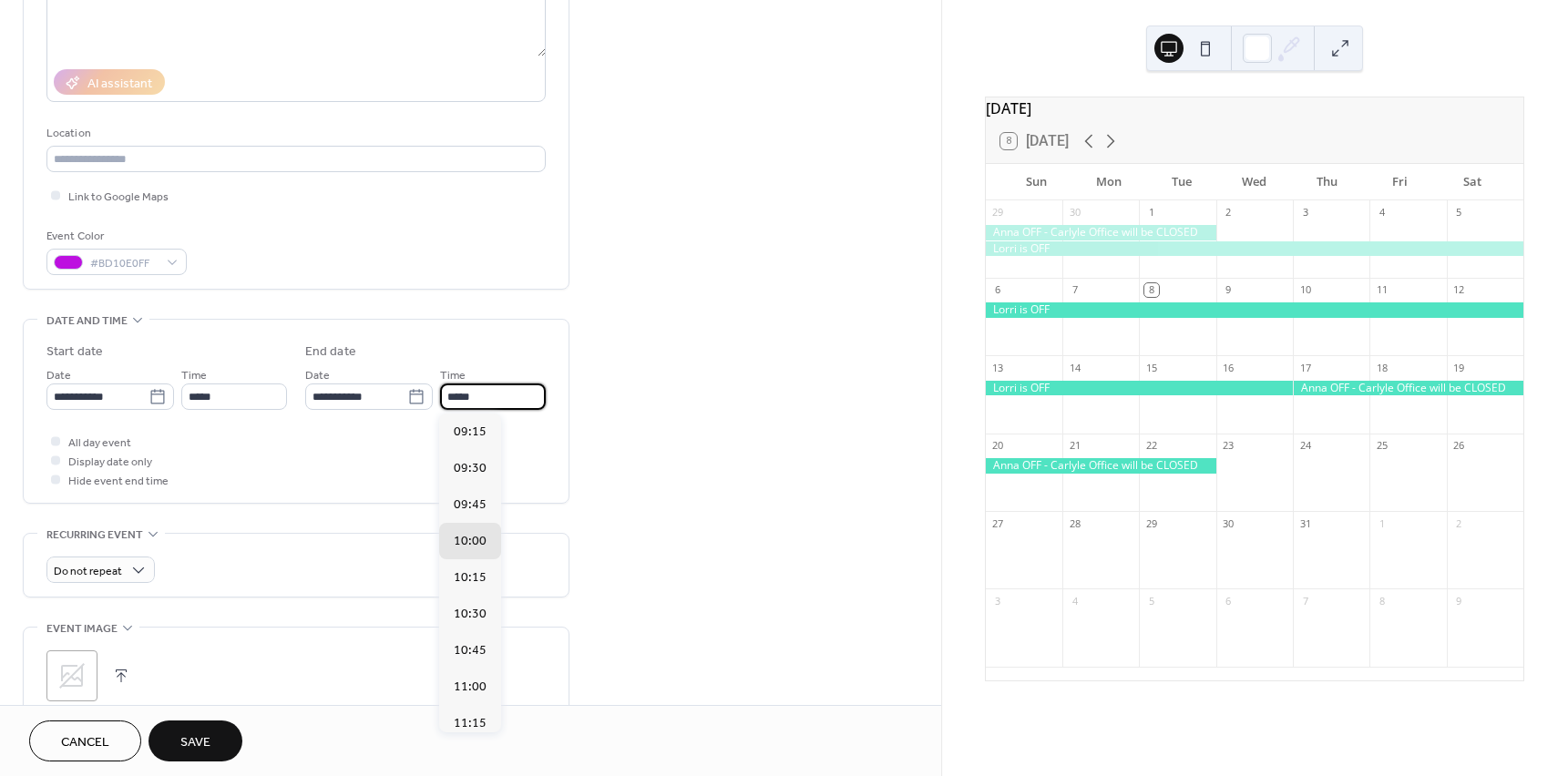 click on "*****" at bounding box center (493, 396) 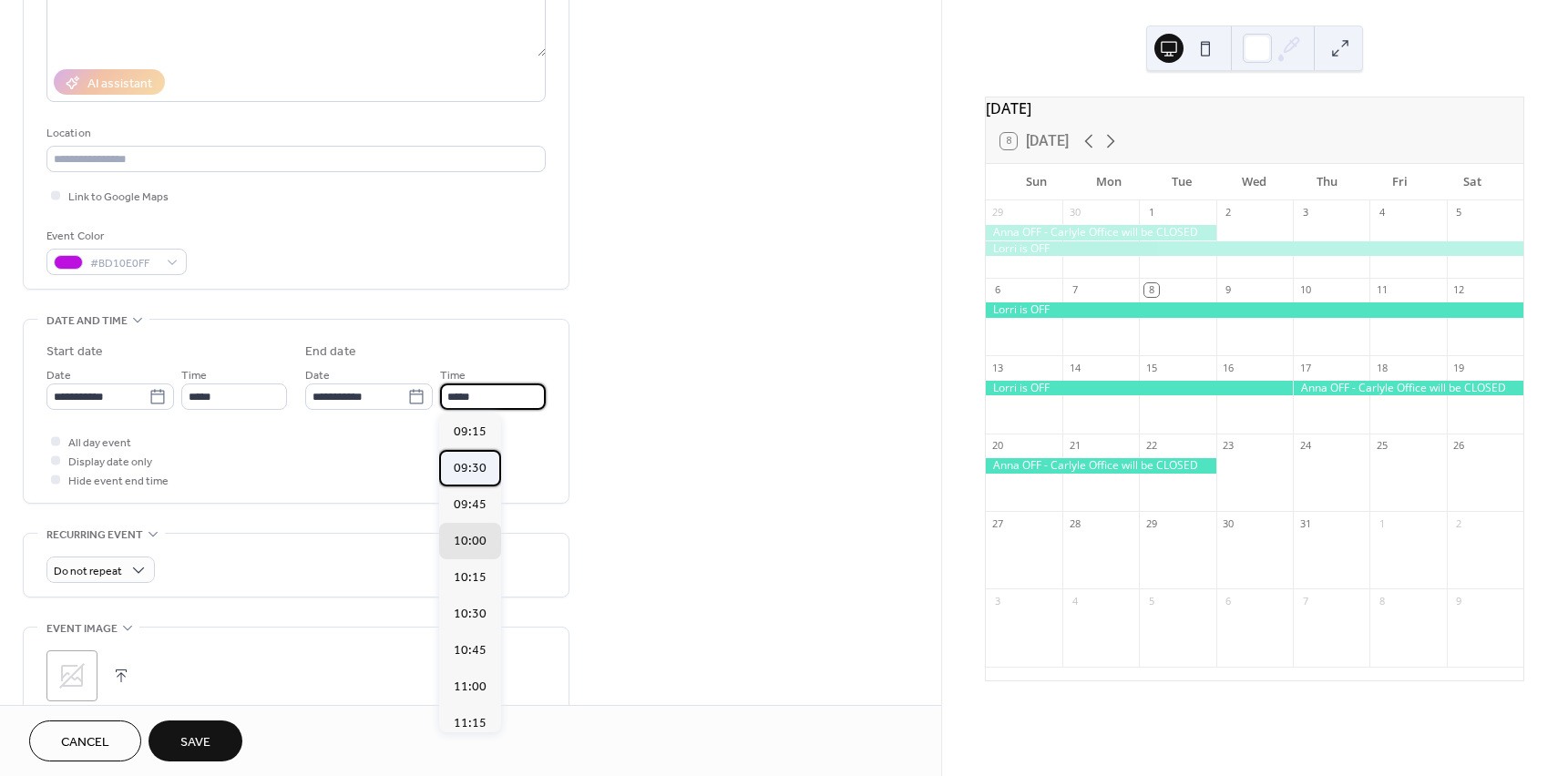 click on "09:30" at bounding box center (470, 468) 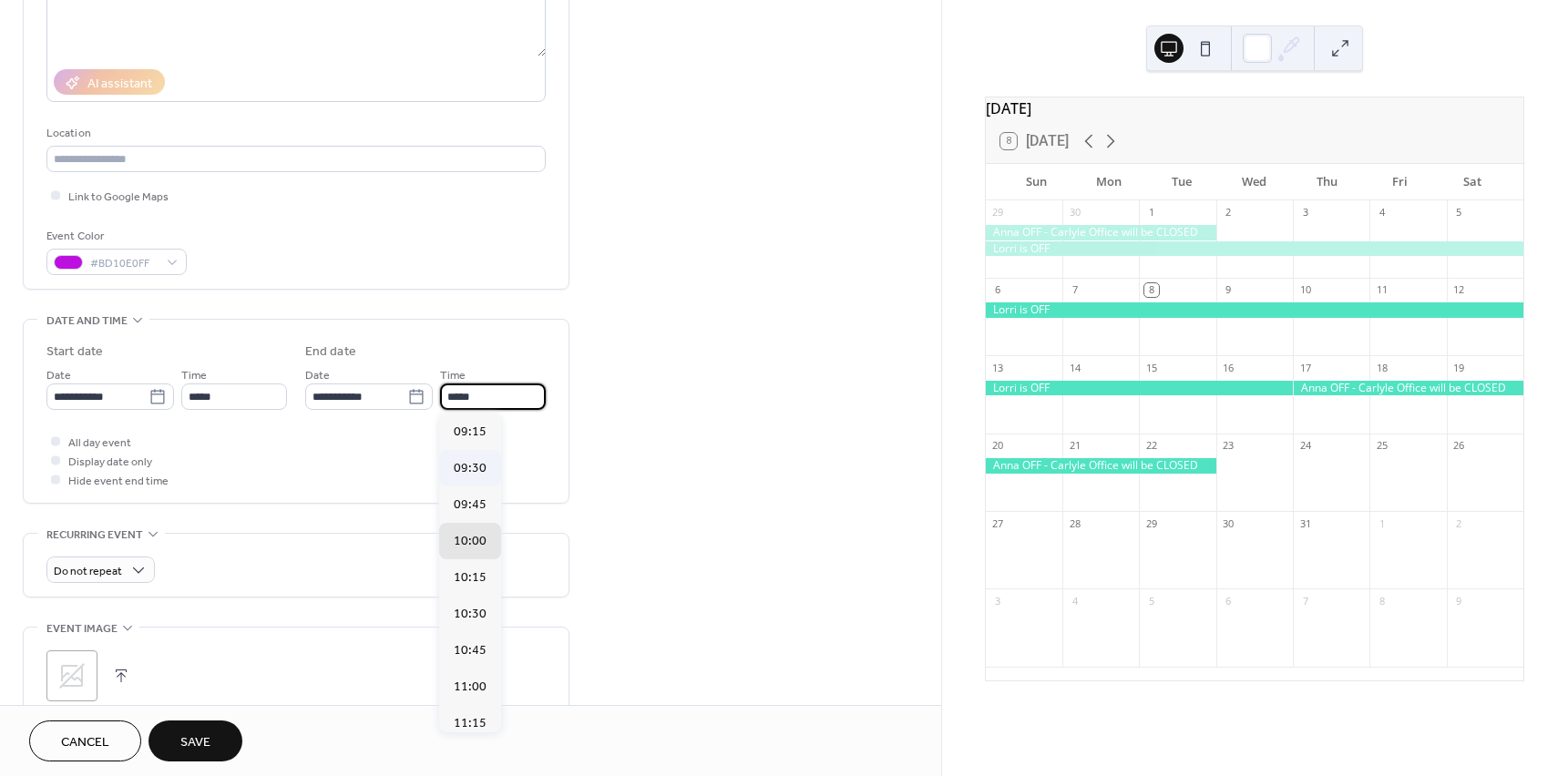 type on "*****" 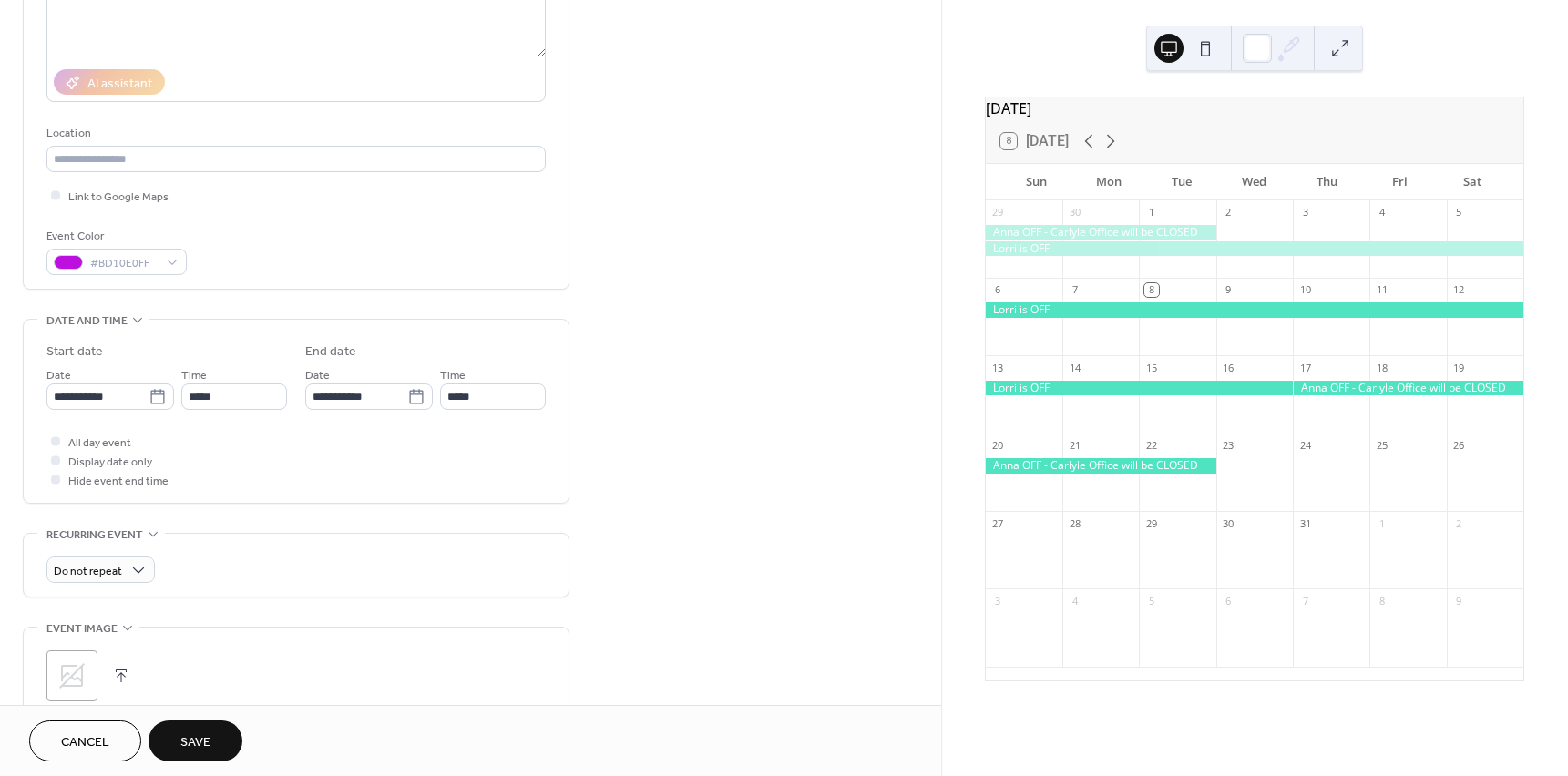 click on "All day event Display date only Hide event end time" at bounding box center (296, 460) 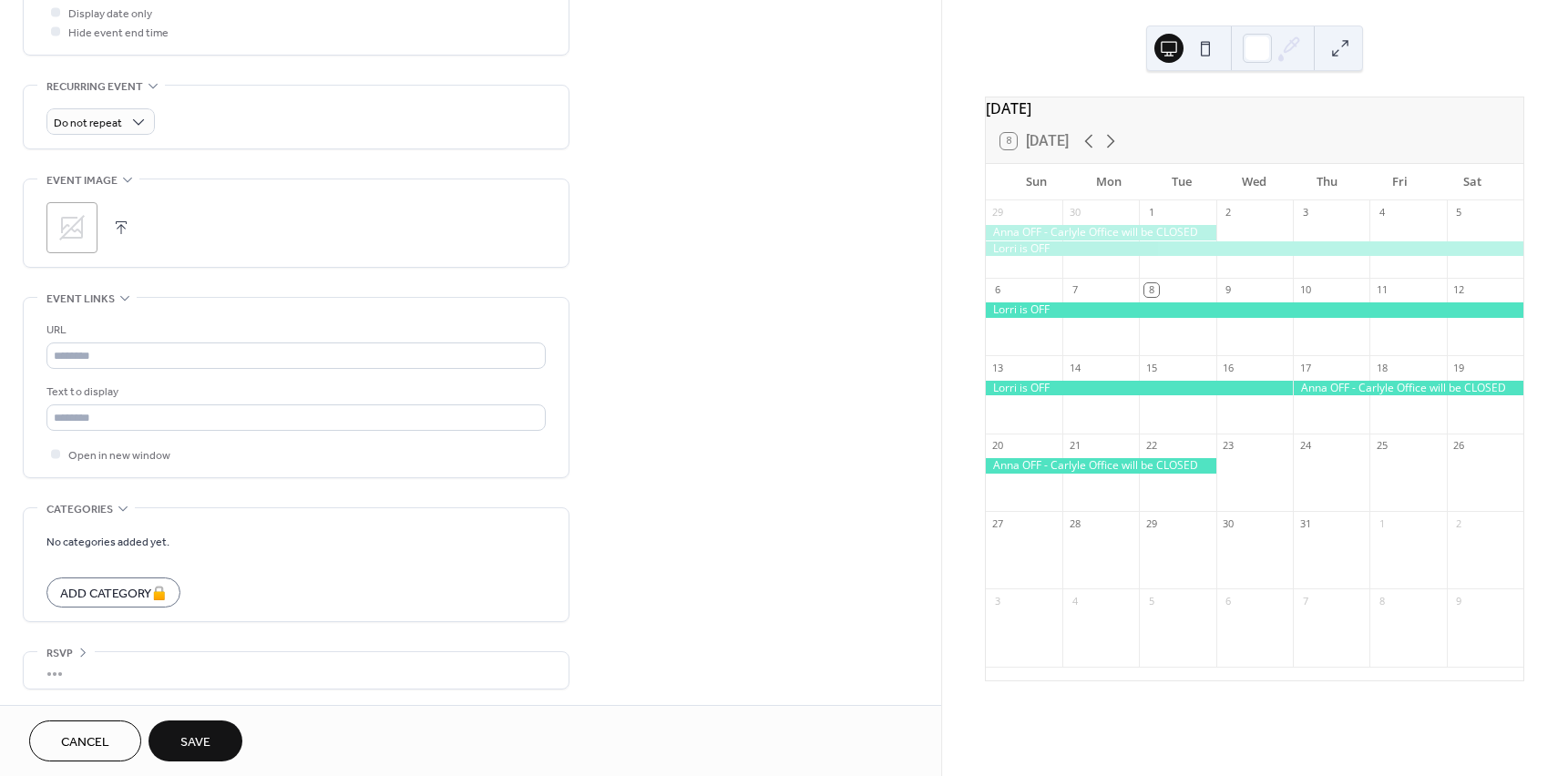 scroll, scrollTop: 724, scrollLeft: 0, axis: vertical 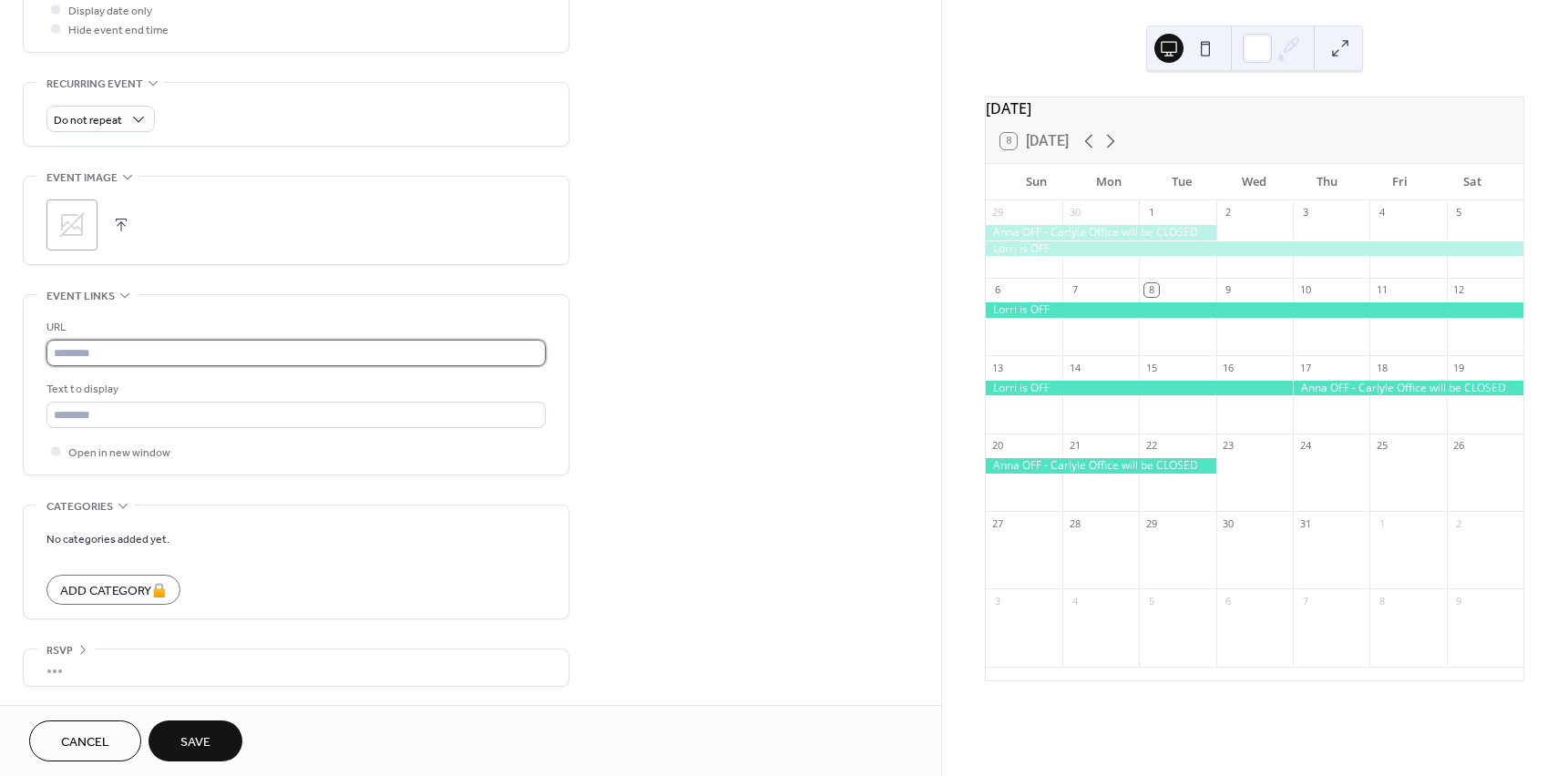 click at bounding box center (296, 352) 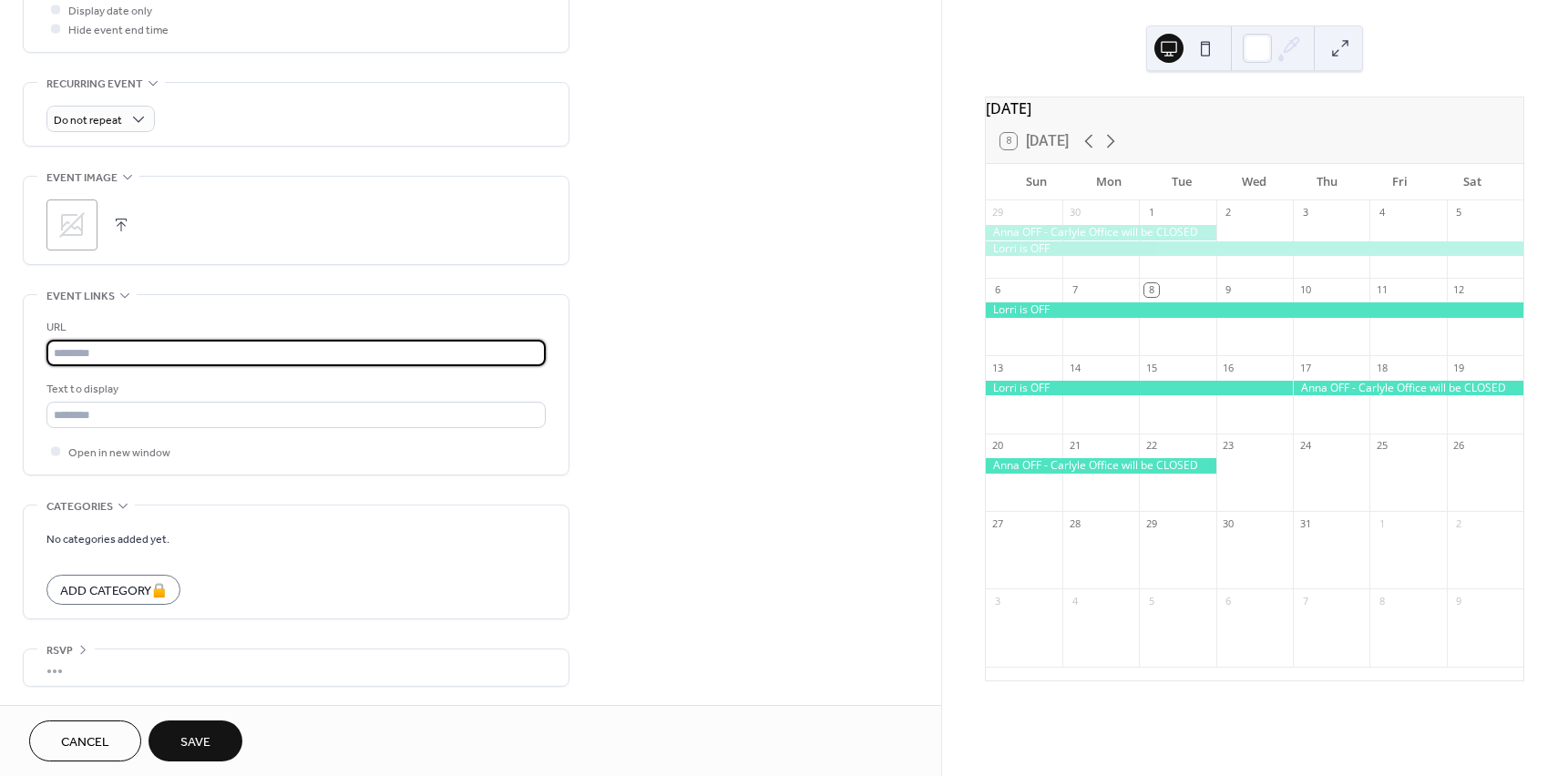 paste on "**********" 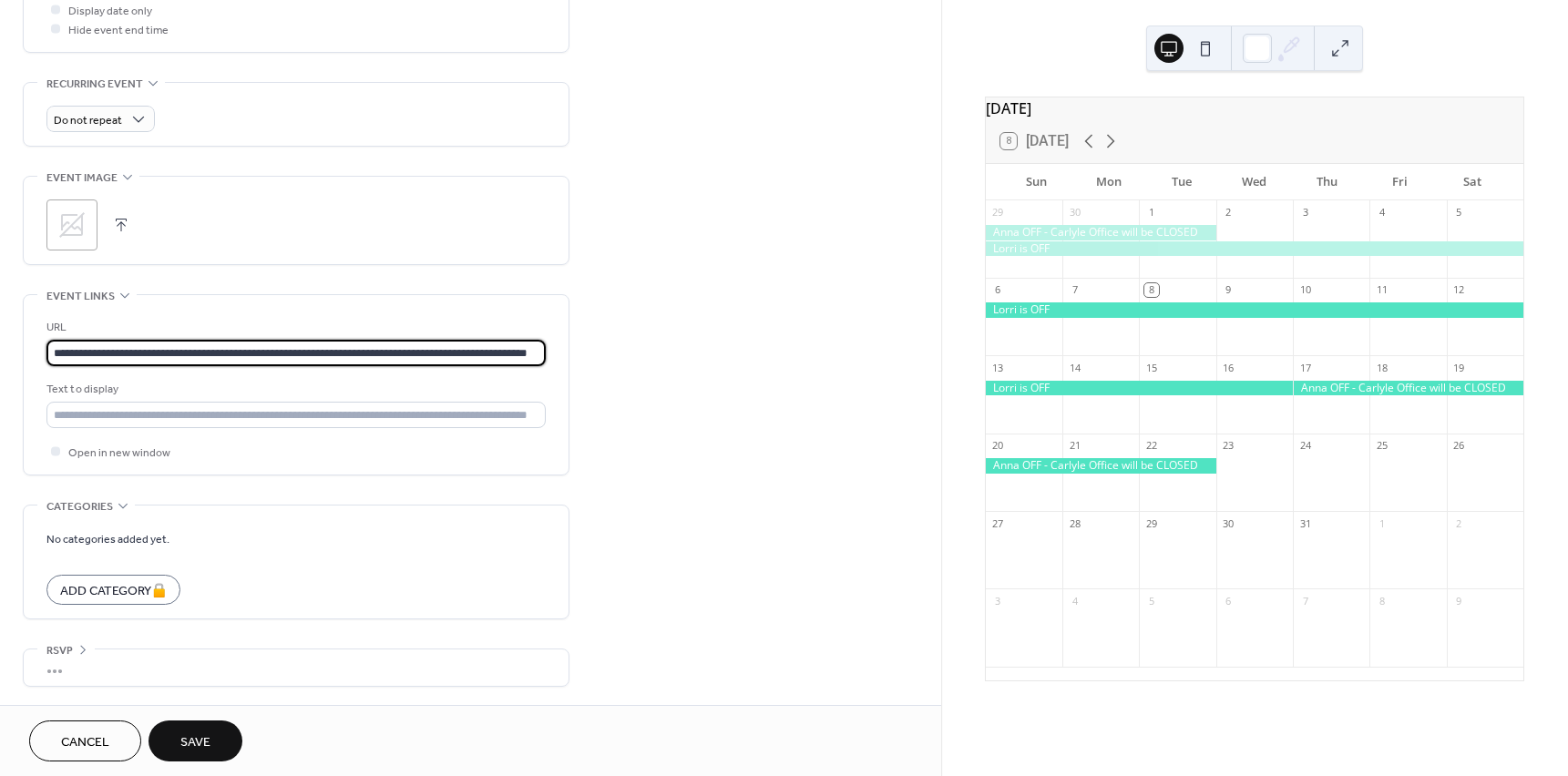 scroll, scrollTop: 0, scrollLeft: 34, axis: horizontal 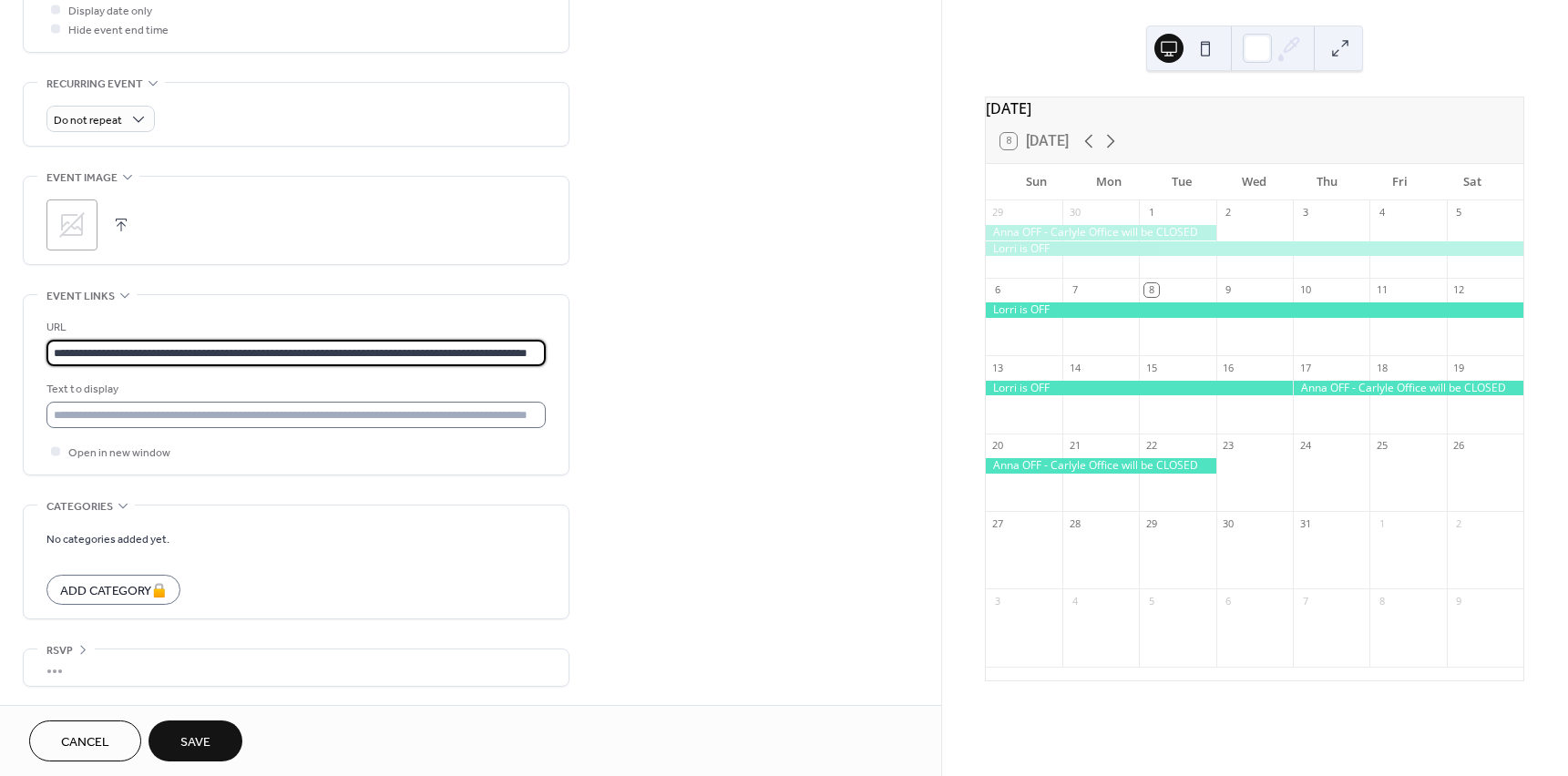 type on "**********" 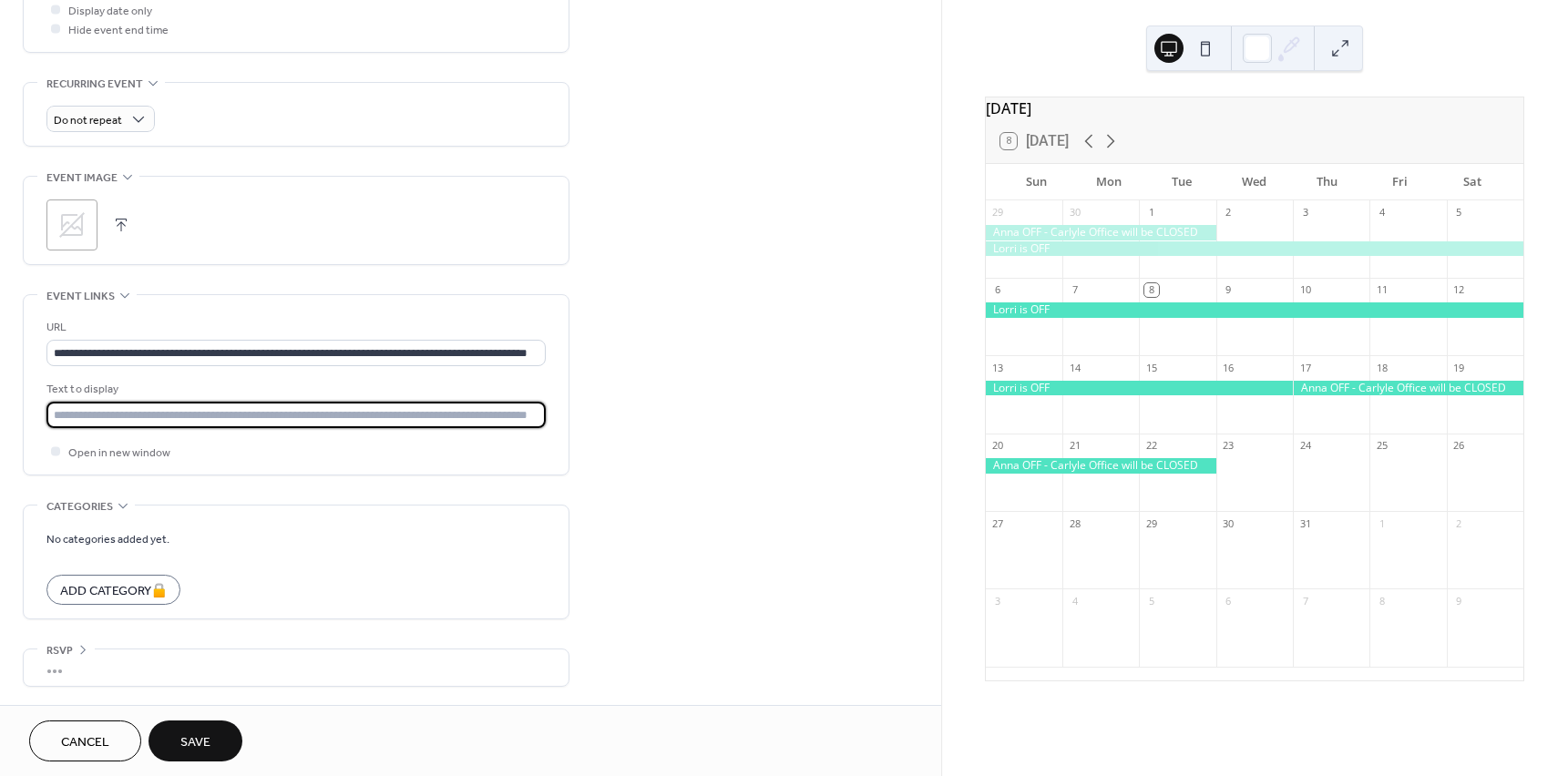 scroll, scrollTop: 0, scrollLeft: 0, axis: both 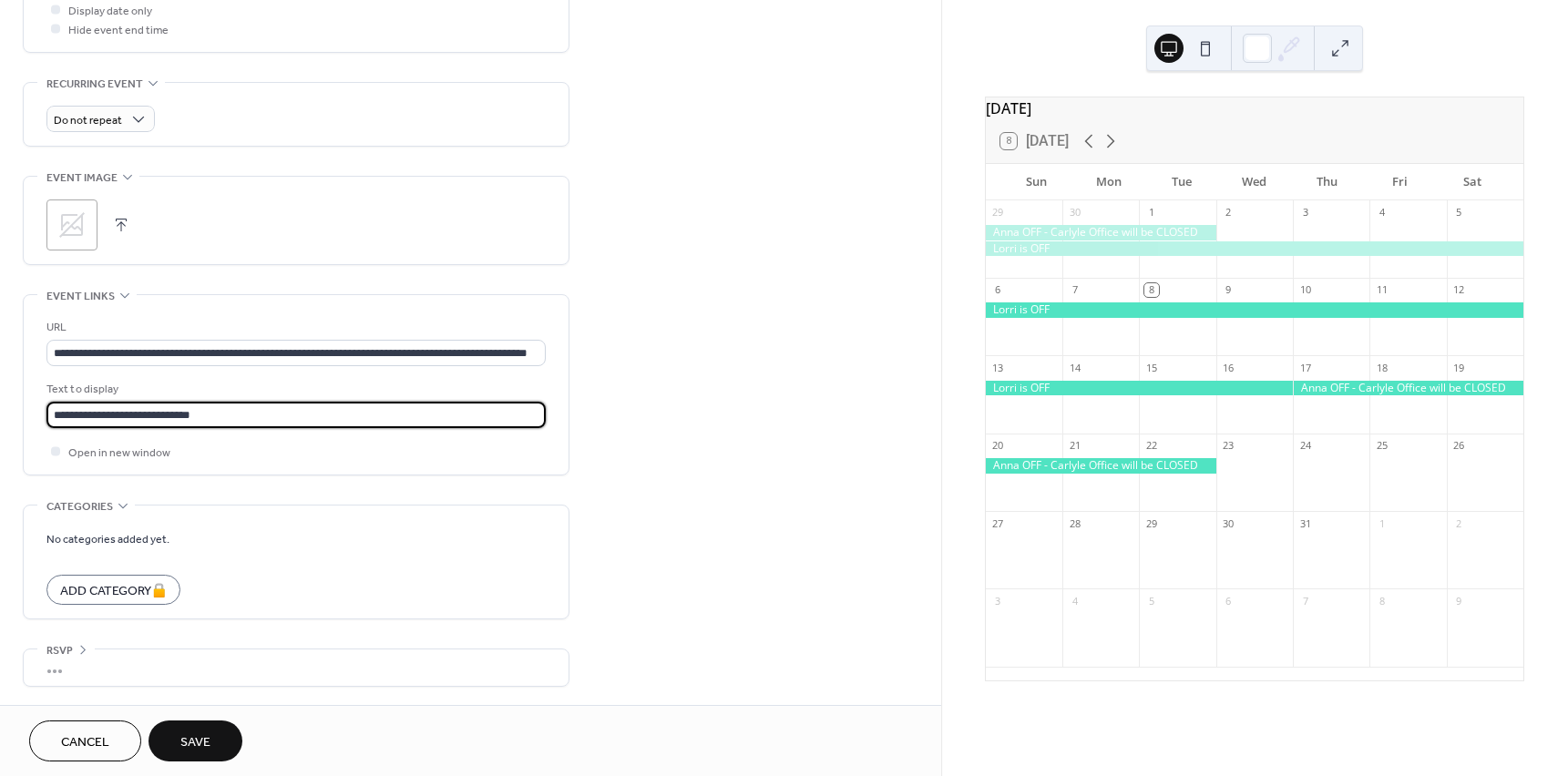 click on "**********" at bounding box center (470, 40) 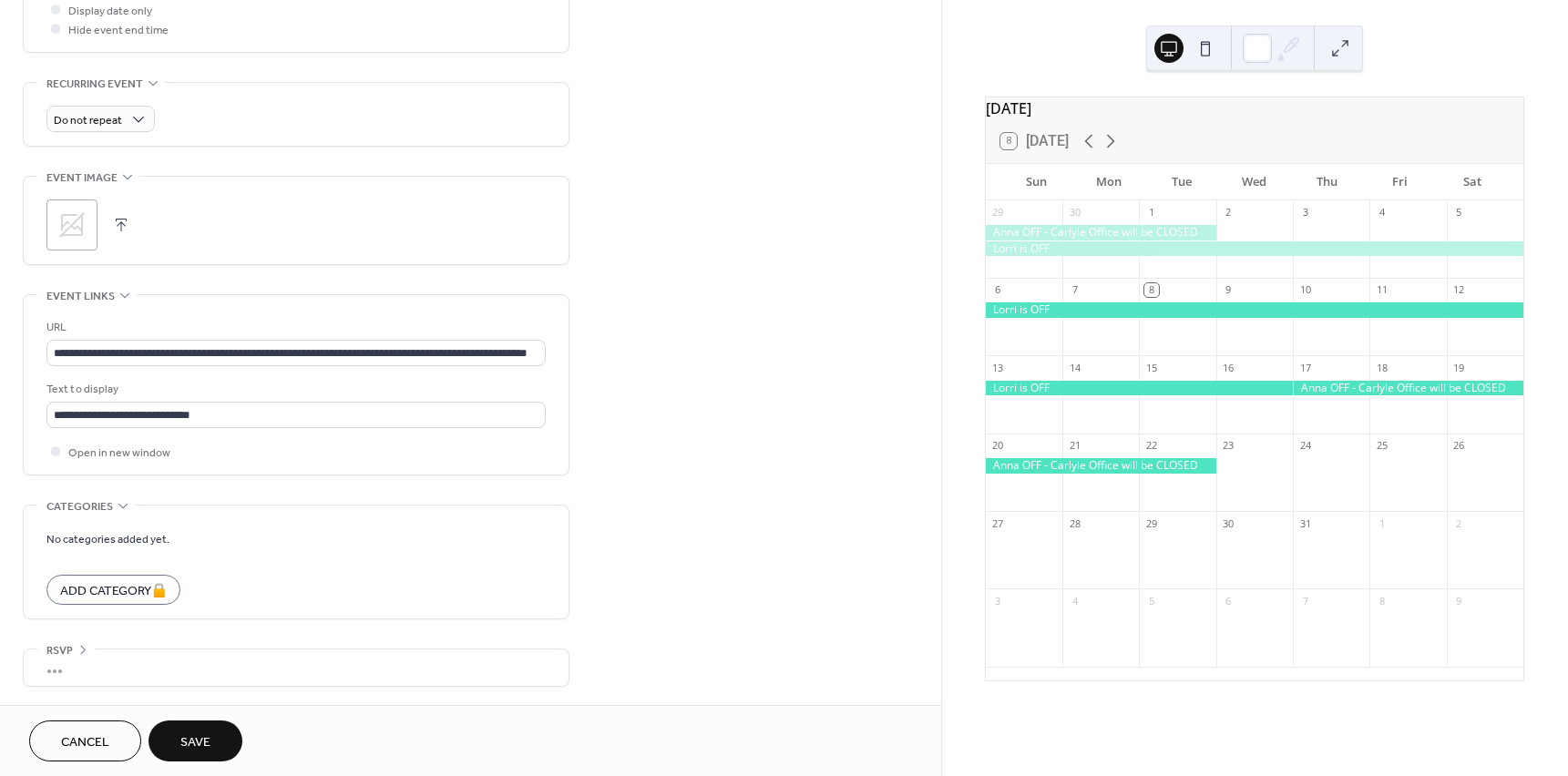 click on "Save" at bounding box center [195, 742] 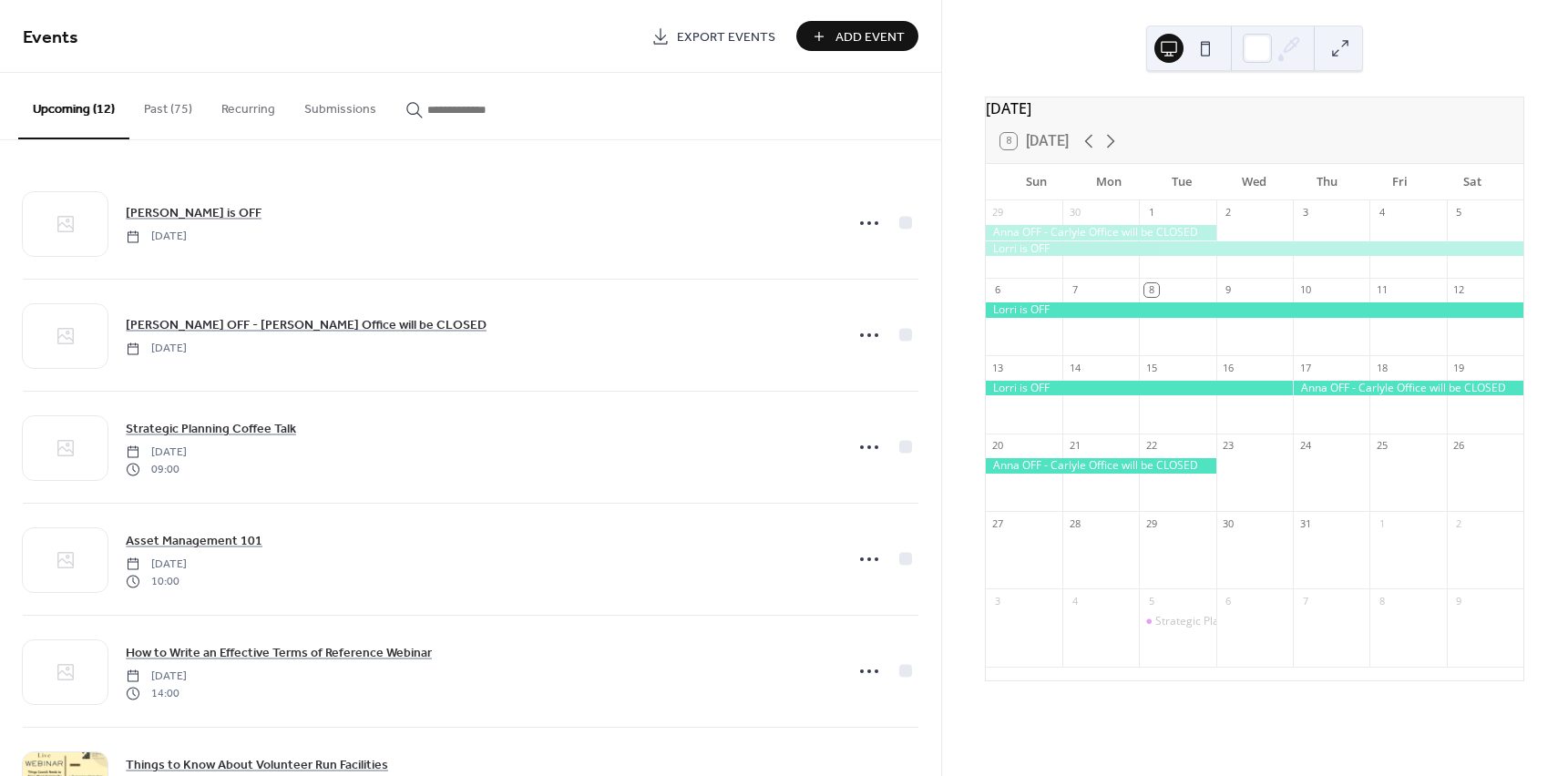 click on "Add Event" at bounding box center [870, 37] 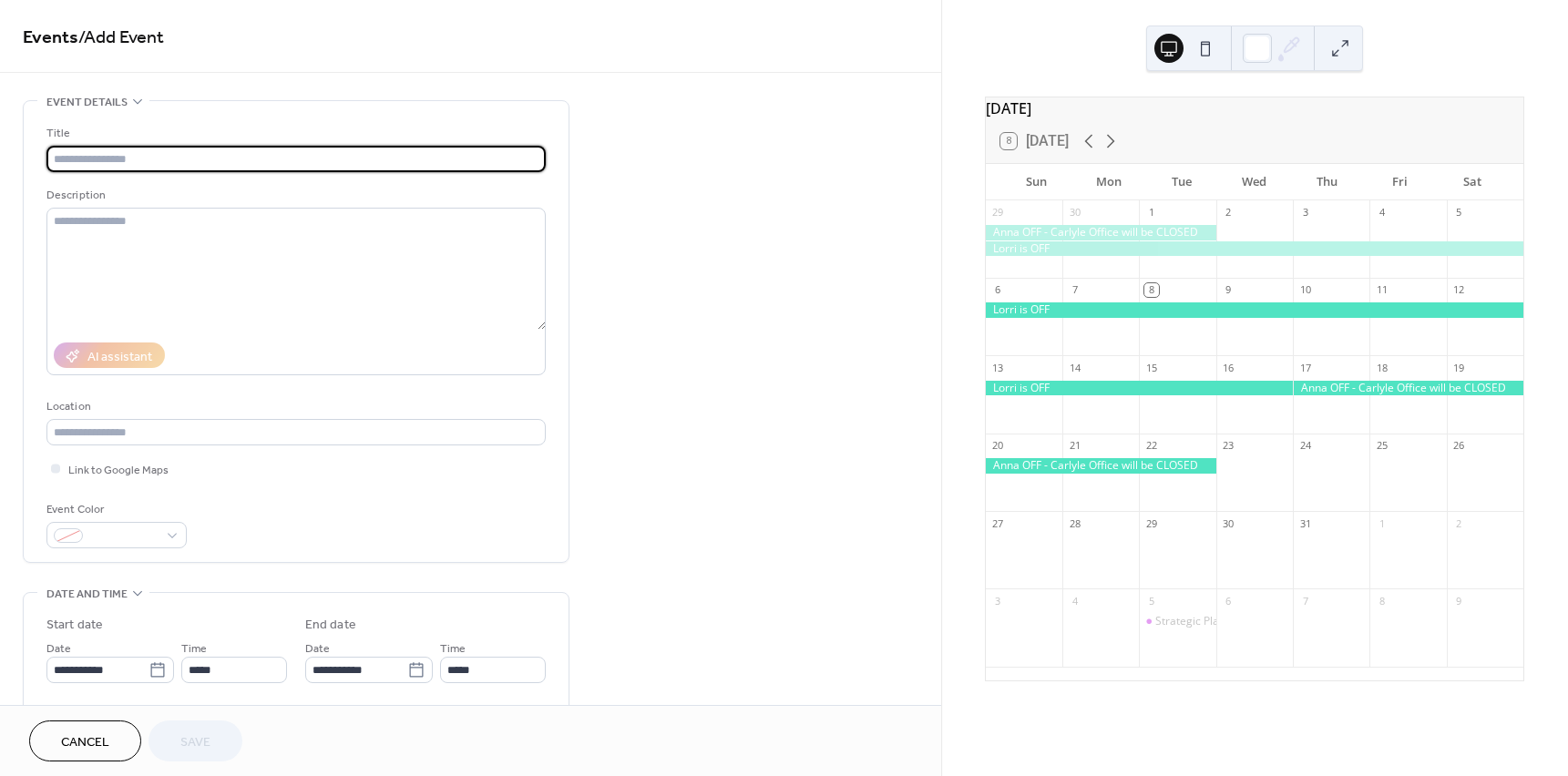 type on "*" 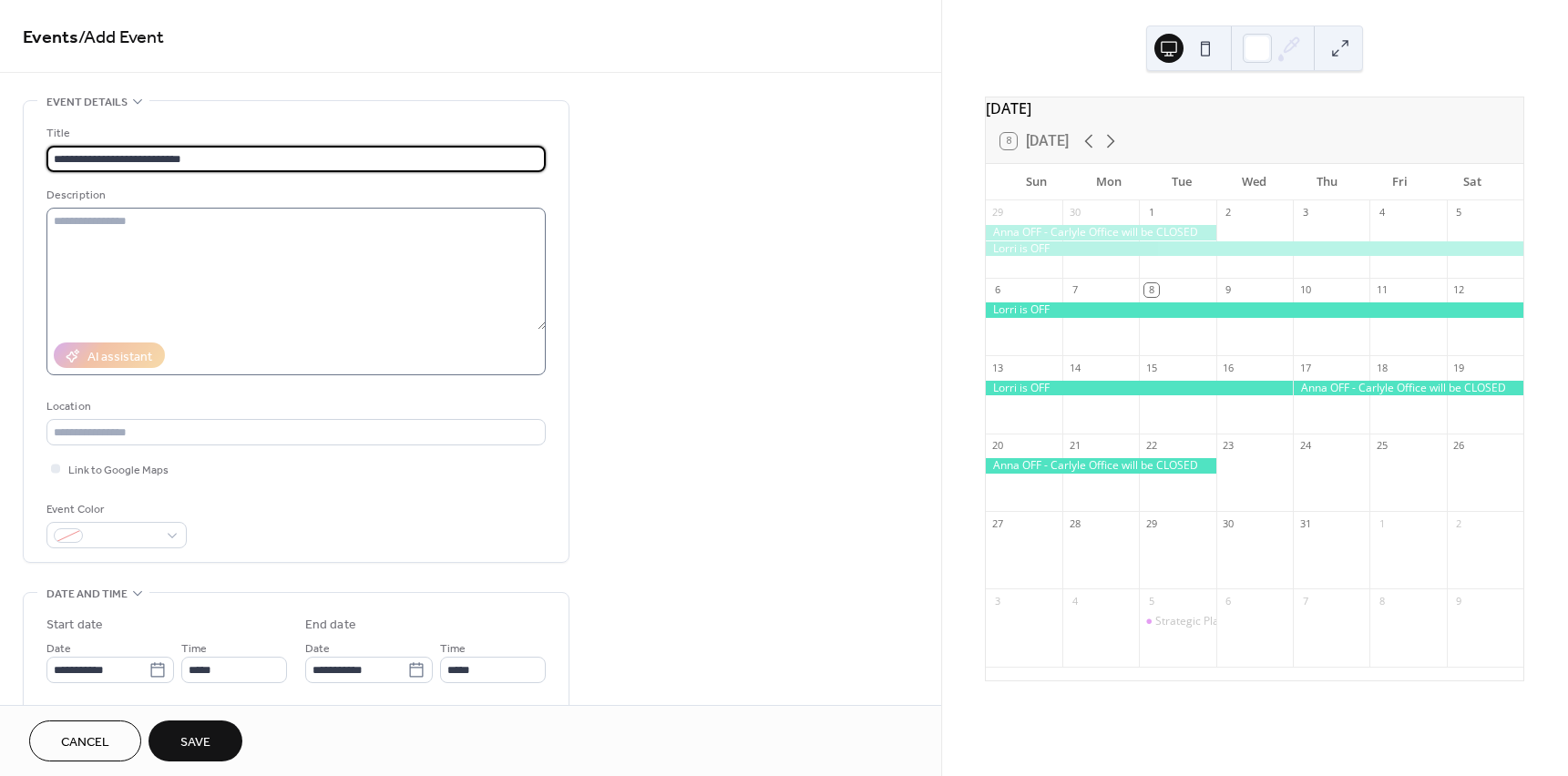 type on "**********" 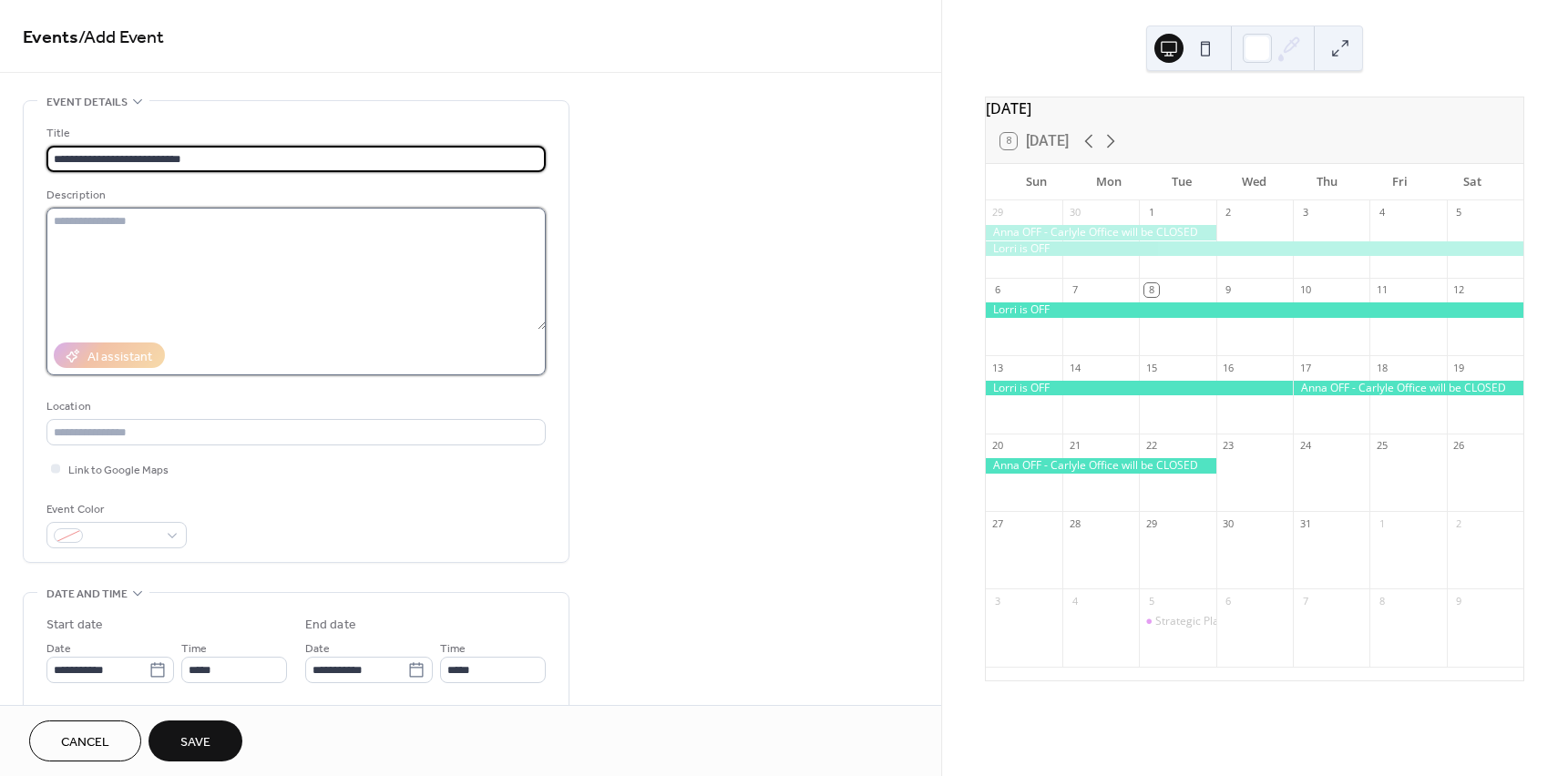 click at bounding box center [296, 269] 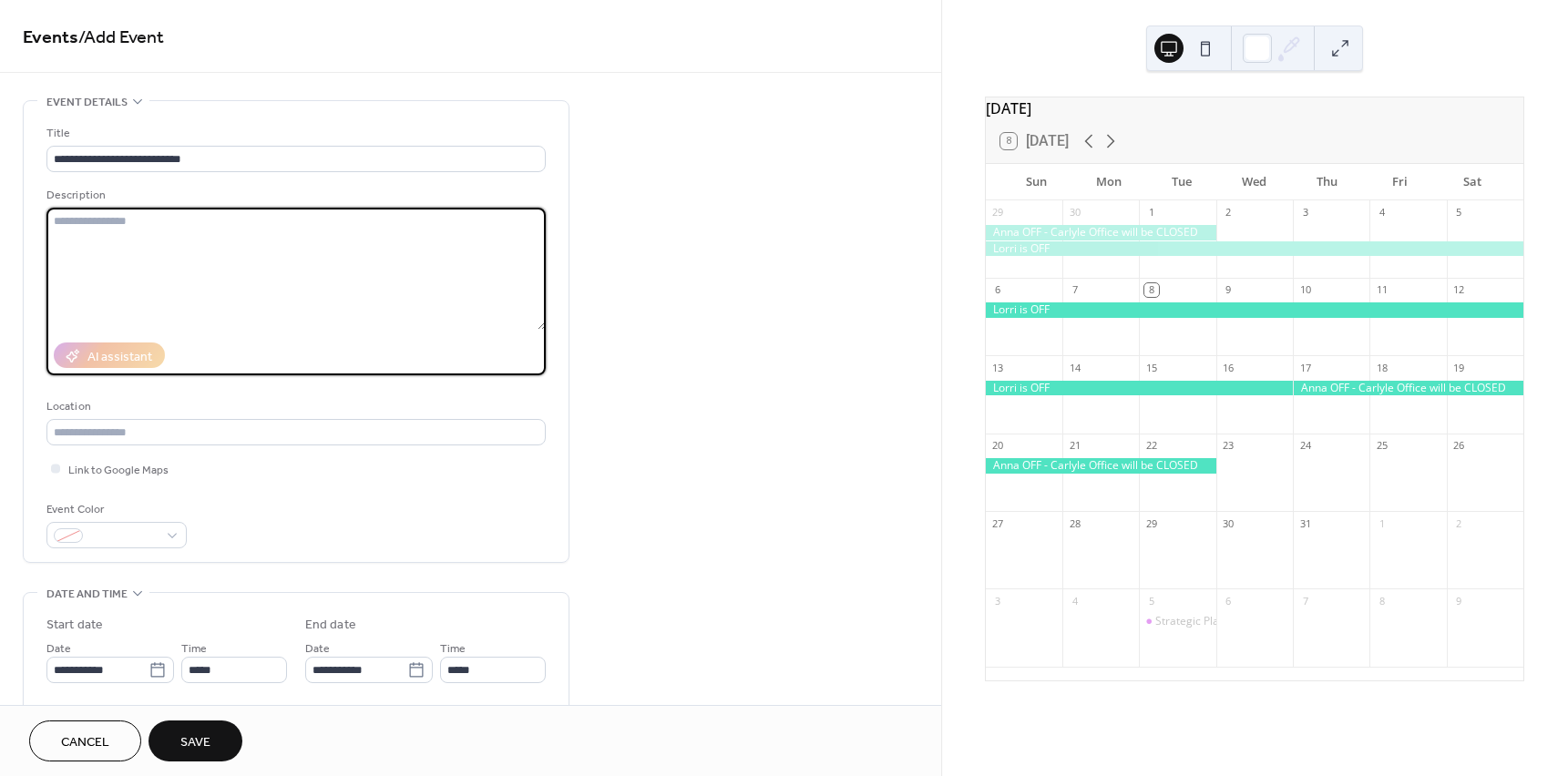 click at bounding box center [296, 269] 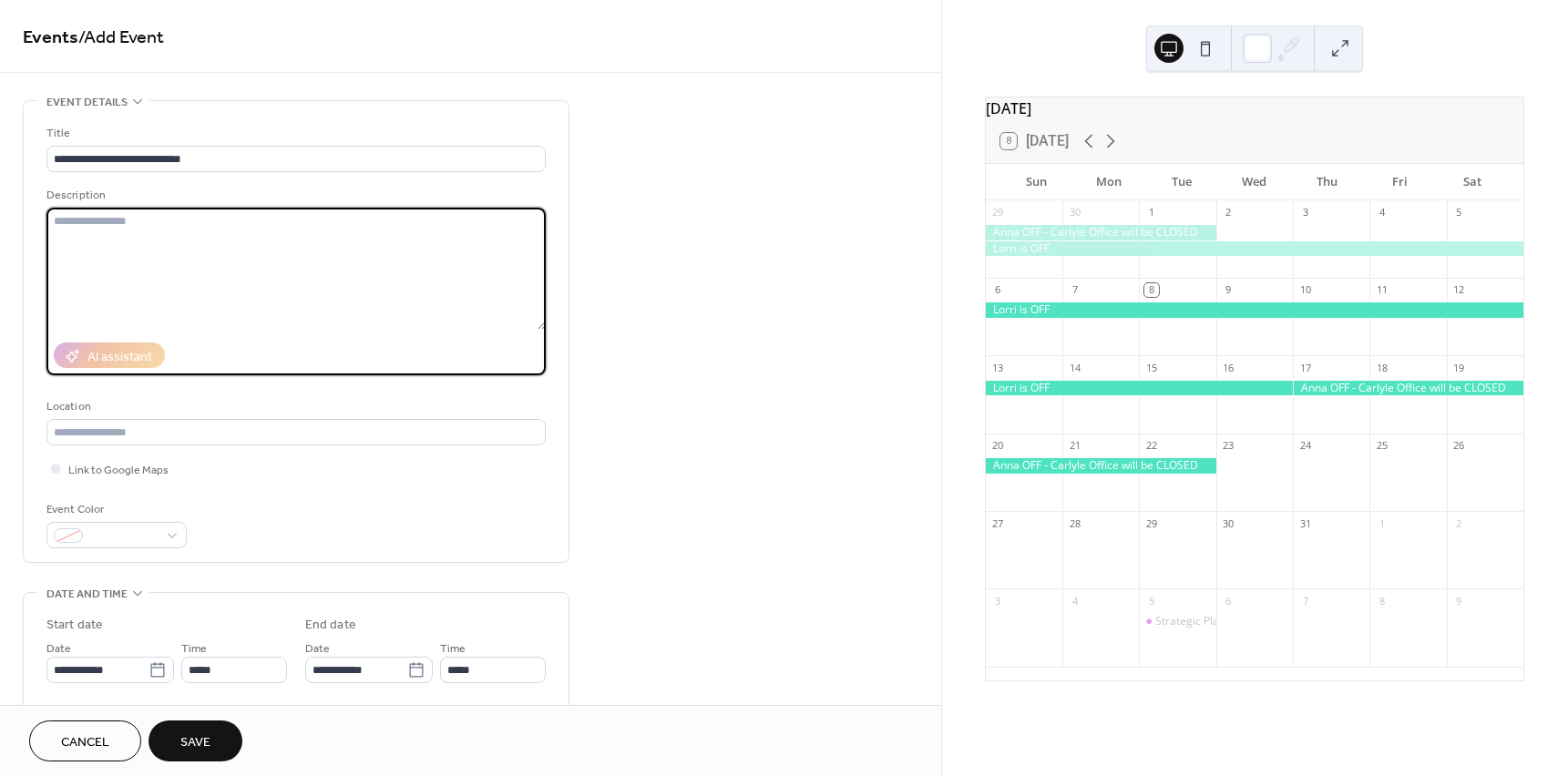 paste on "**********" 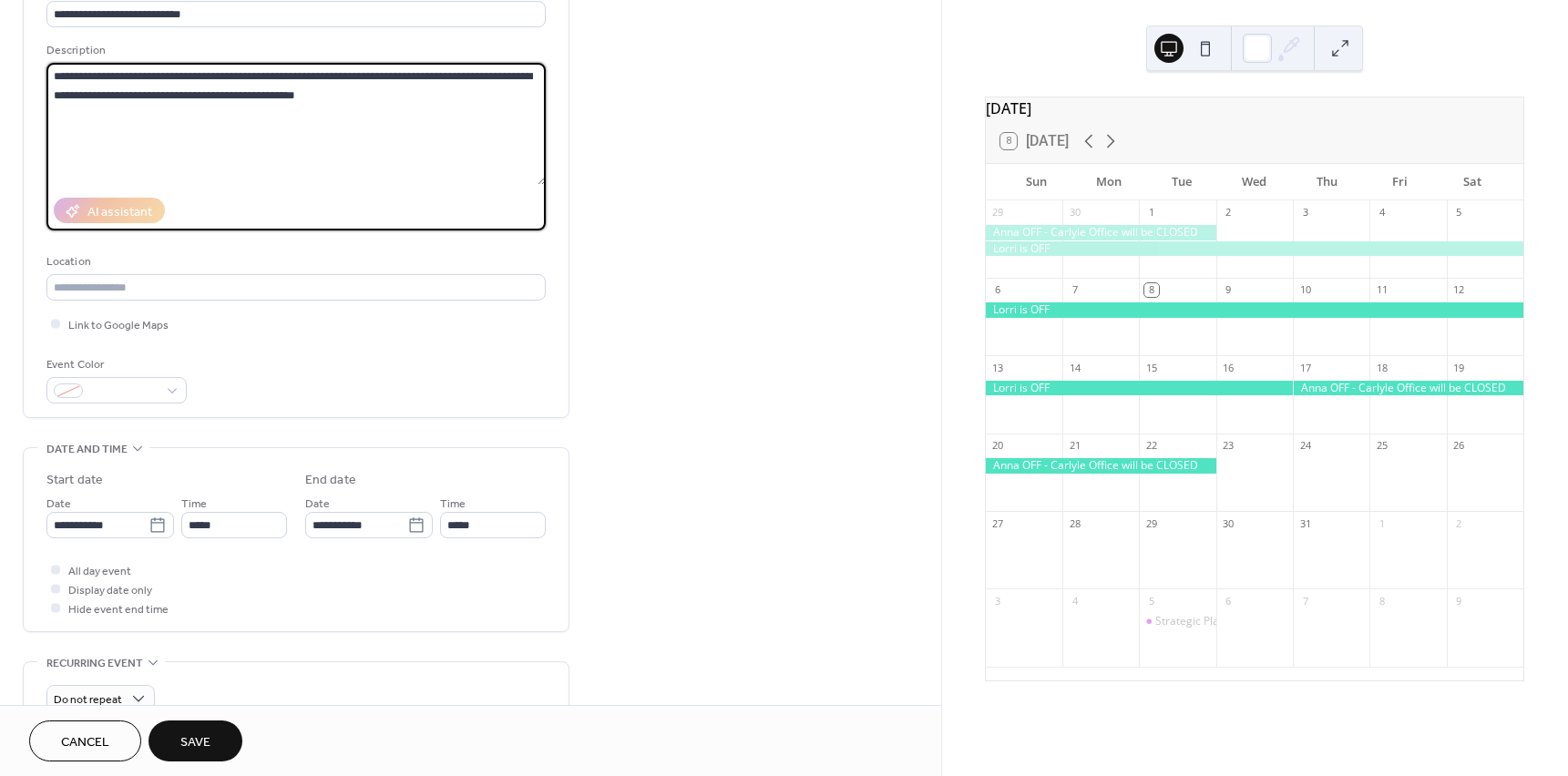 scroll, scrollTop: 182, scrollLeft: 0, axis: vertical 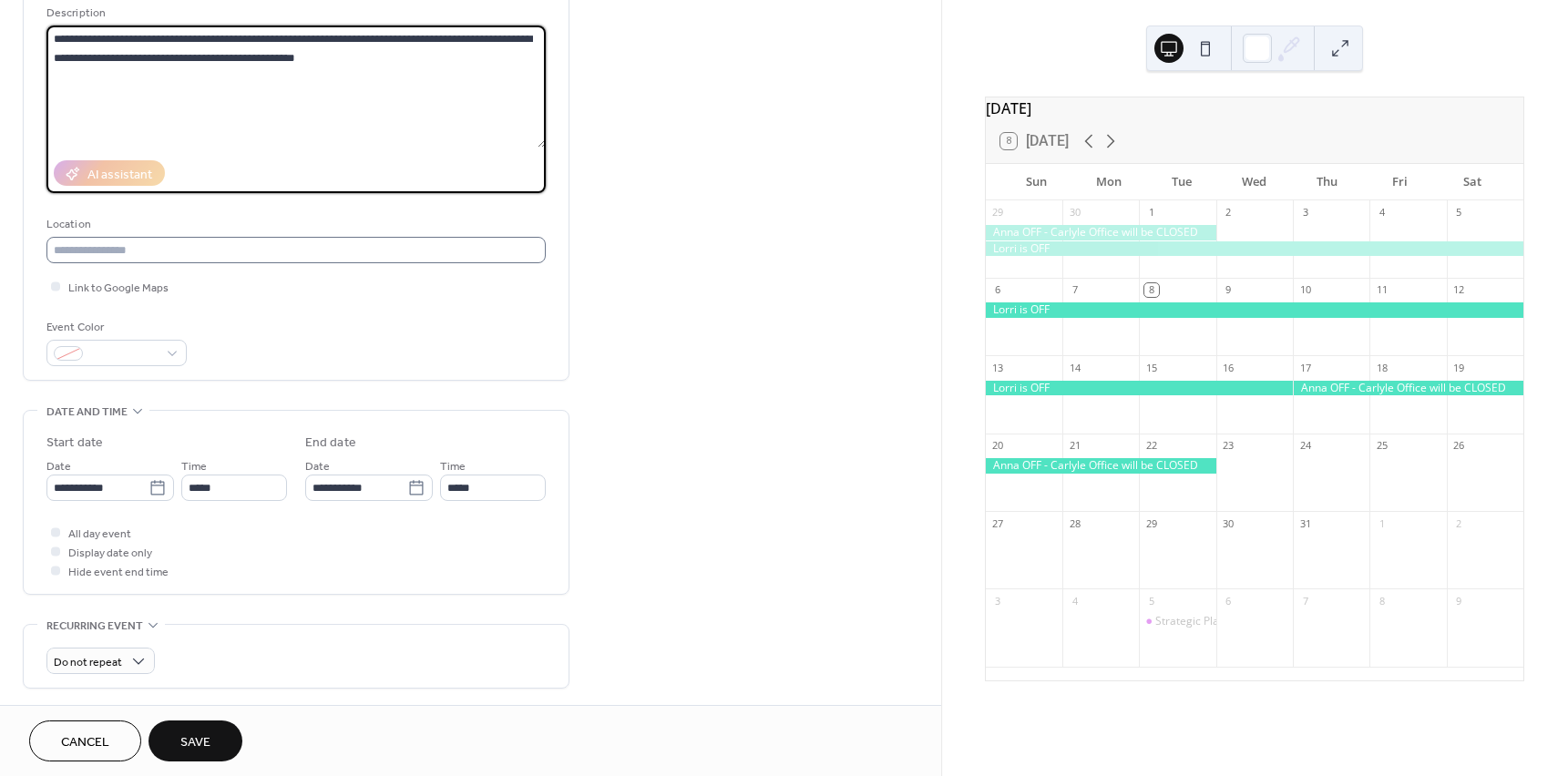 type on "**********" 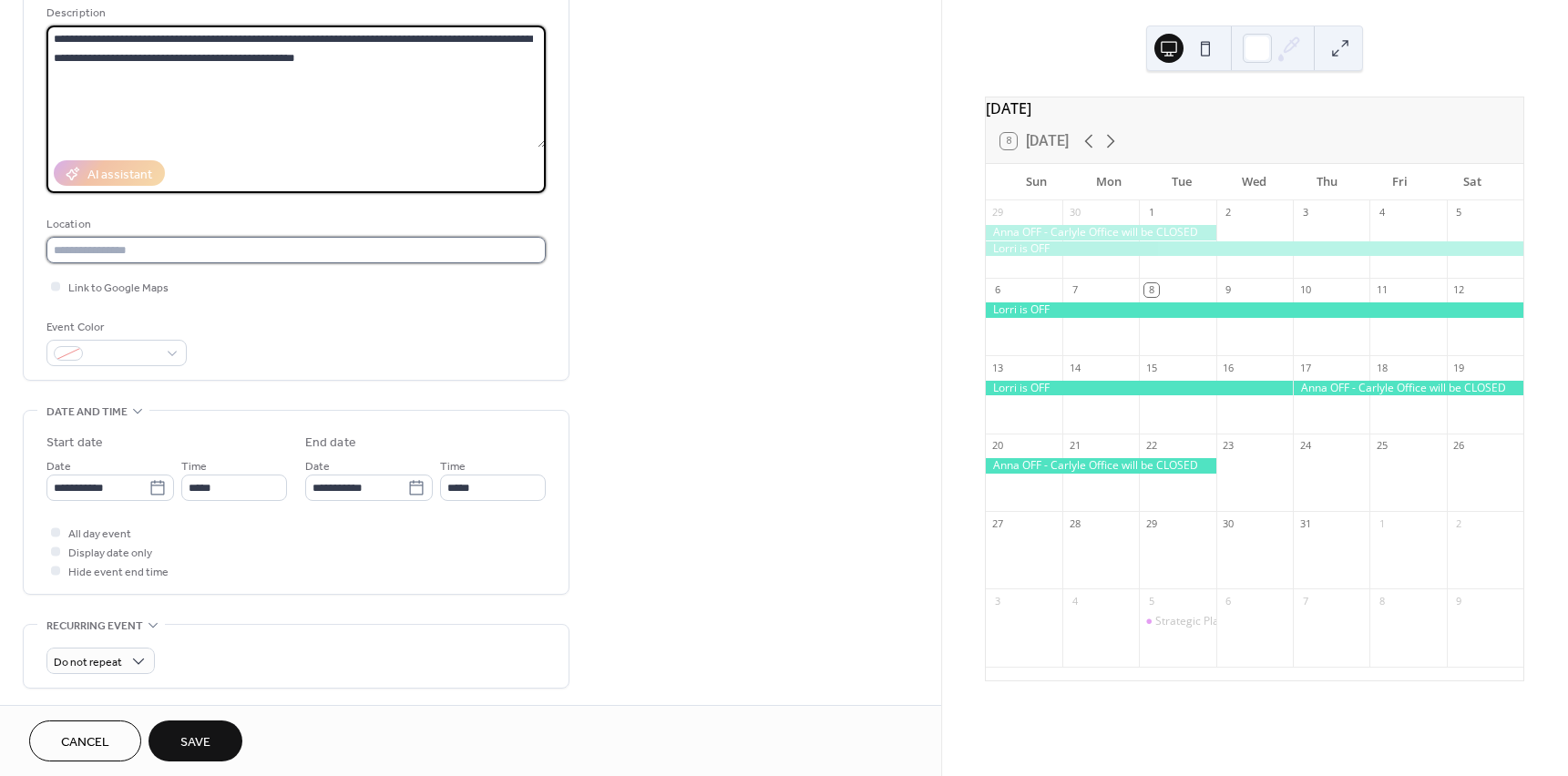 click at bounding box center [296, 250] 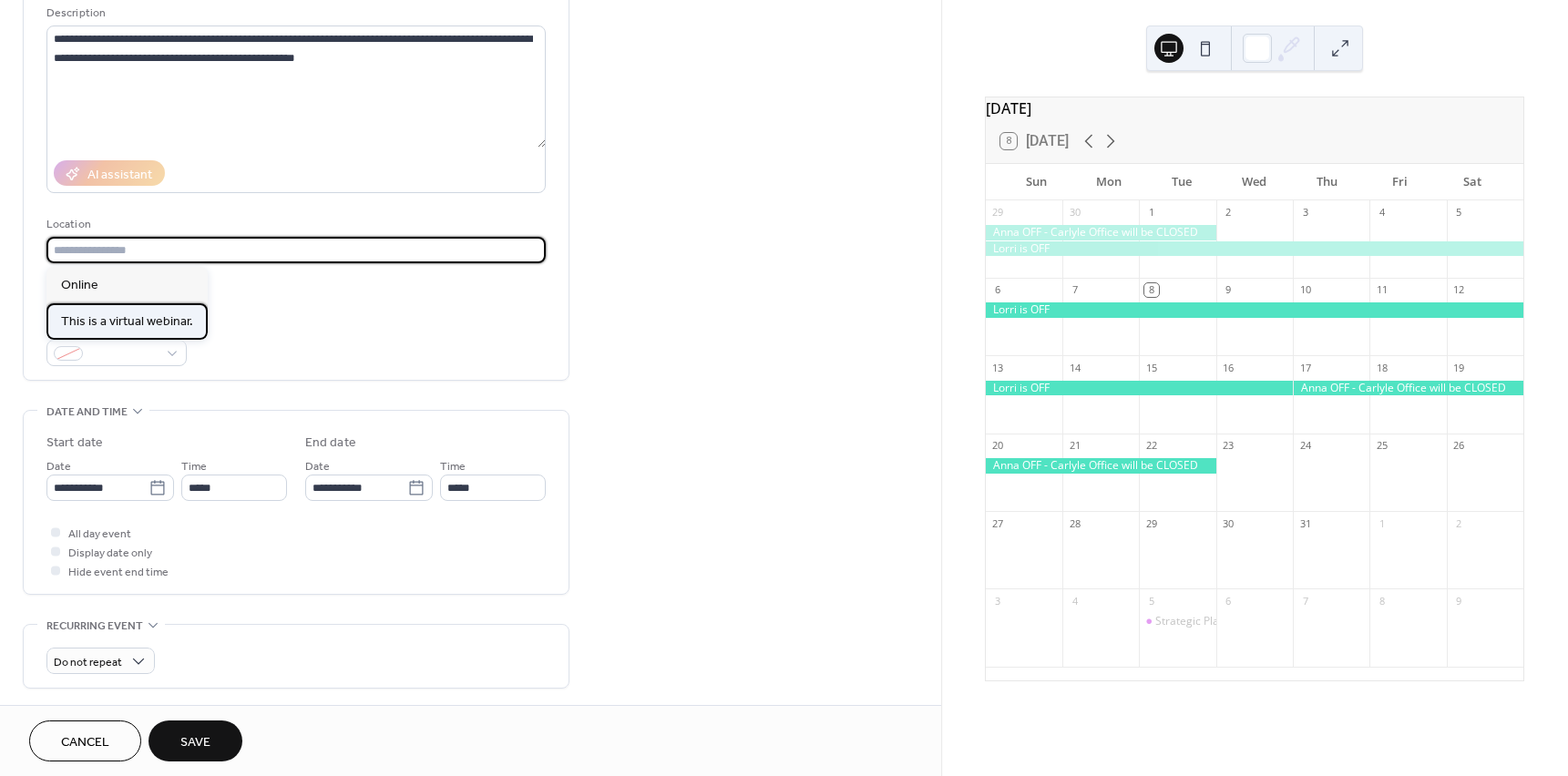 click on "This is a virtual webinar." at bounding box center (127, 322) 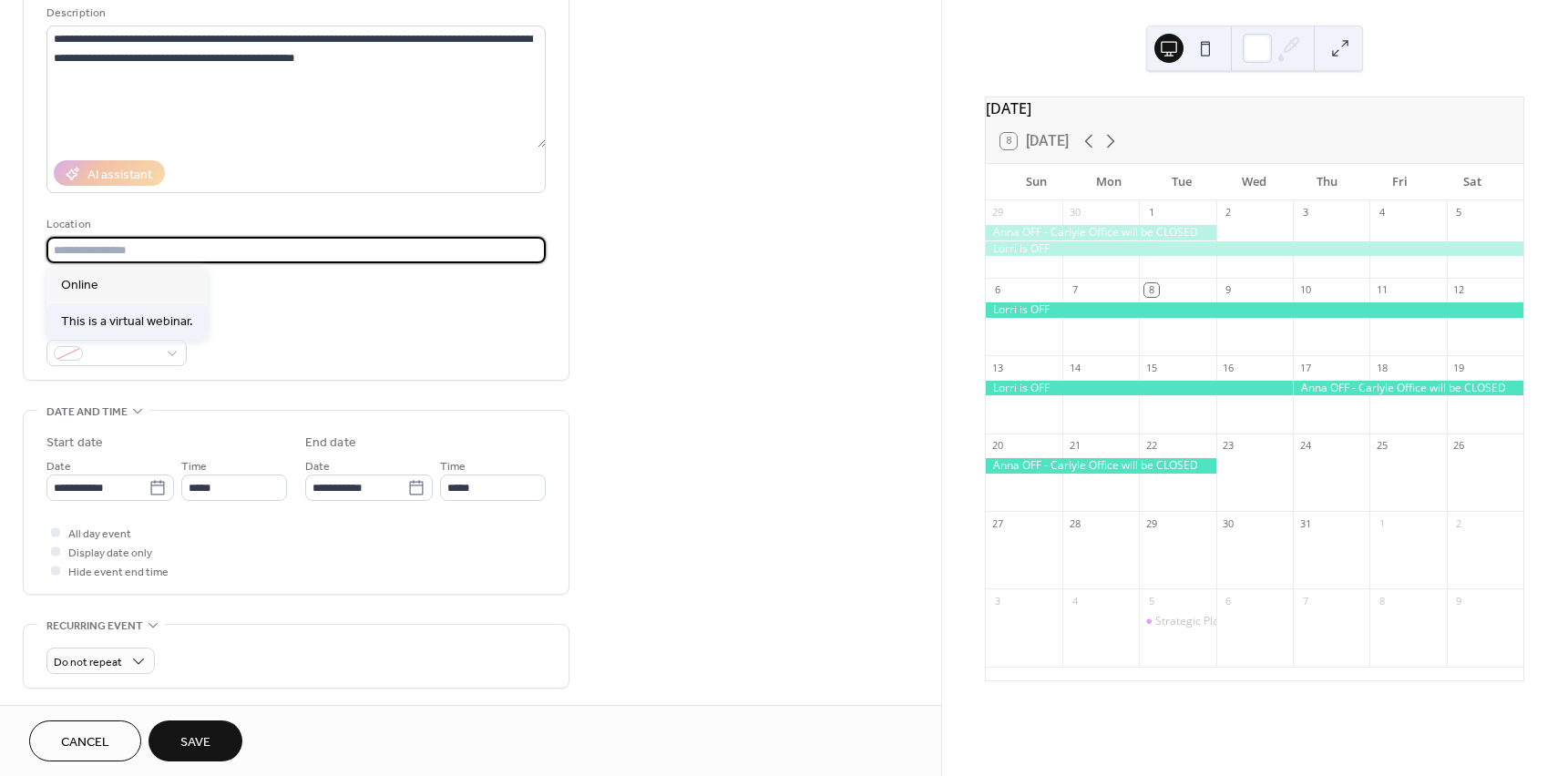 type on "**********" 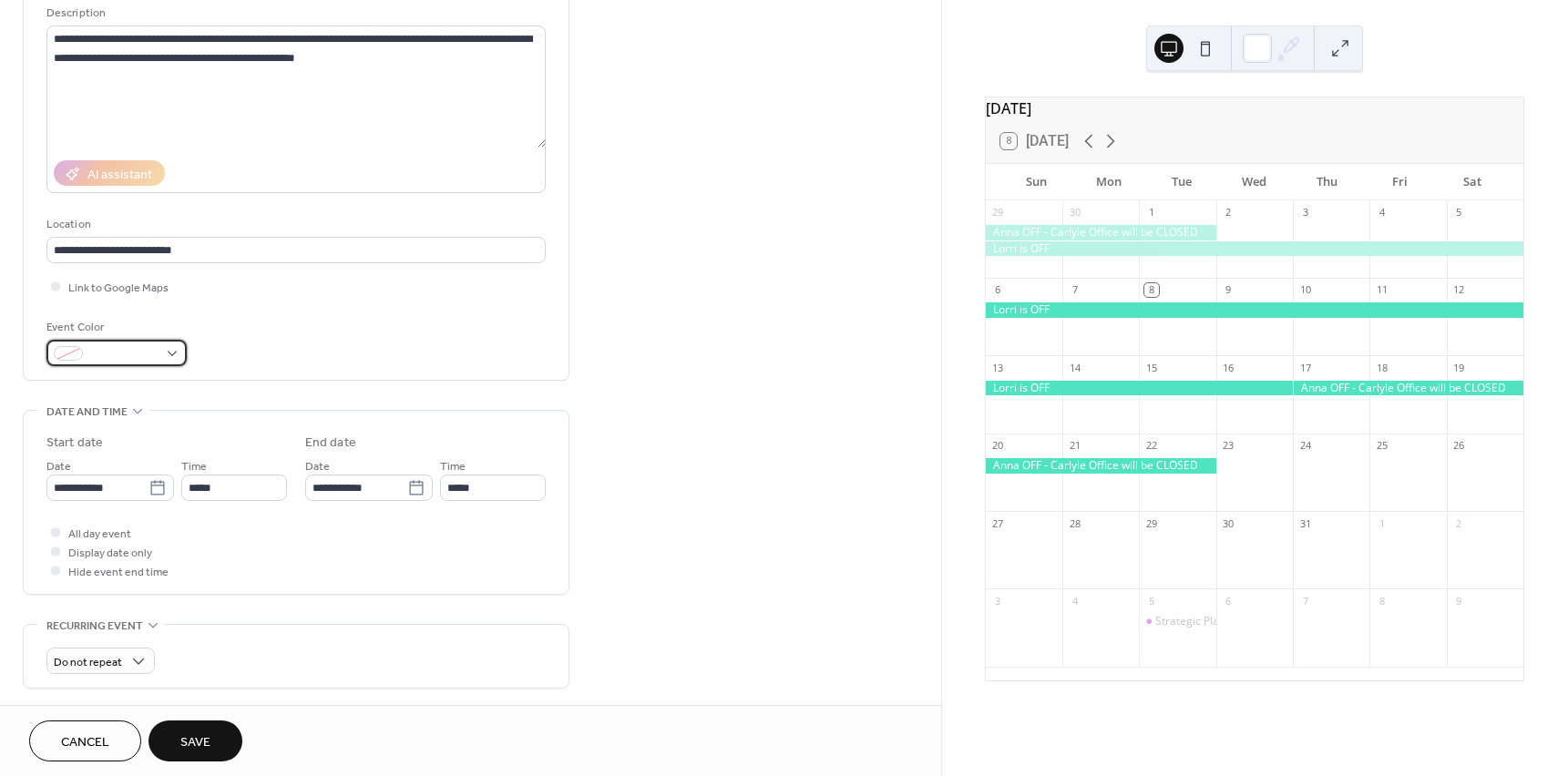 click at bounding box center [124, 354] 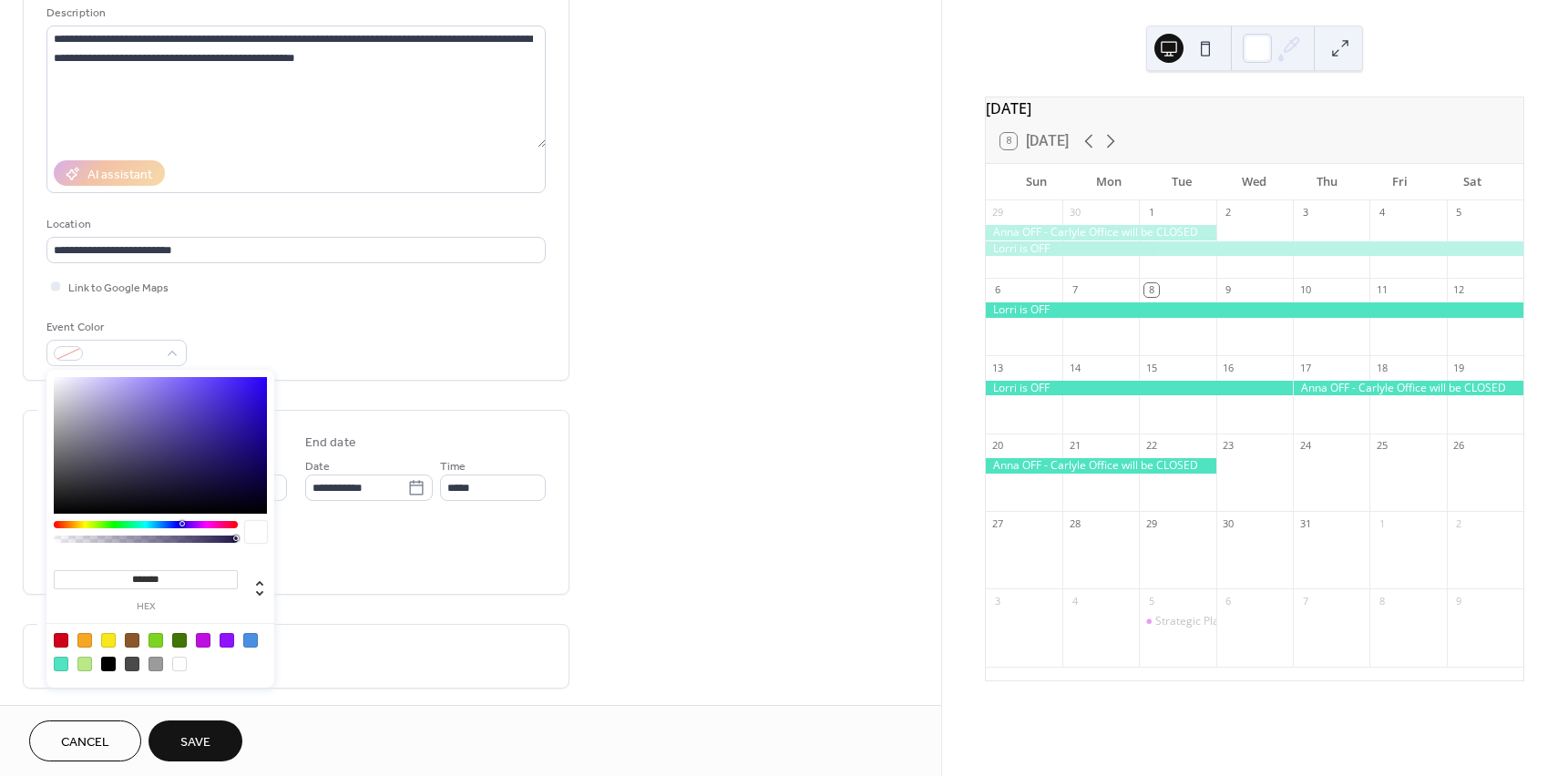 click at bounding box center [203, 640] 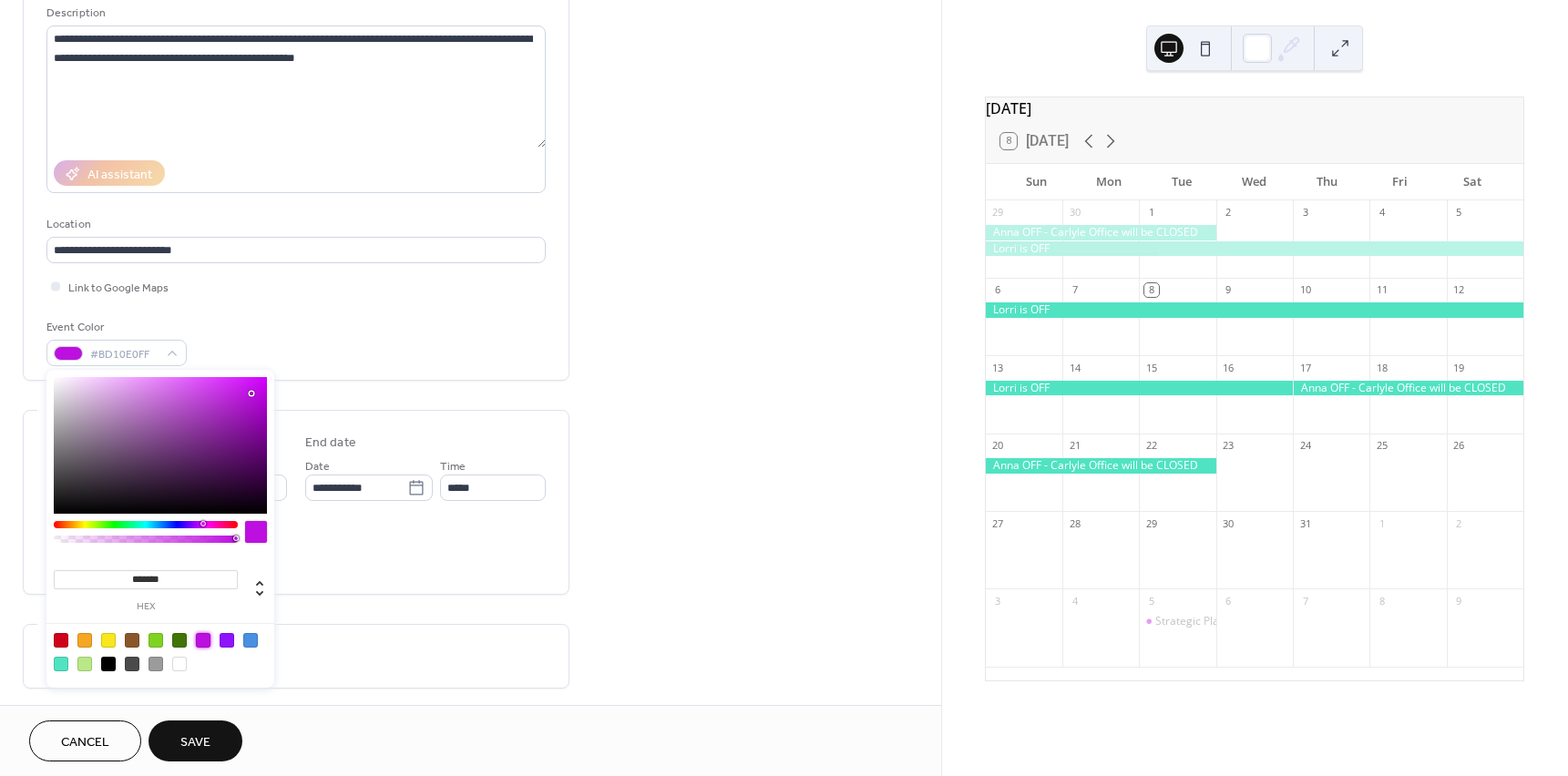 click on "**********" at bounding box center [470, 582] 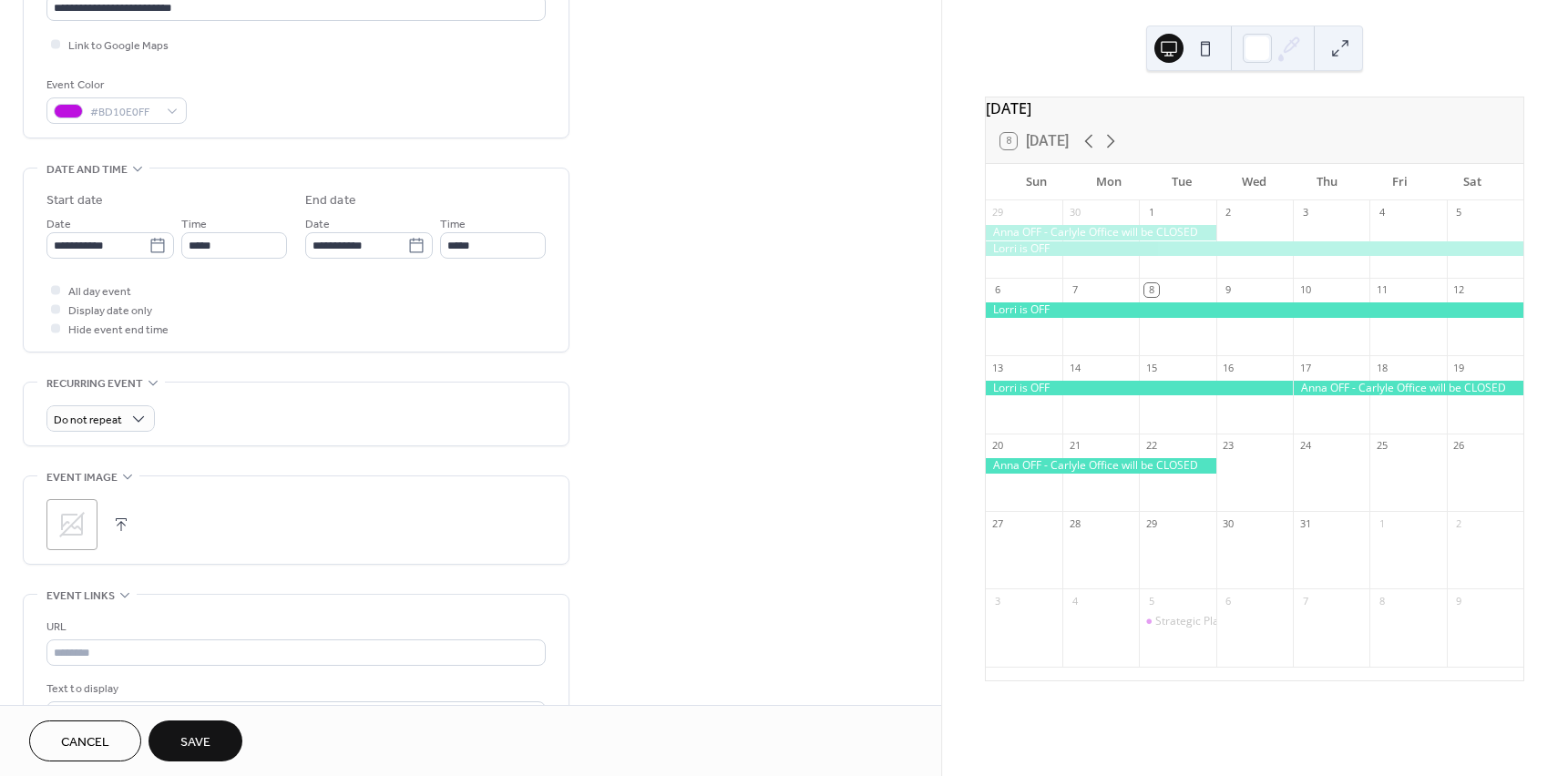 scroll, scrollTop: 455, scrollLeft: 0, axis: vertical 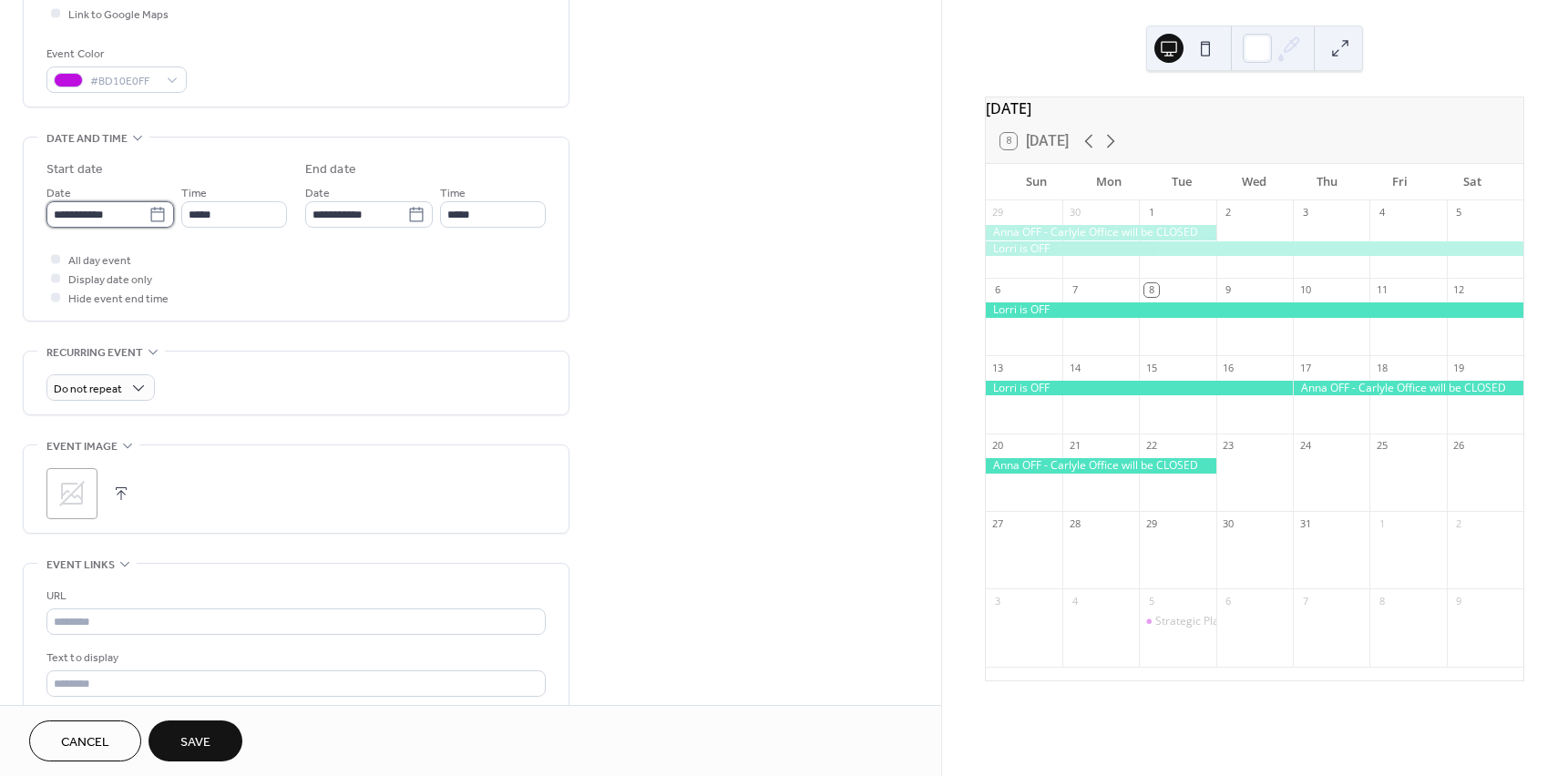 click on "**********" at bounding box center [97, 214] 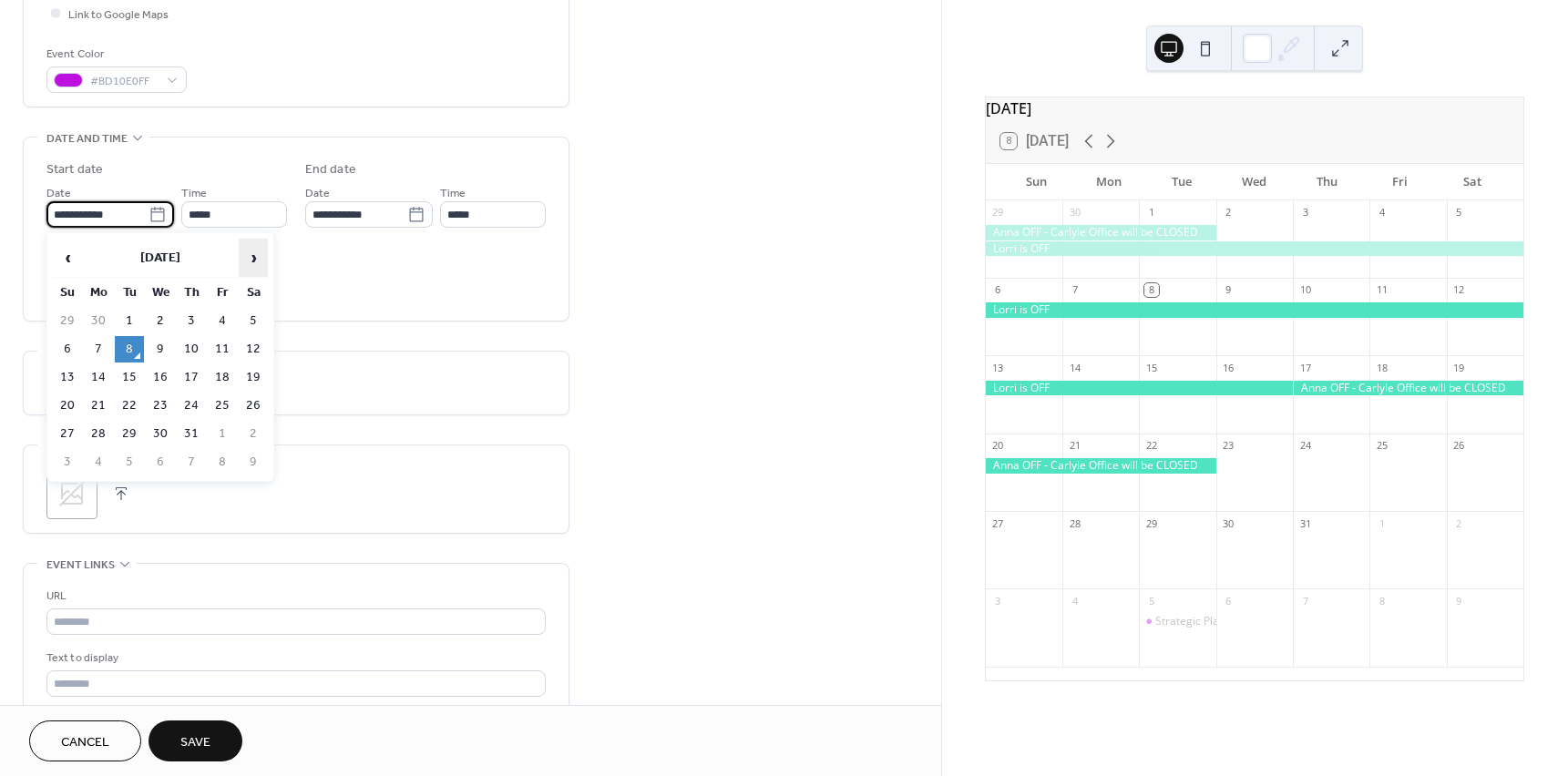 click on "›" at bounding box center (253, 258) 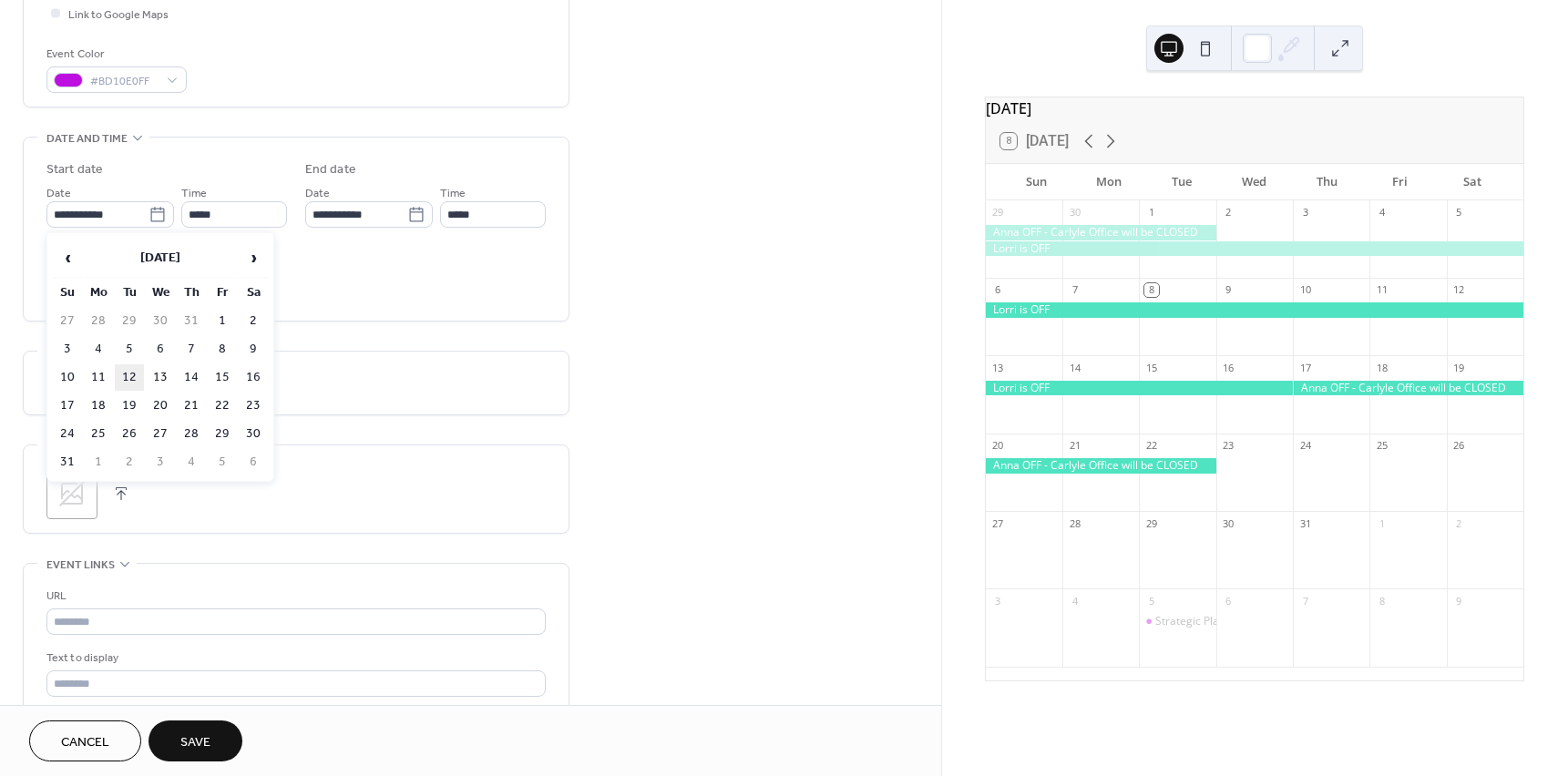 click on "12" at bounding box center [129, 377] 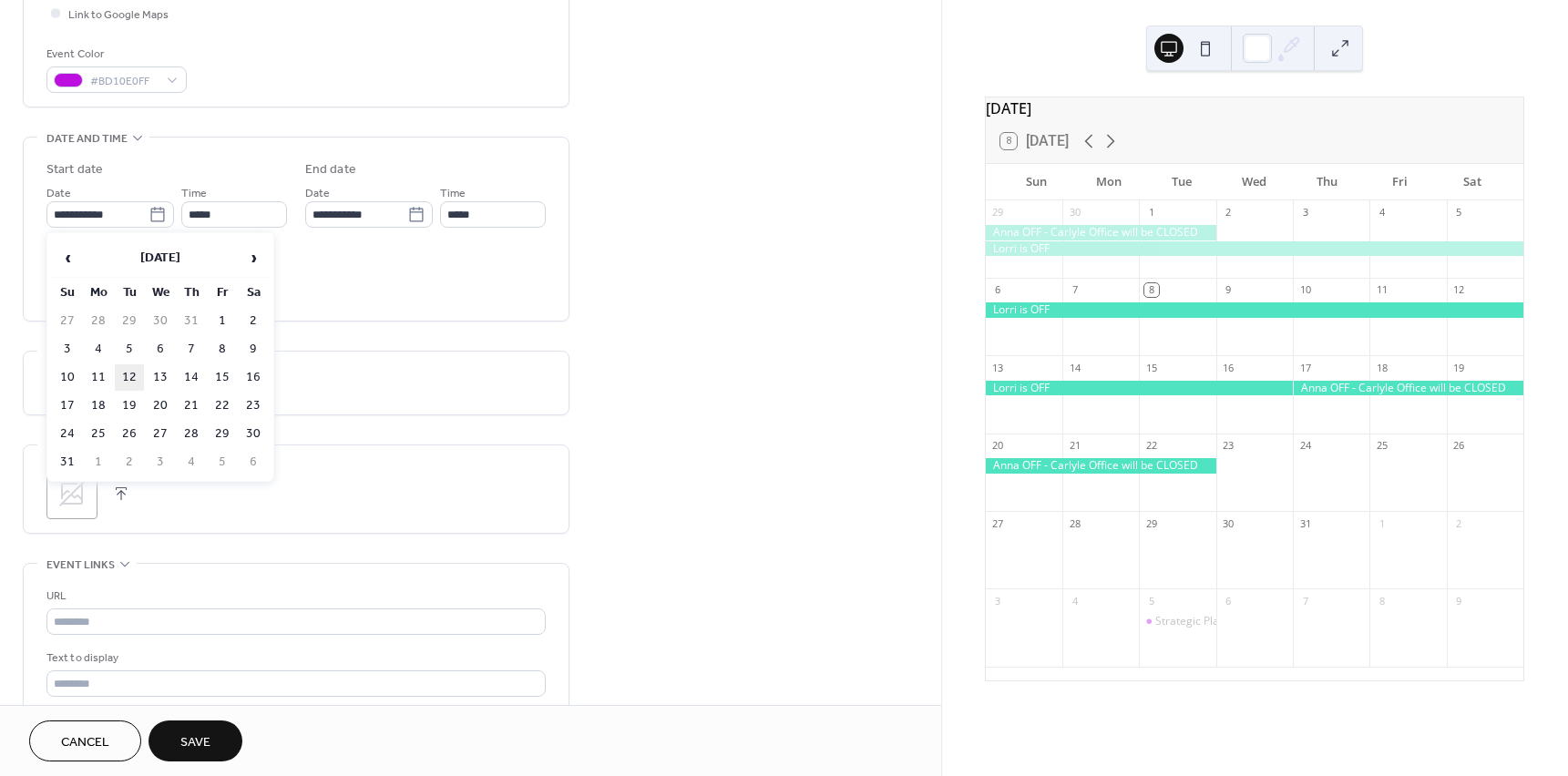 type on "**********" 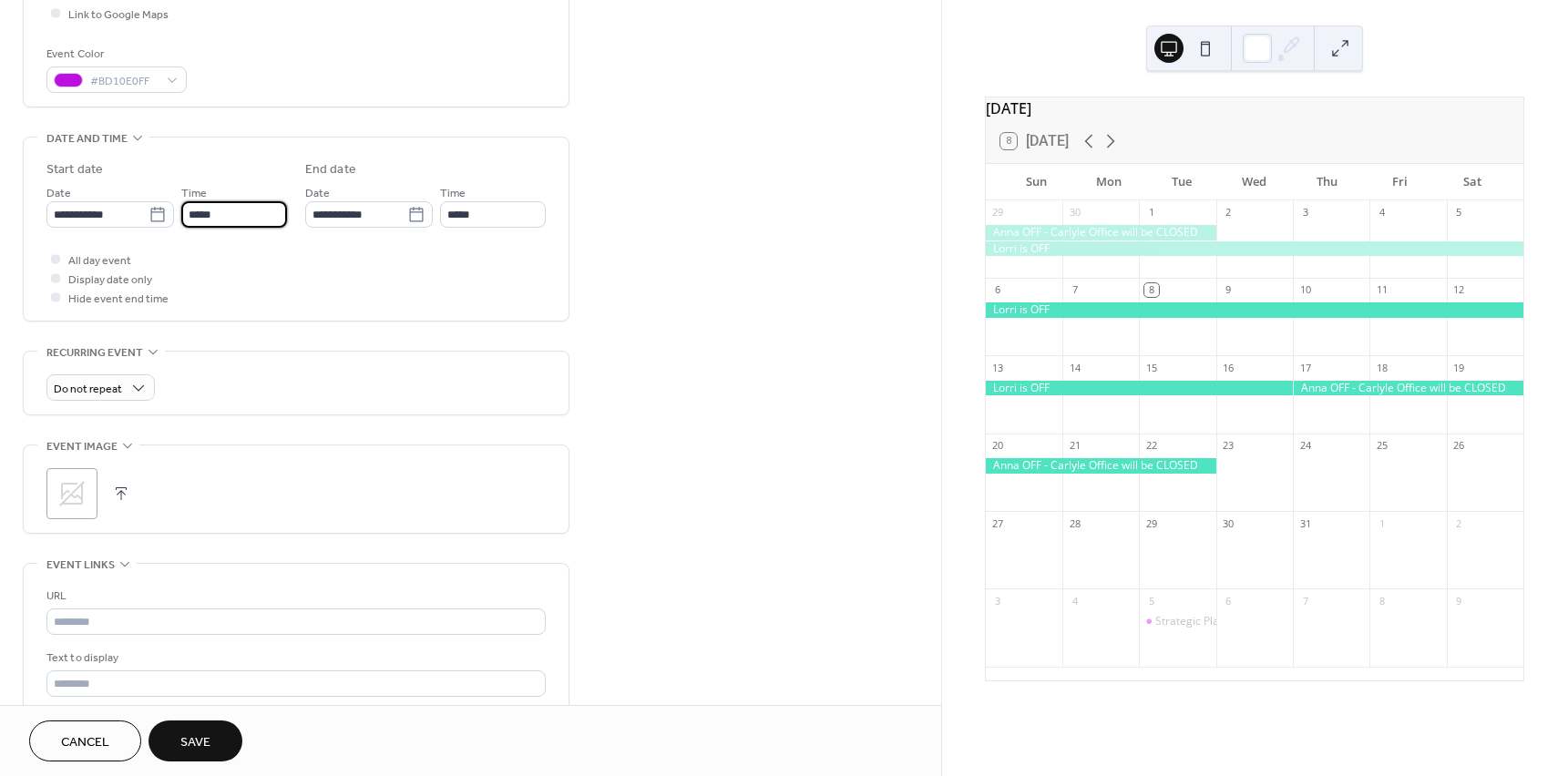 click on "*****" at bounding box center (234, 214) 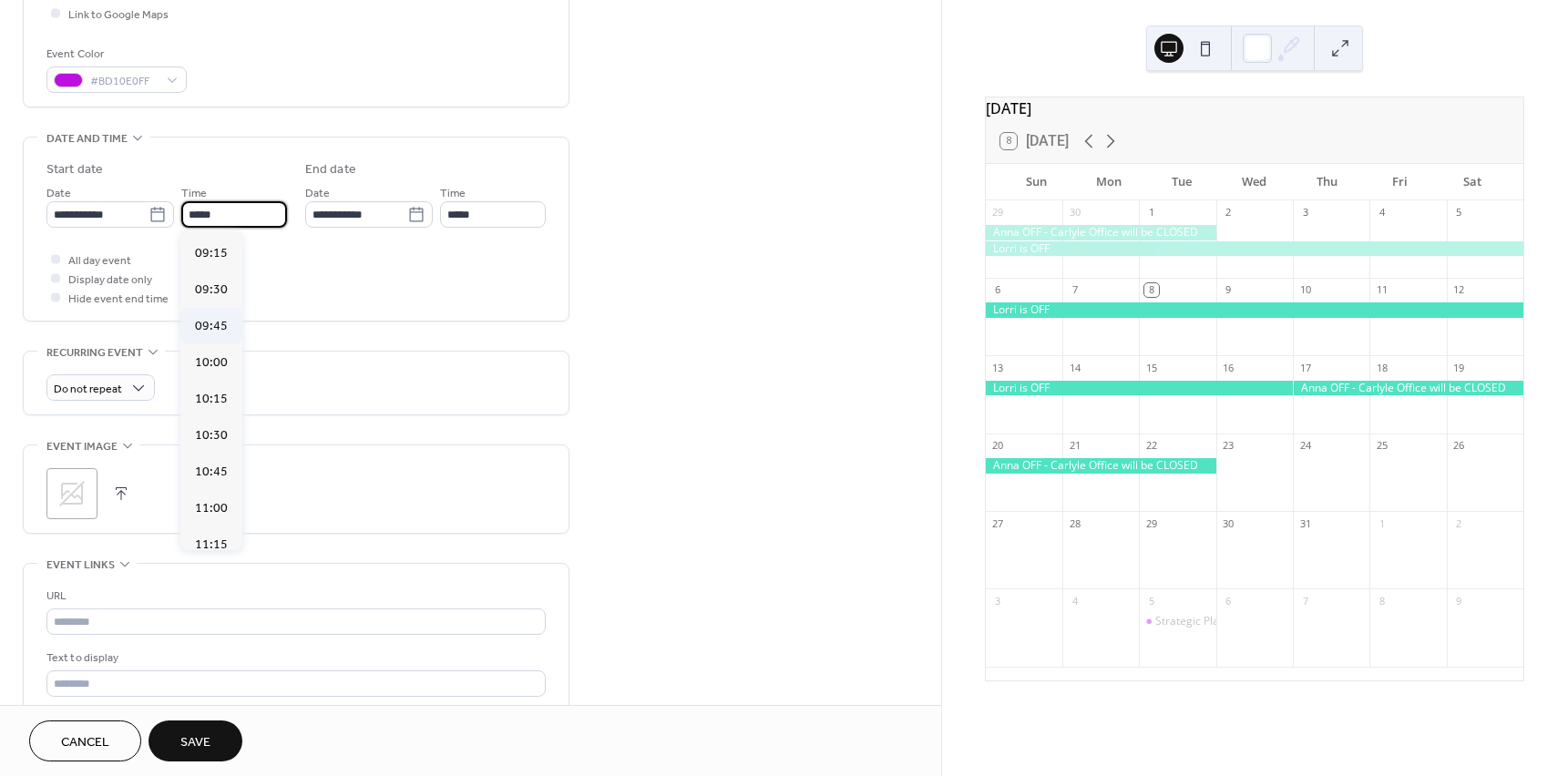 scroll, scrollTop: 1337, scrollLeft: 0, axis: vertical 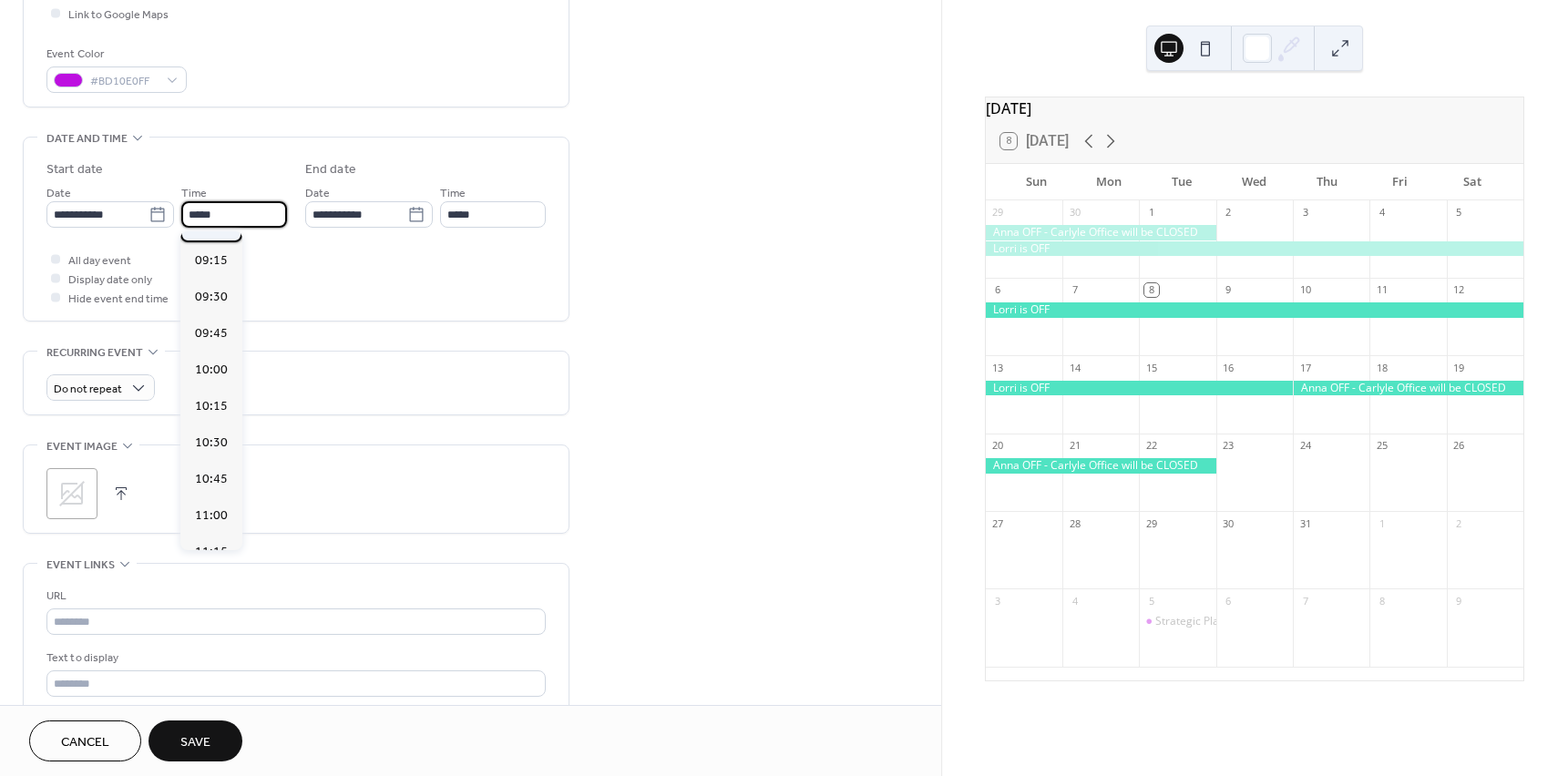 click on "09:00" at bounding box center (211, 224) 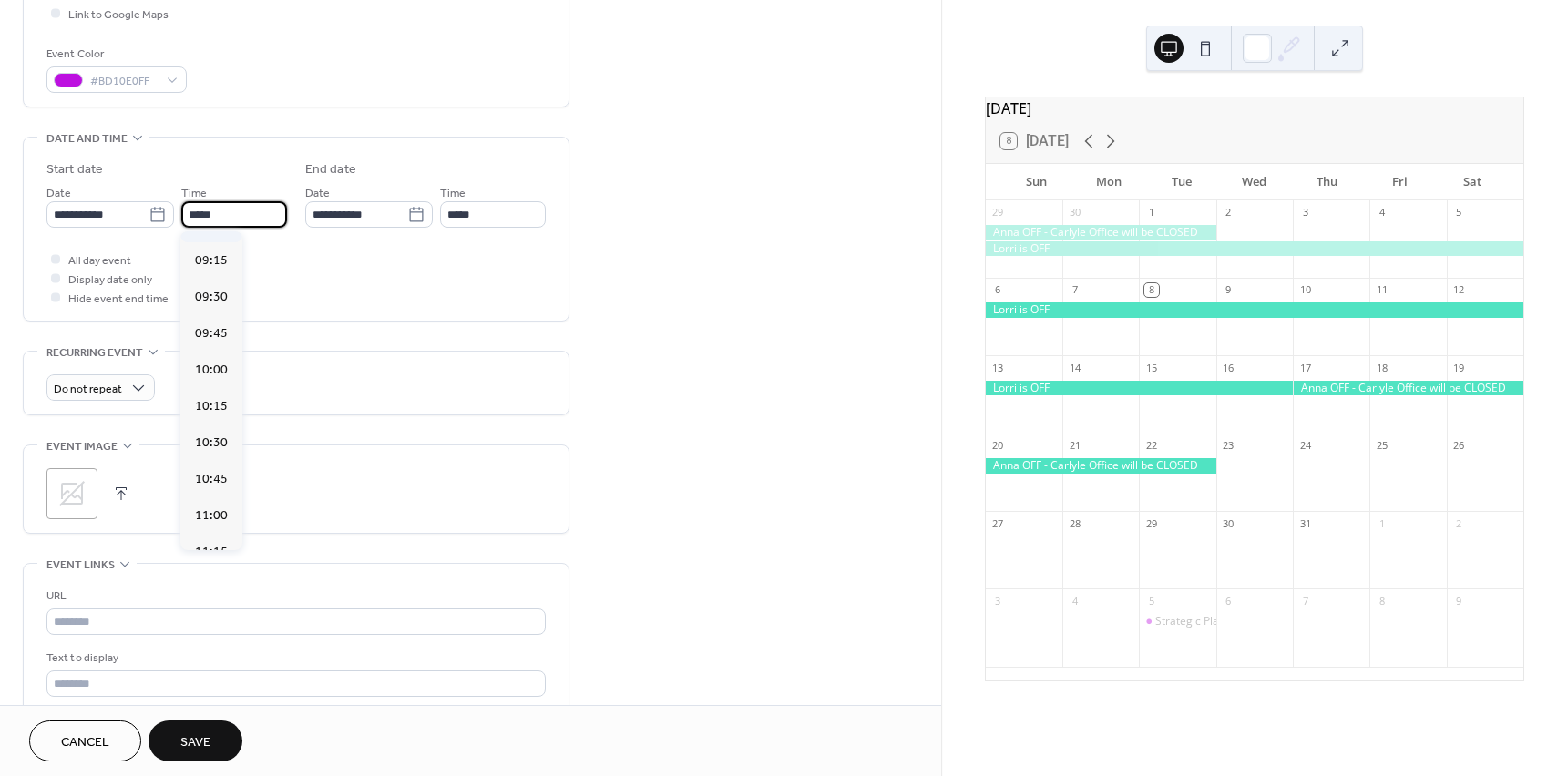 type on "*****" 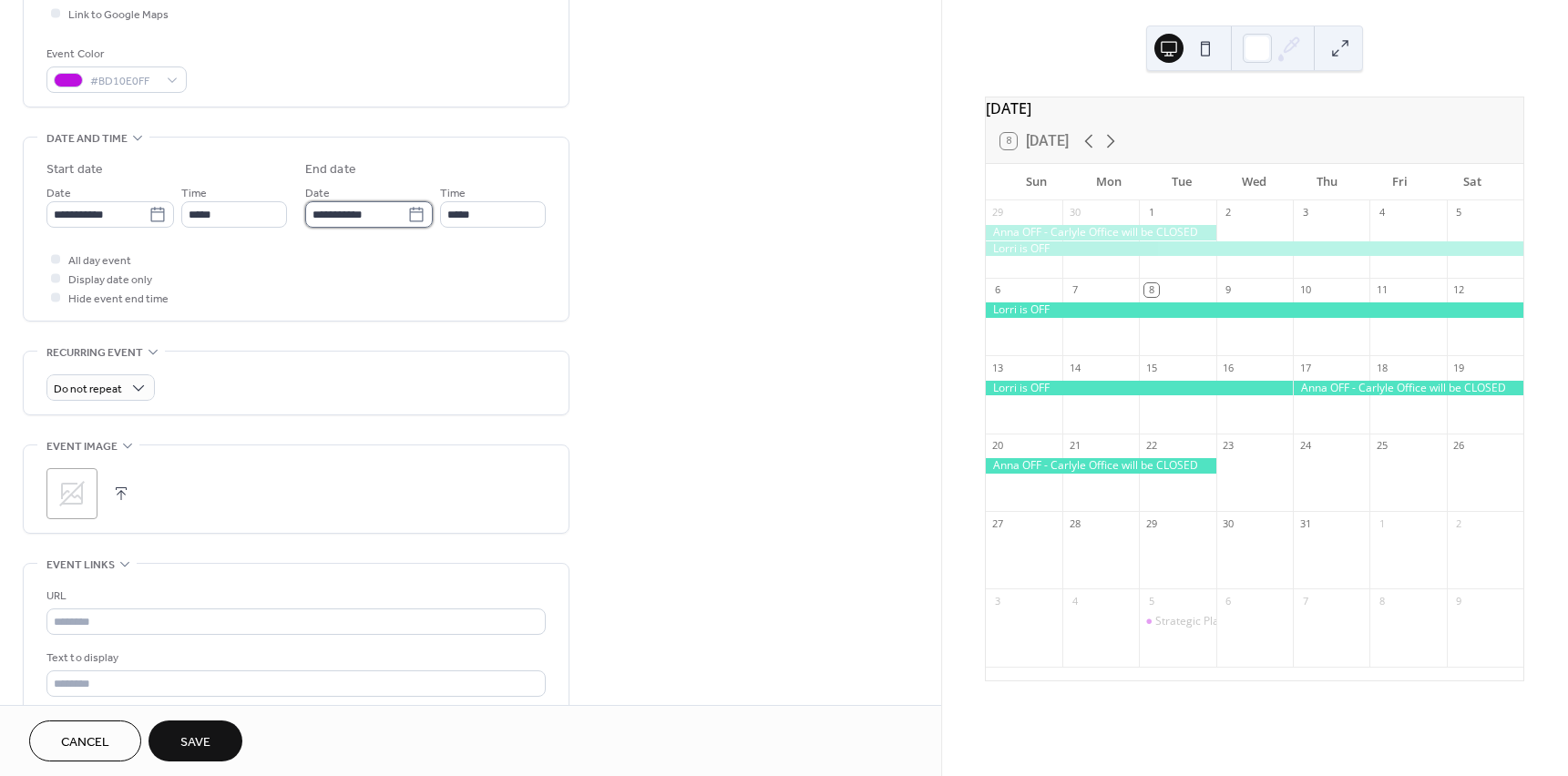 click on "**********" at bounding box center [356, 214] 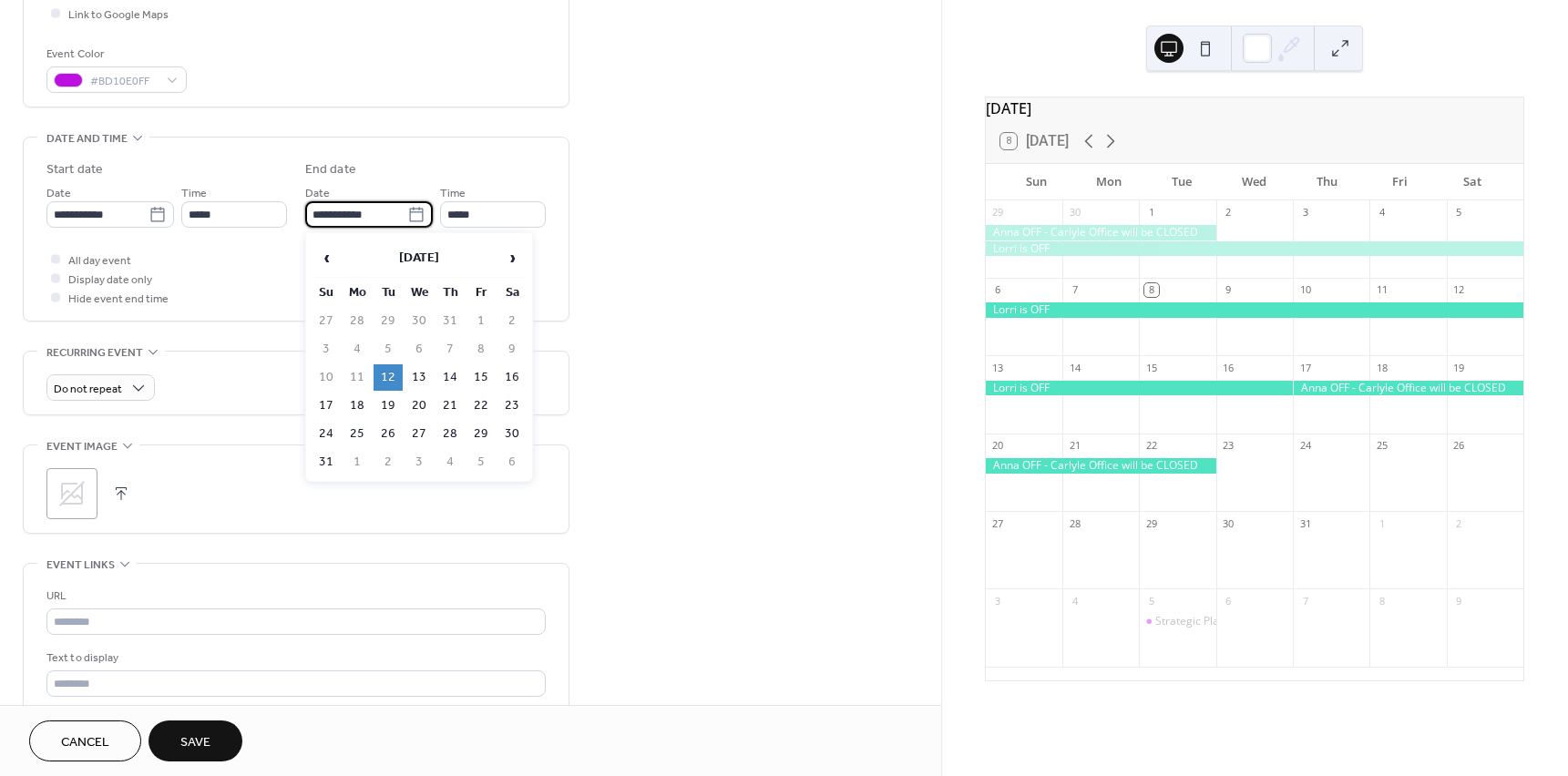 click on "**********" at bounding box center [356, 214] 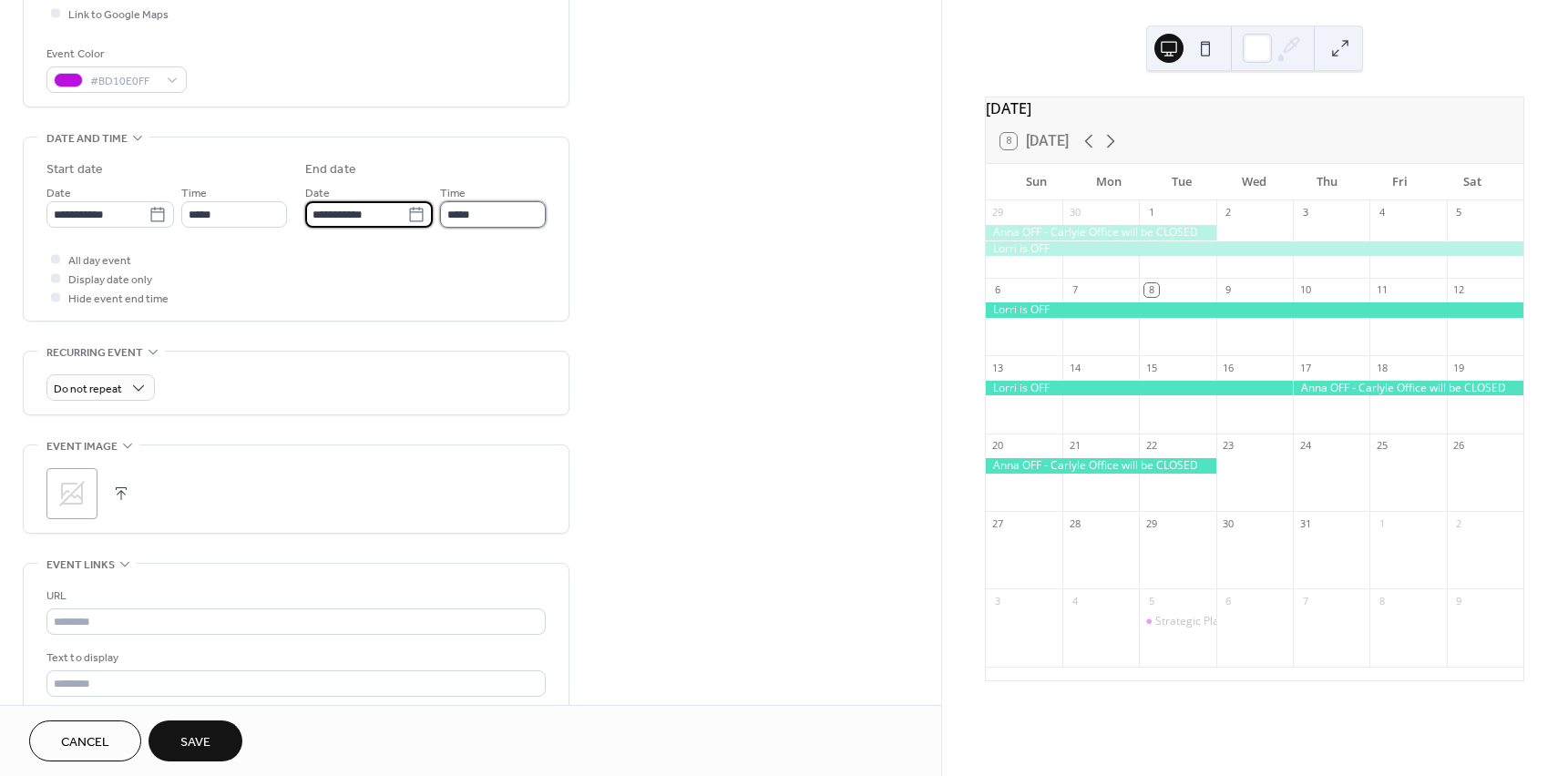 click on "*****" at bounding box center (493, 214) 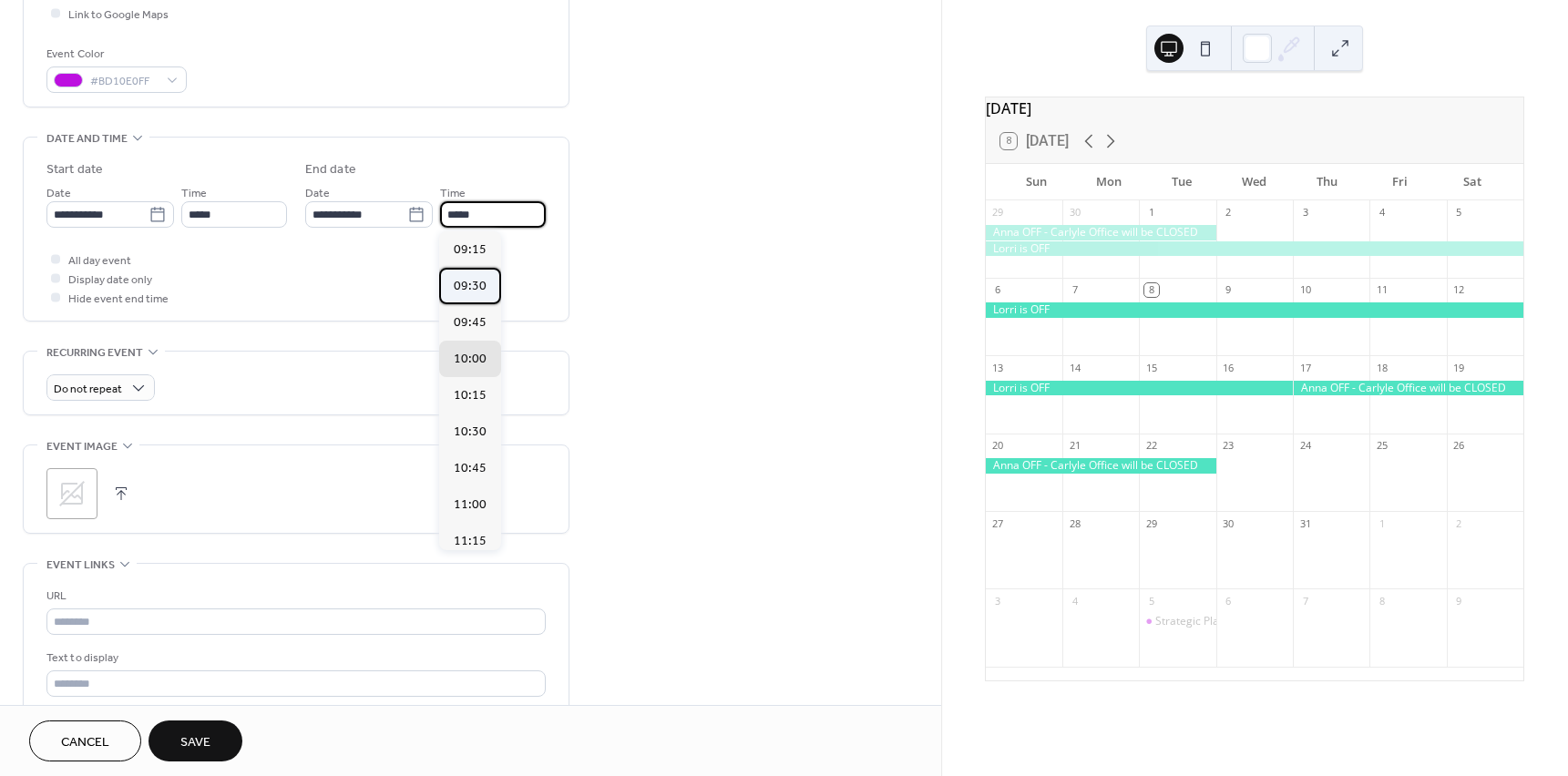click on "09:30" at bounding box center (470, 286) 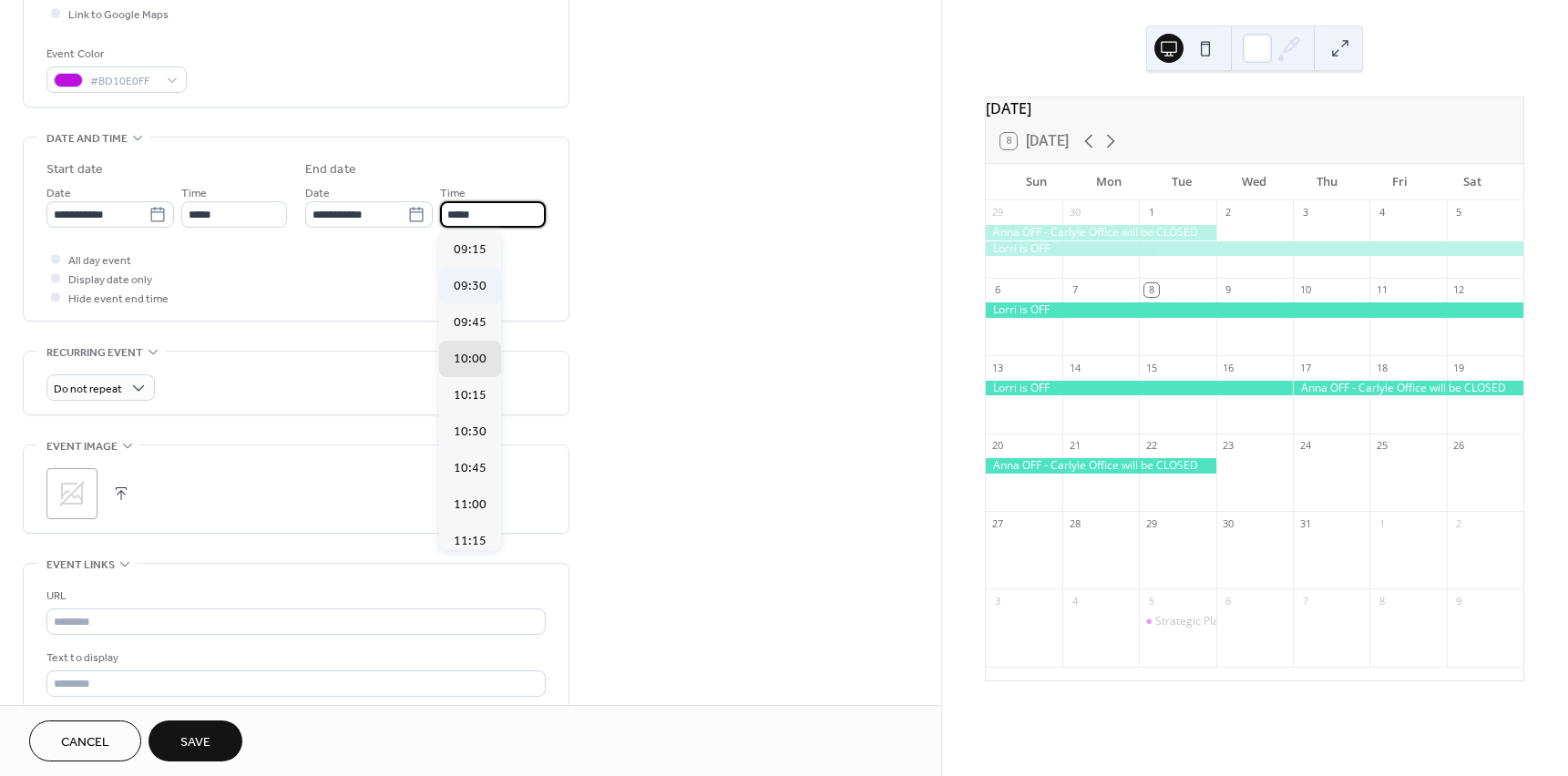 type on "*****" 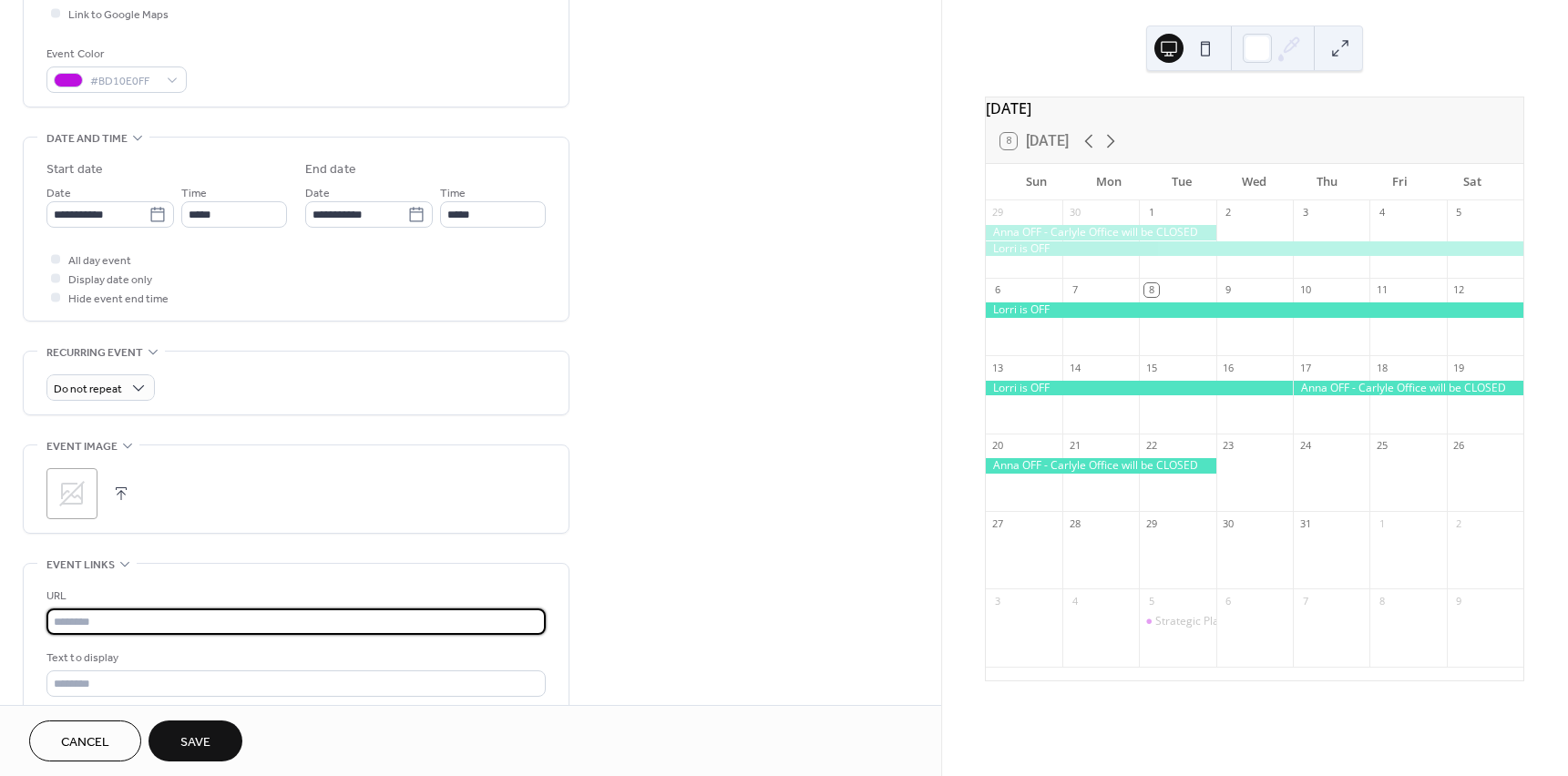 click at bounding box center [296, 621] 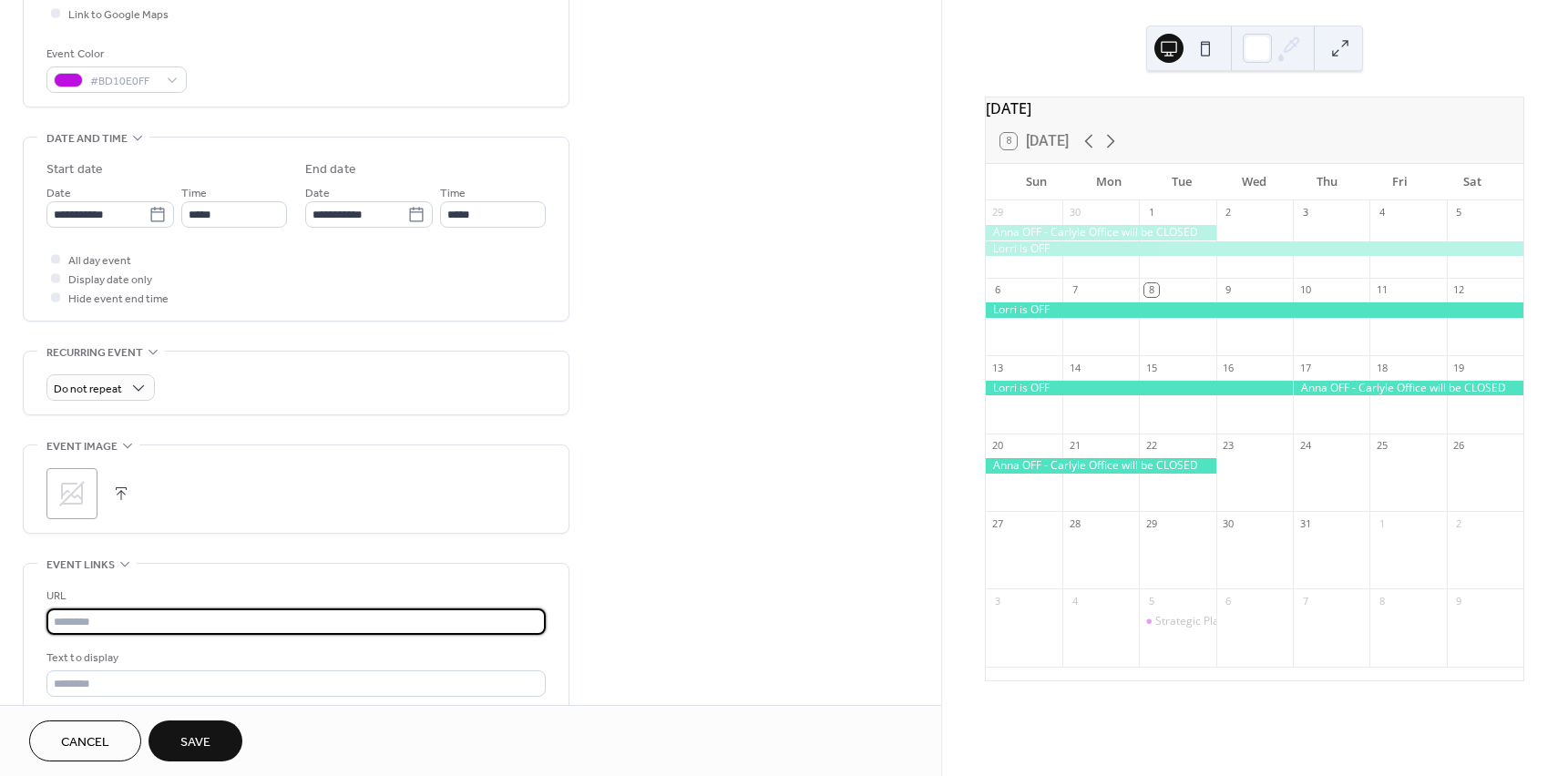 paste on "**********" 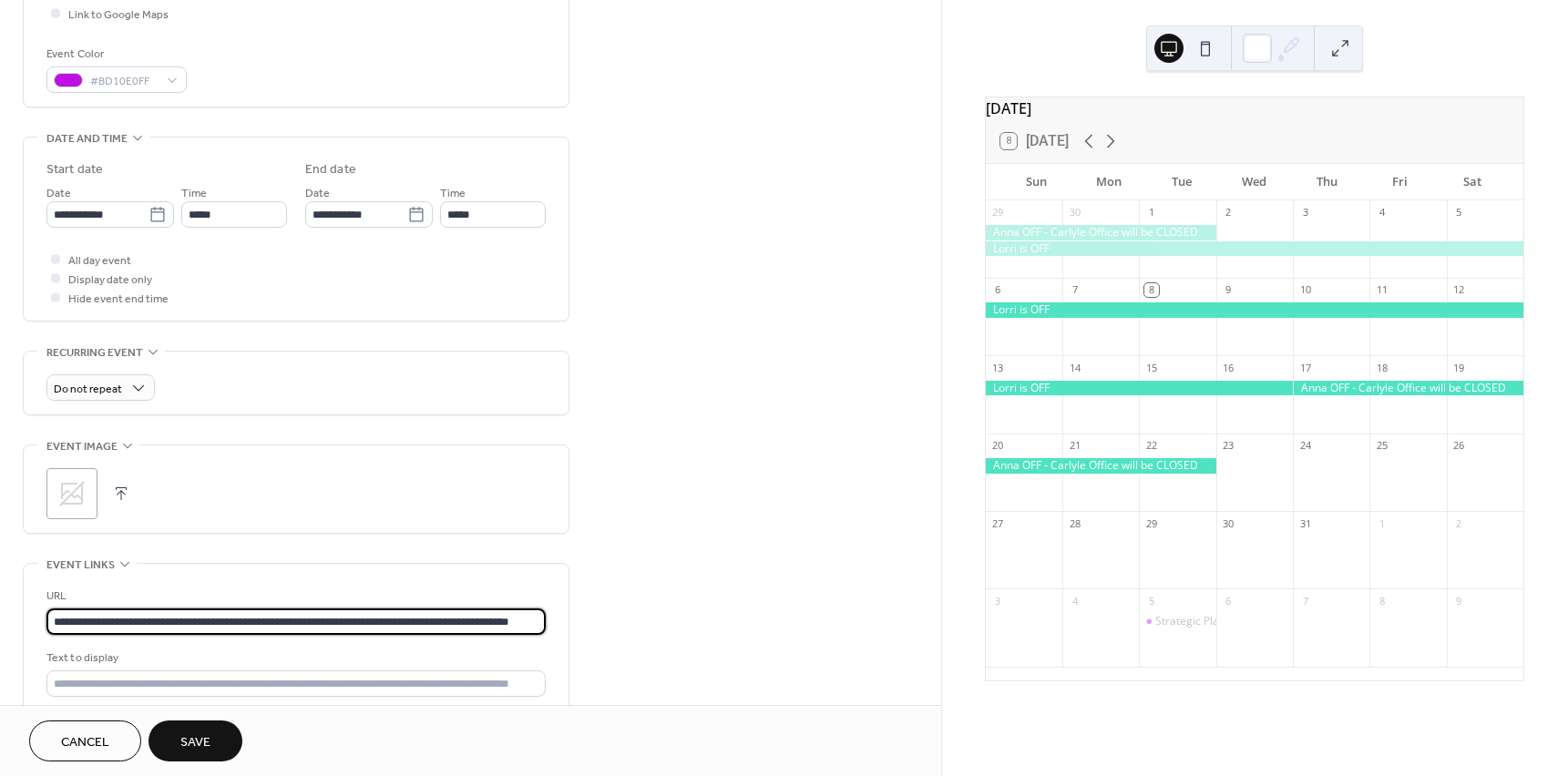 scroll, scrollTop: 0, scrollLeft: 0, axis: both 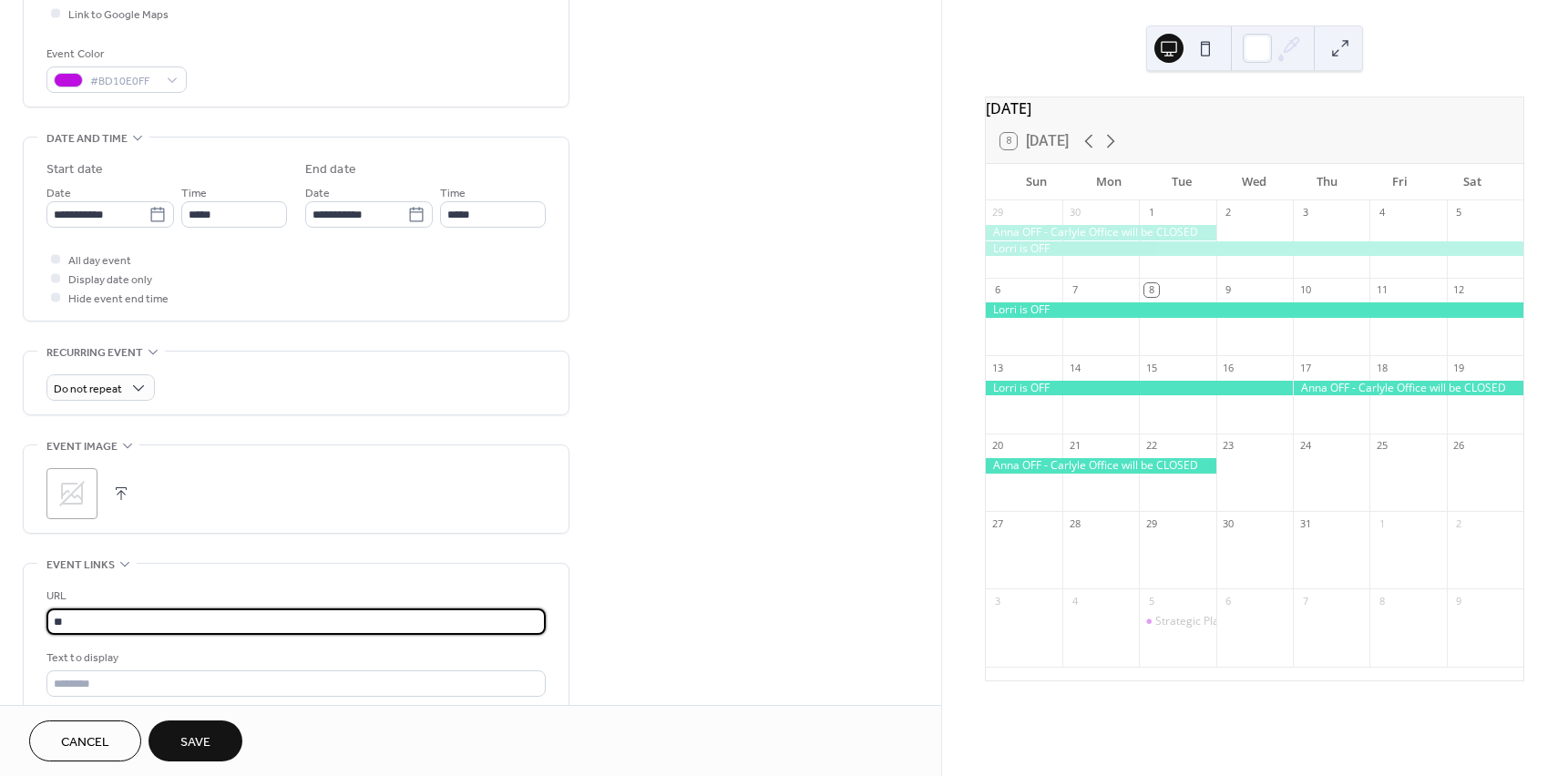 type on "*" 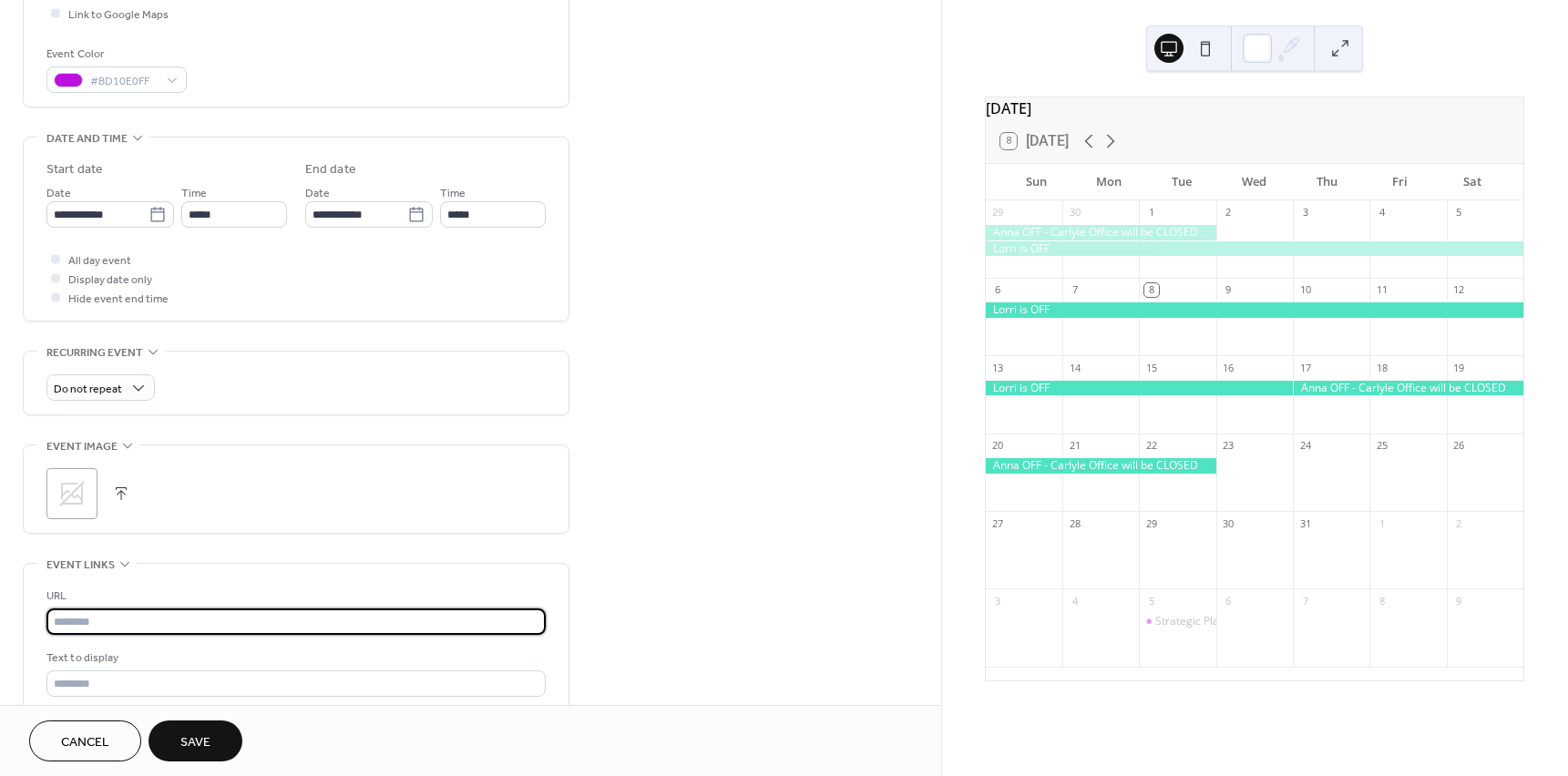 paste on "**********" 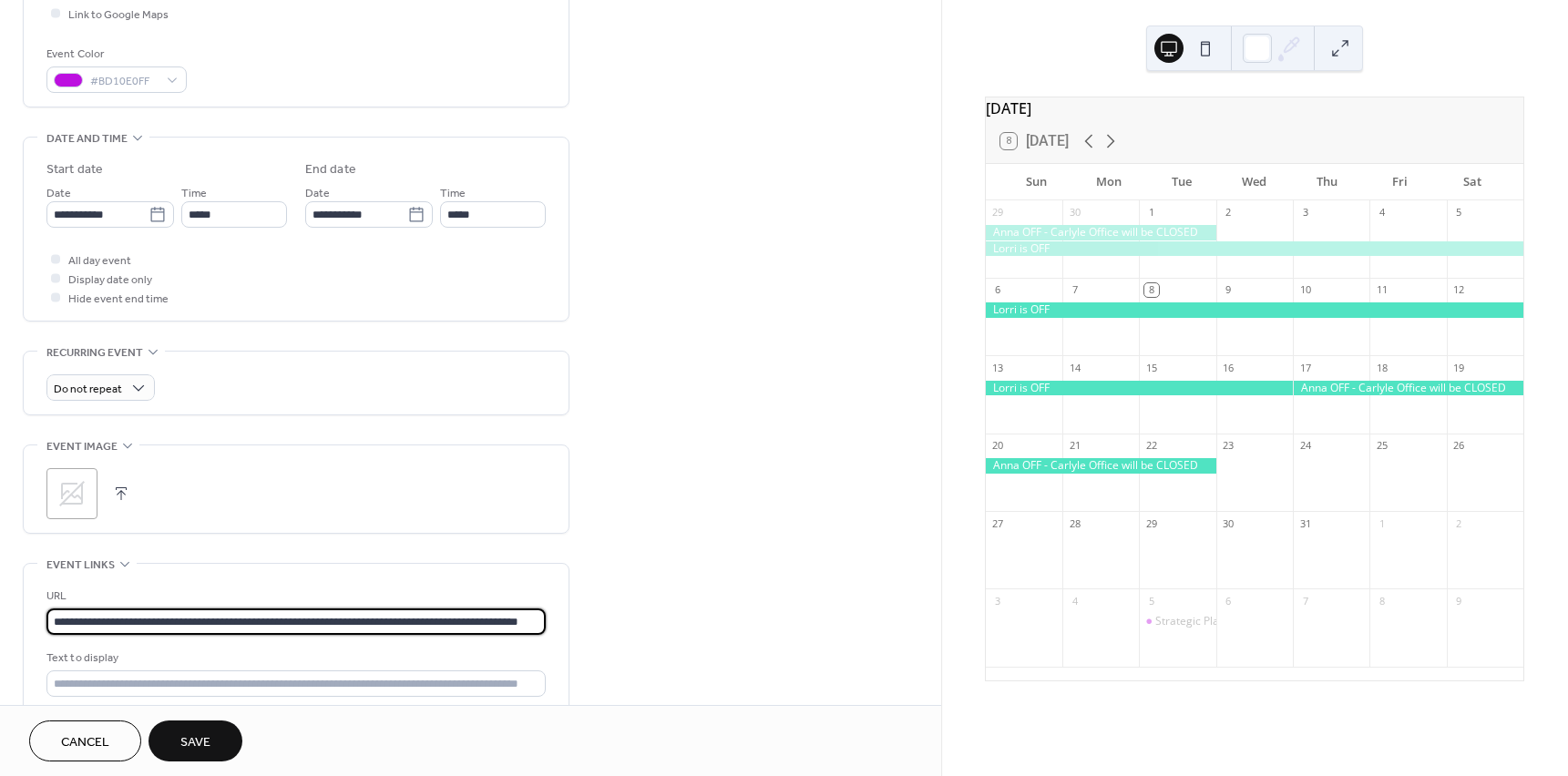 scroll, scrollTop: 0, scrollLeft: 40, axis: horizontal 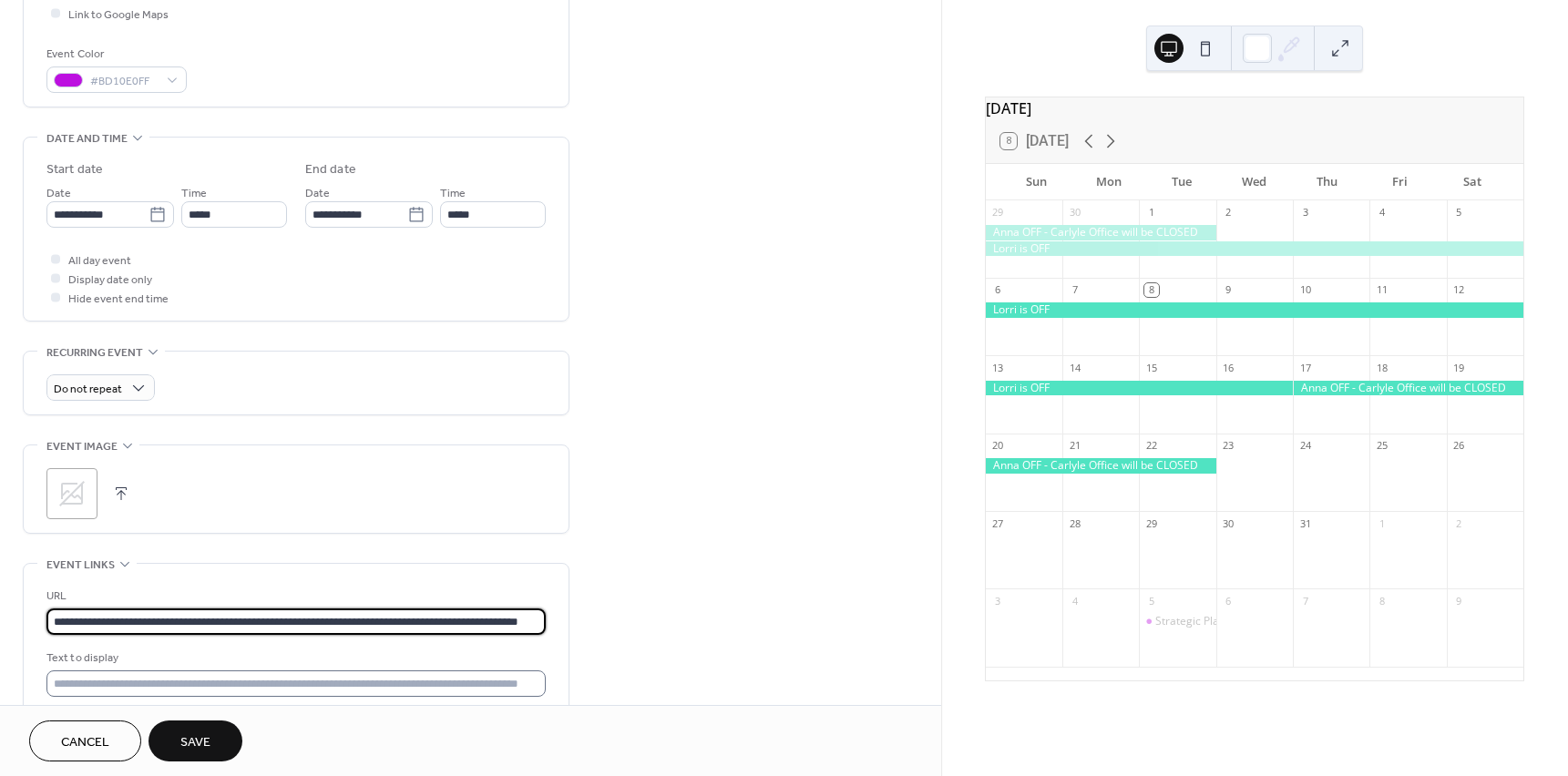 type on "**********" 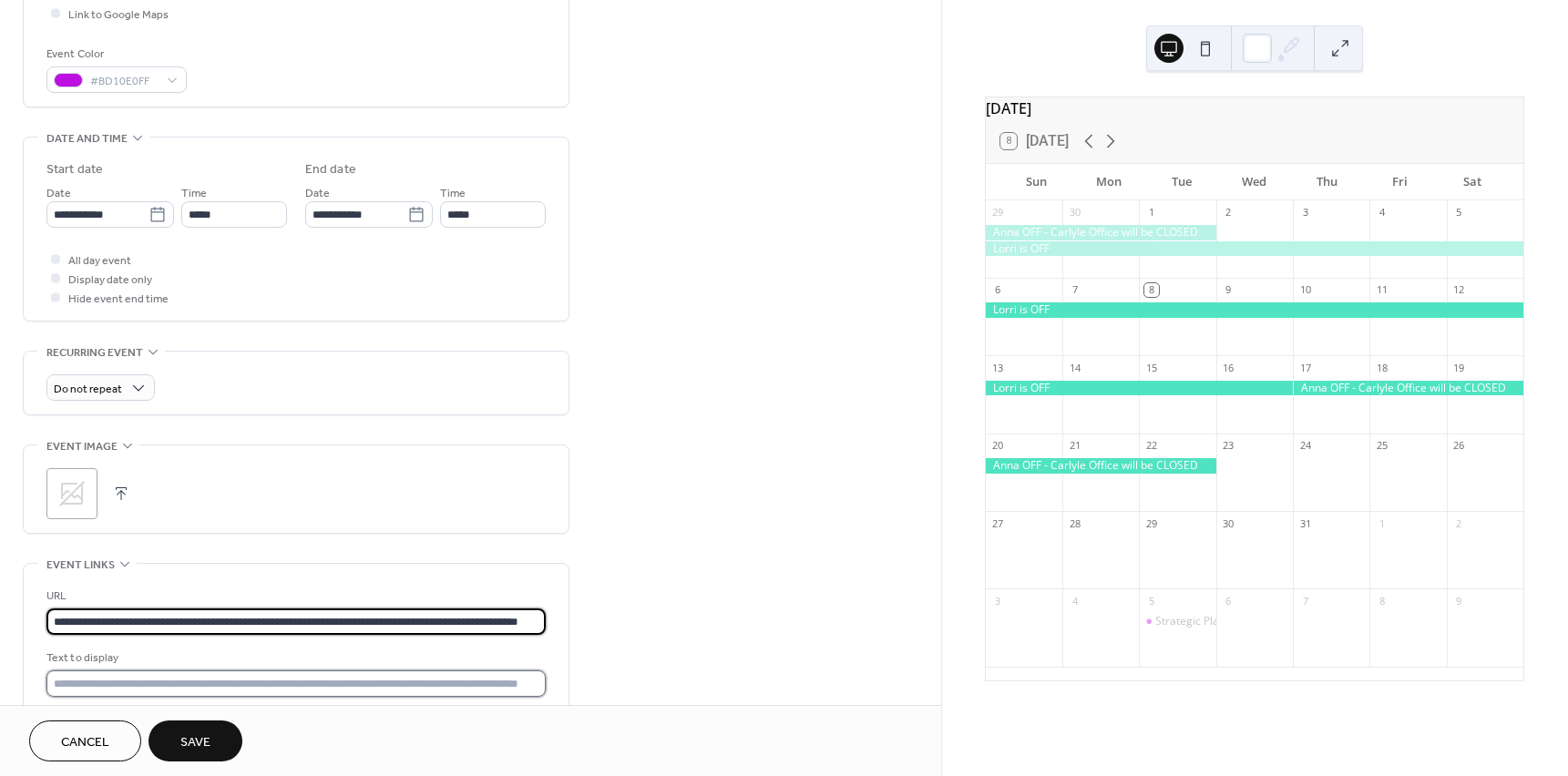click at bounding box center [296, 683] 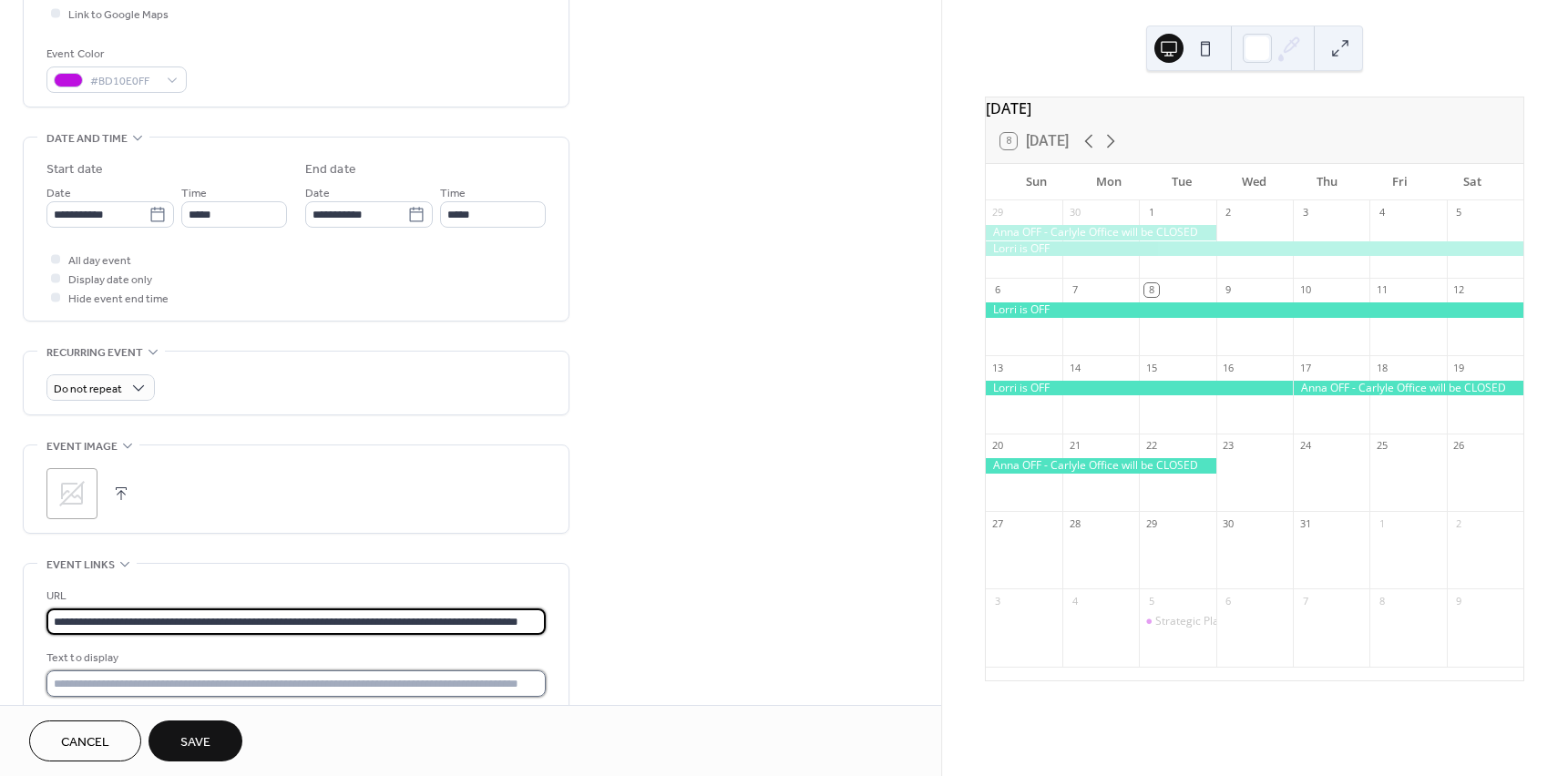 scroll, scrollTop: 0, scrollLeft: 0, axis: both 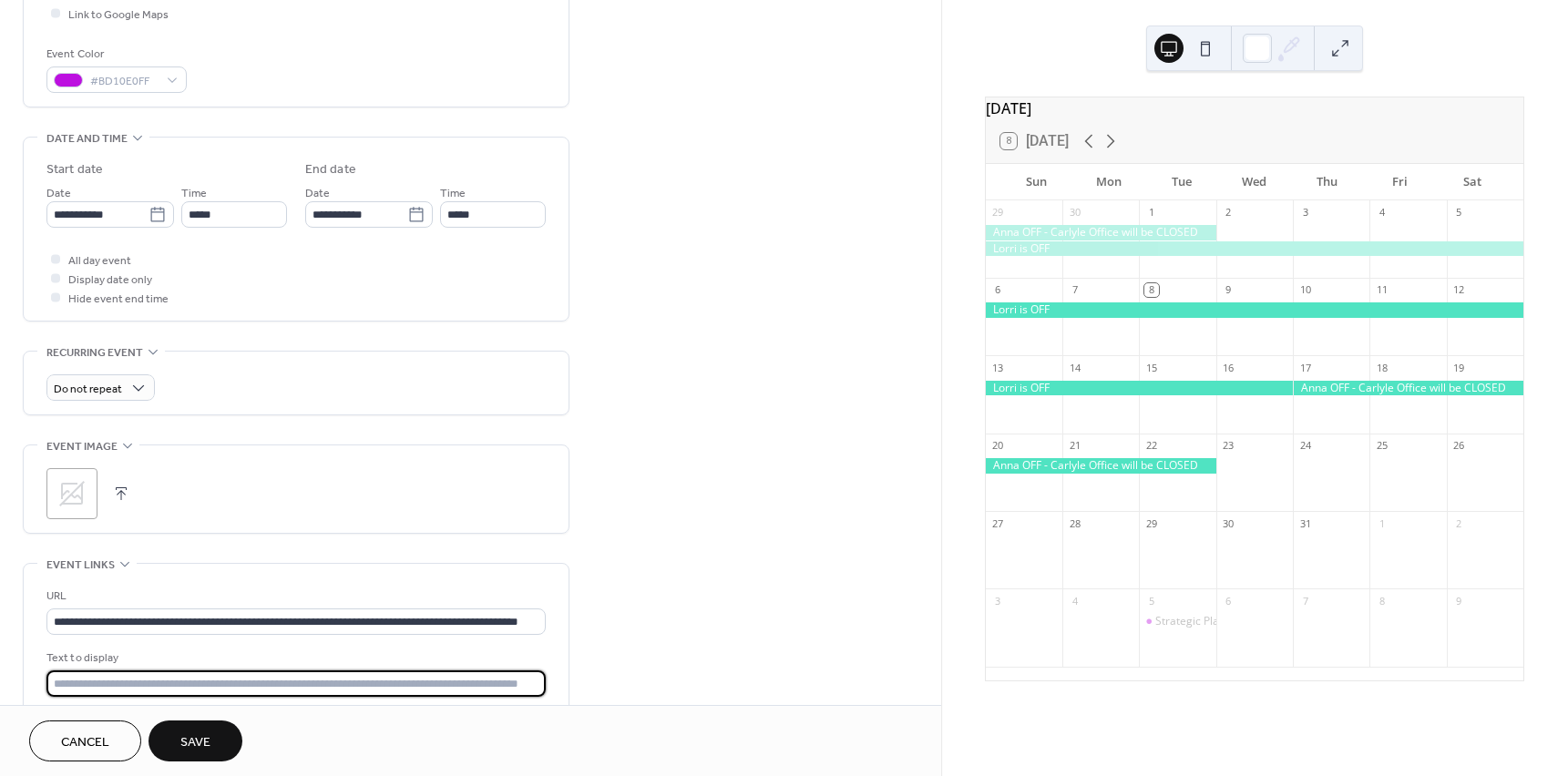 type on "**********" 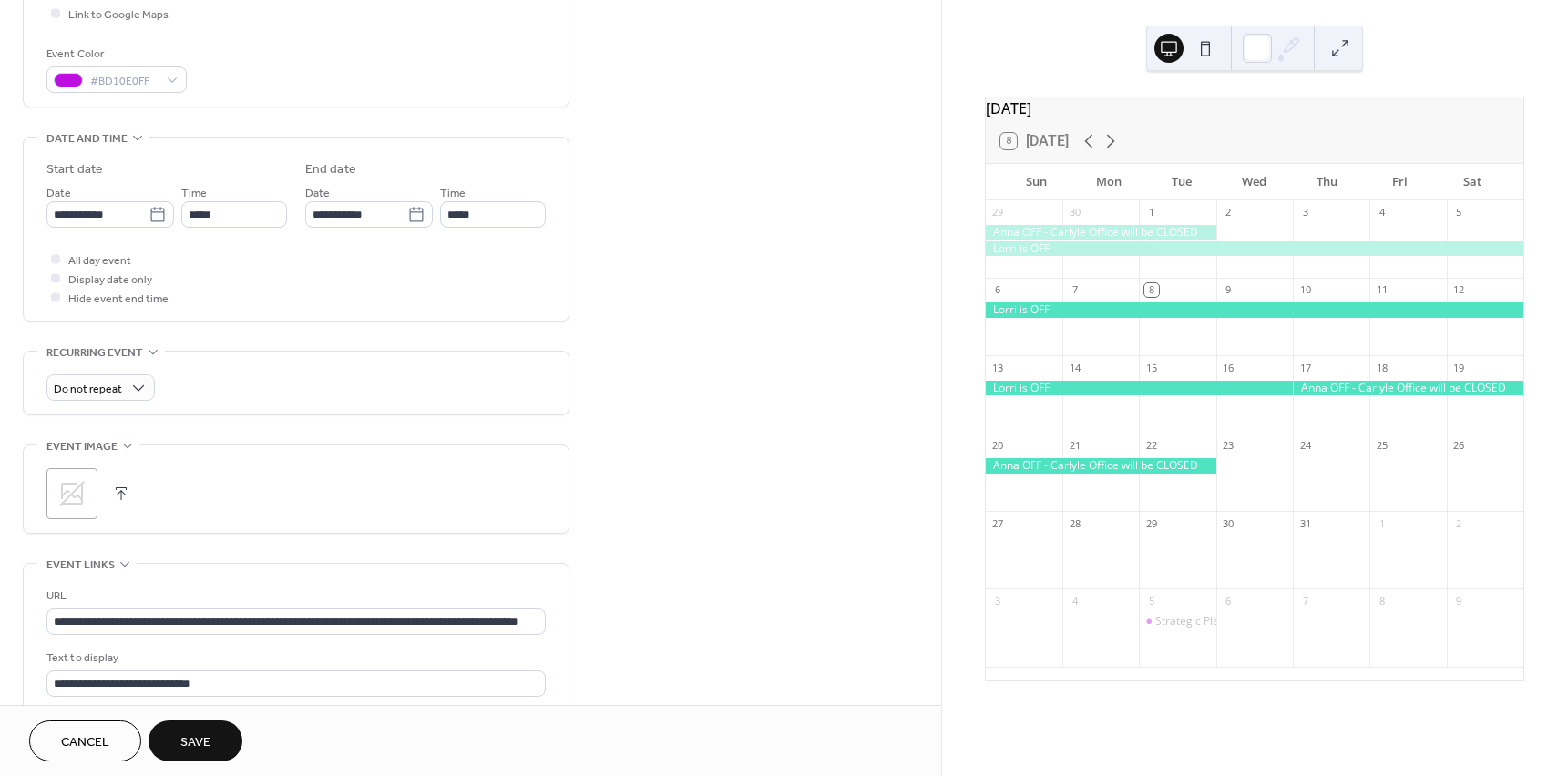 click on "Save" at bounding box center (195, 740) 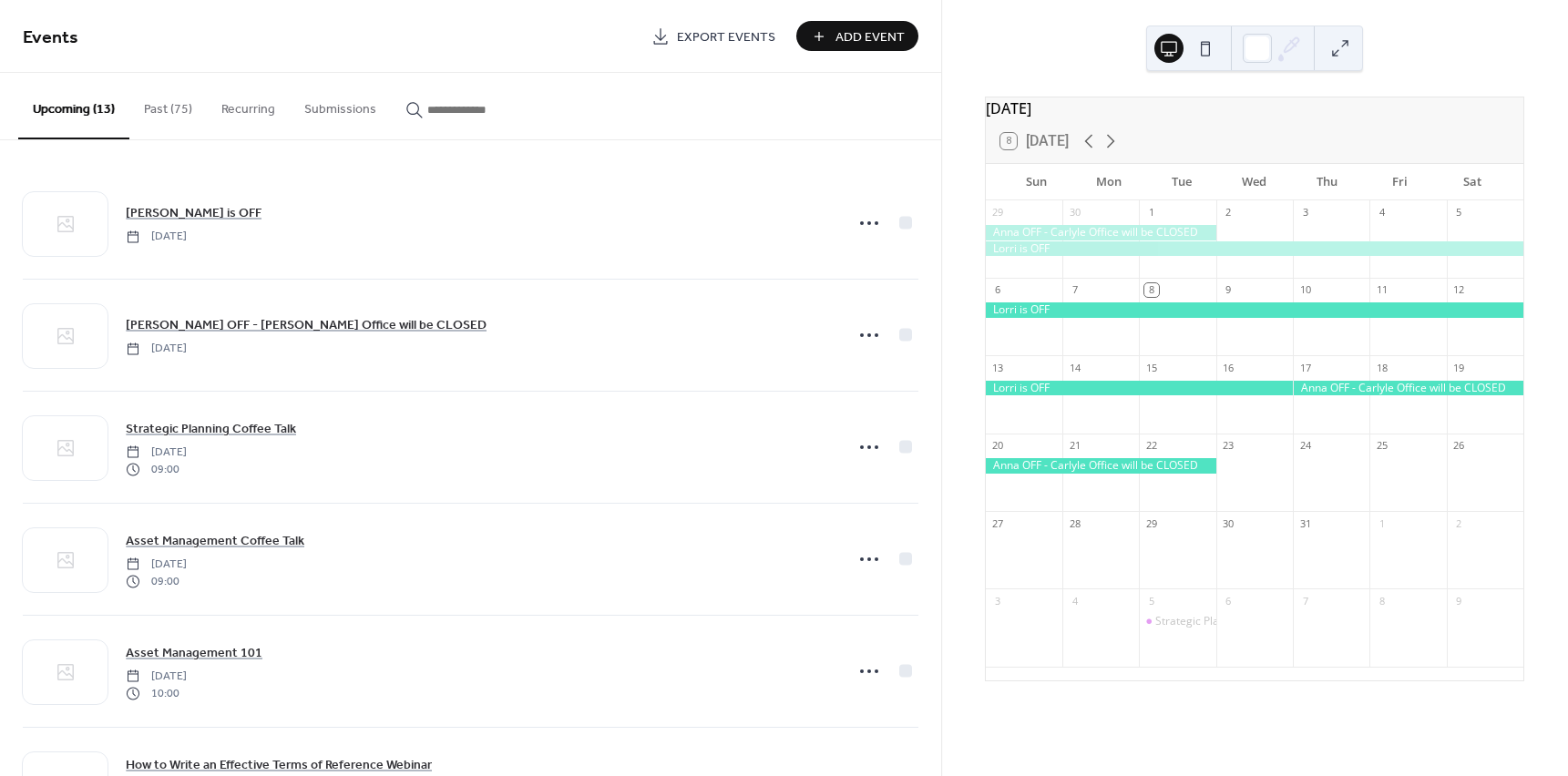click on "Add Event" at bounding box center [870, 37] 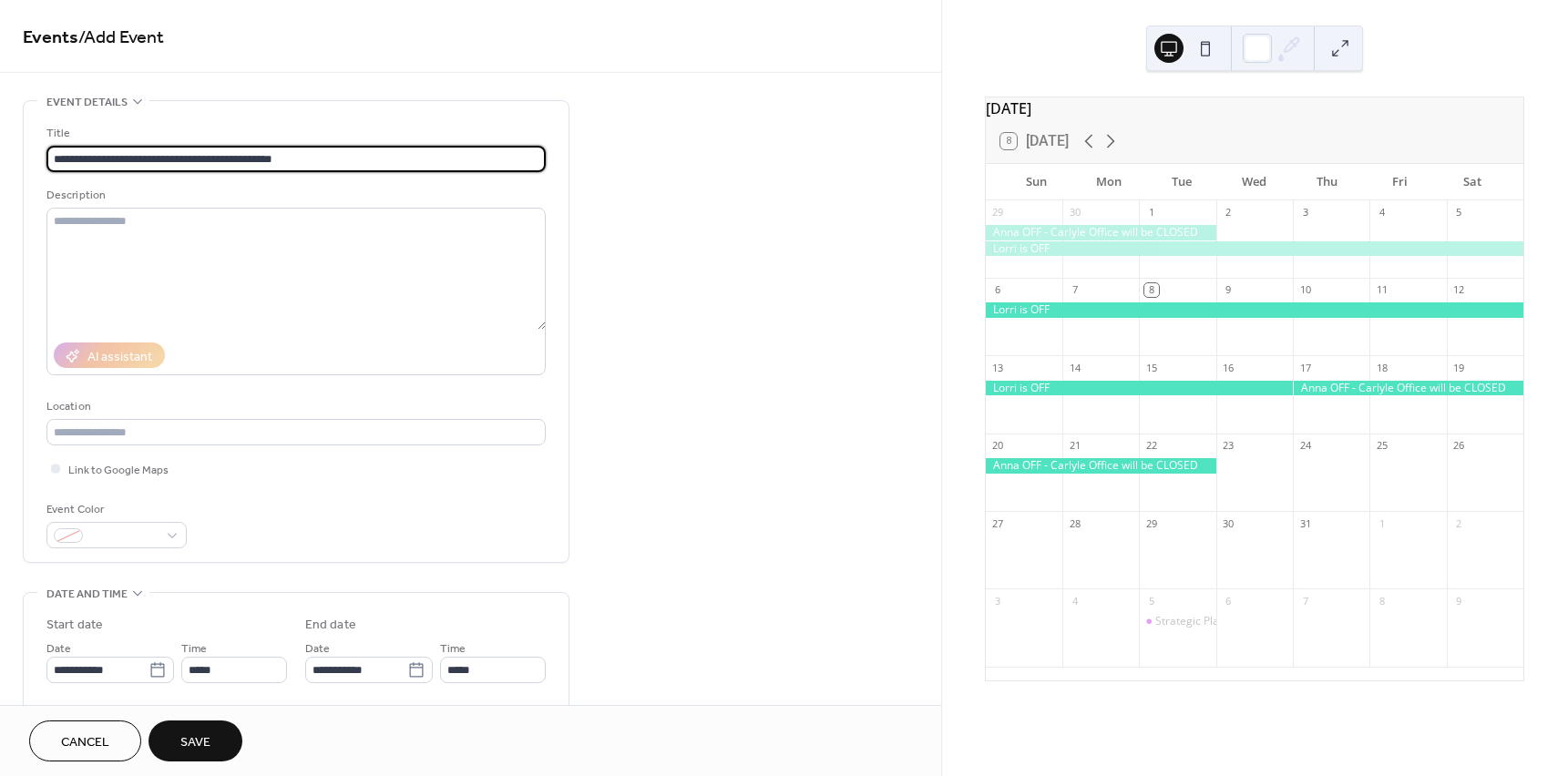 type on "**********" 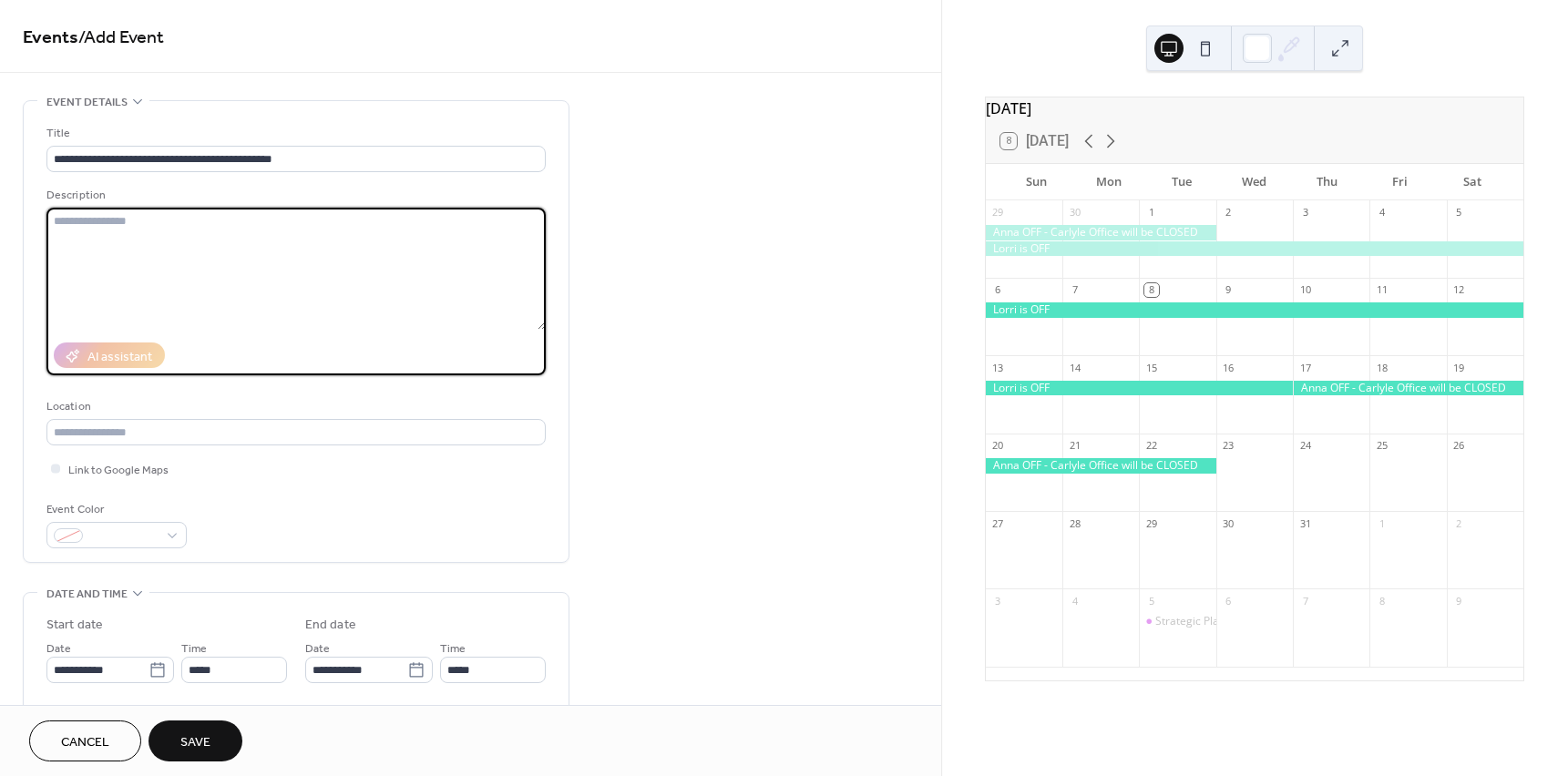 click at bounding box center [296, 269] 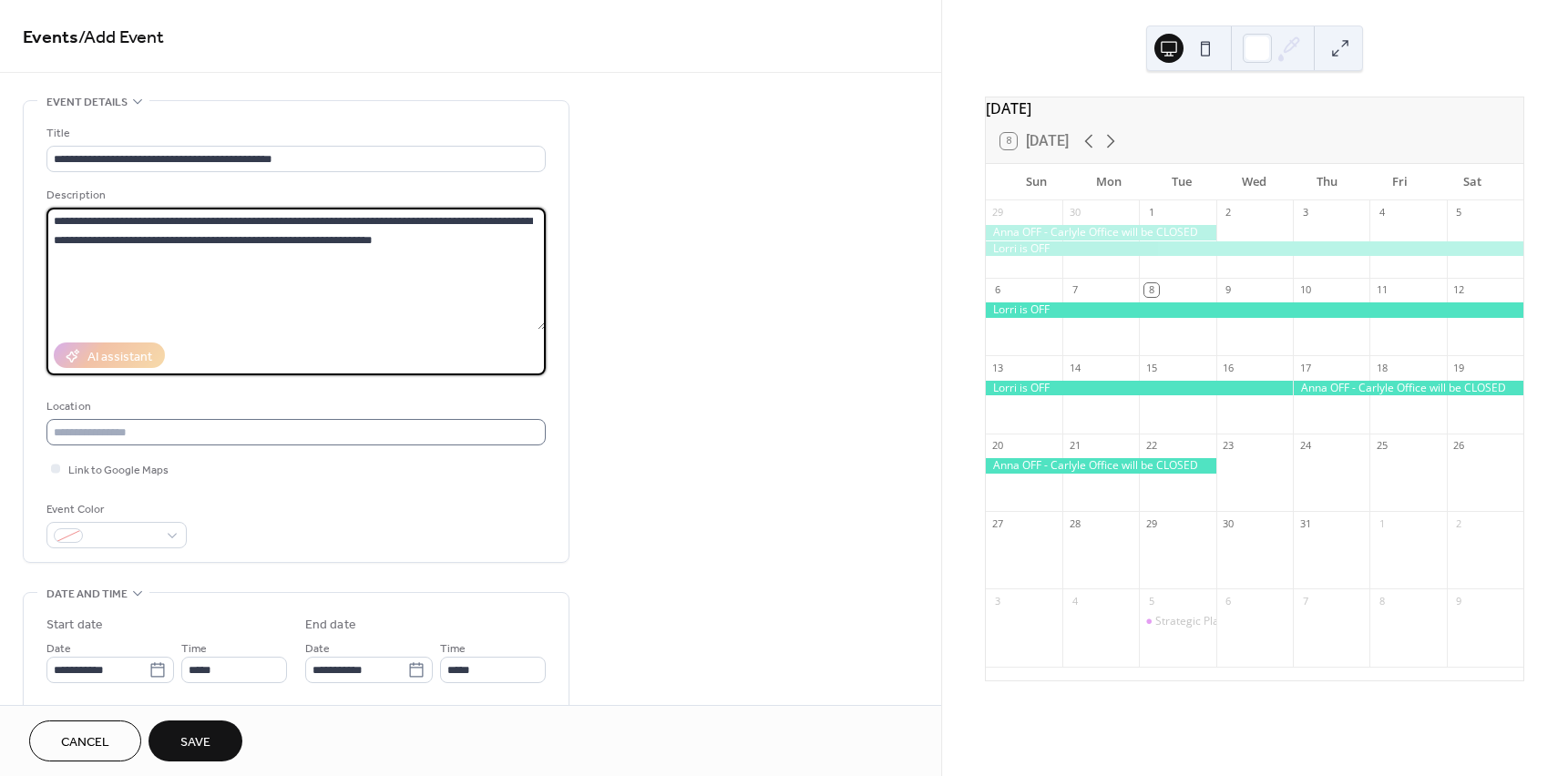 type on "**********" 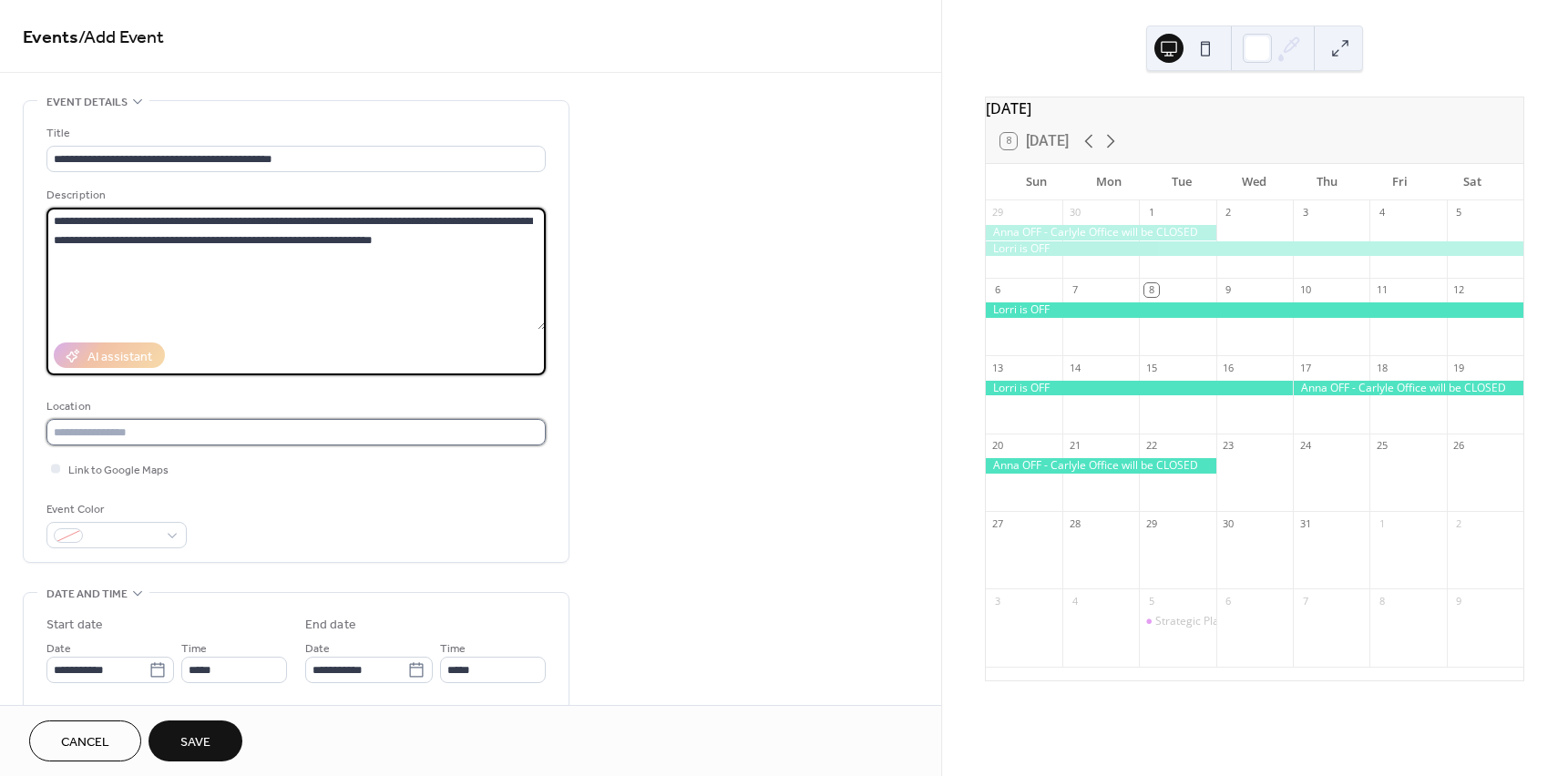 click at bounding box center [296, 432] 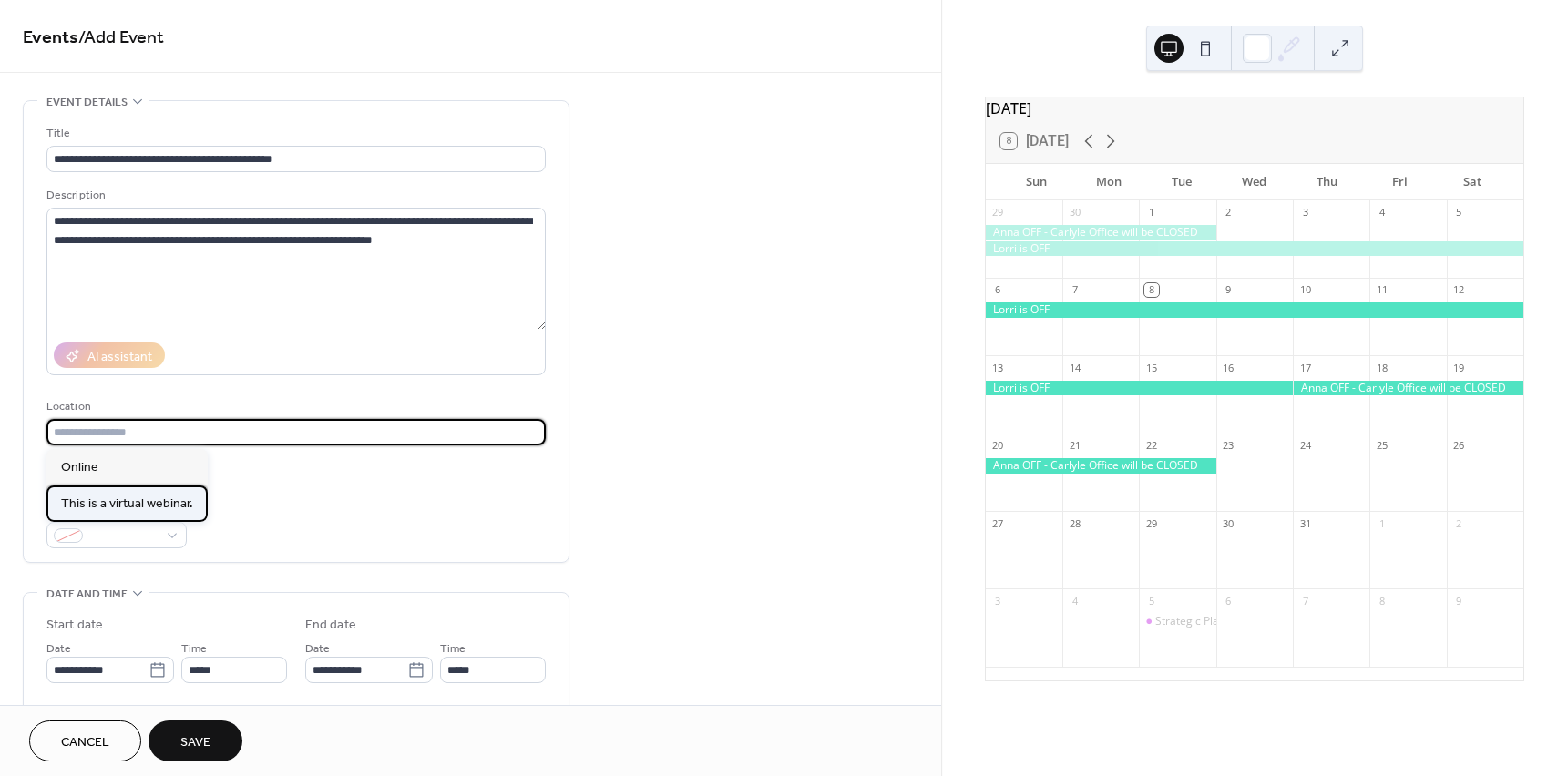 click on "This is a virtual webinar." at bounding box center [127, 504] 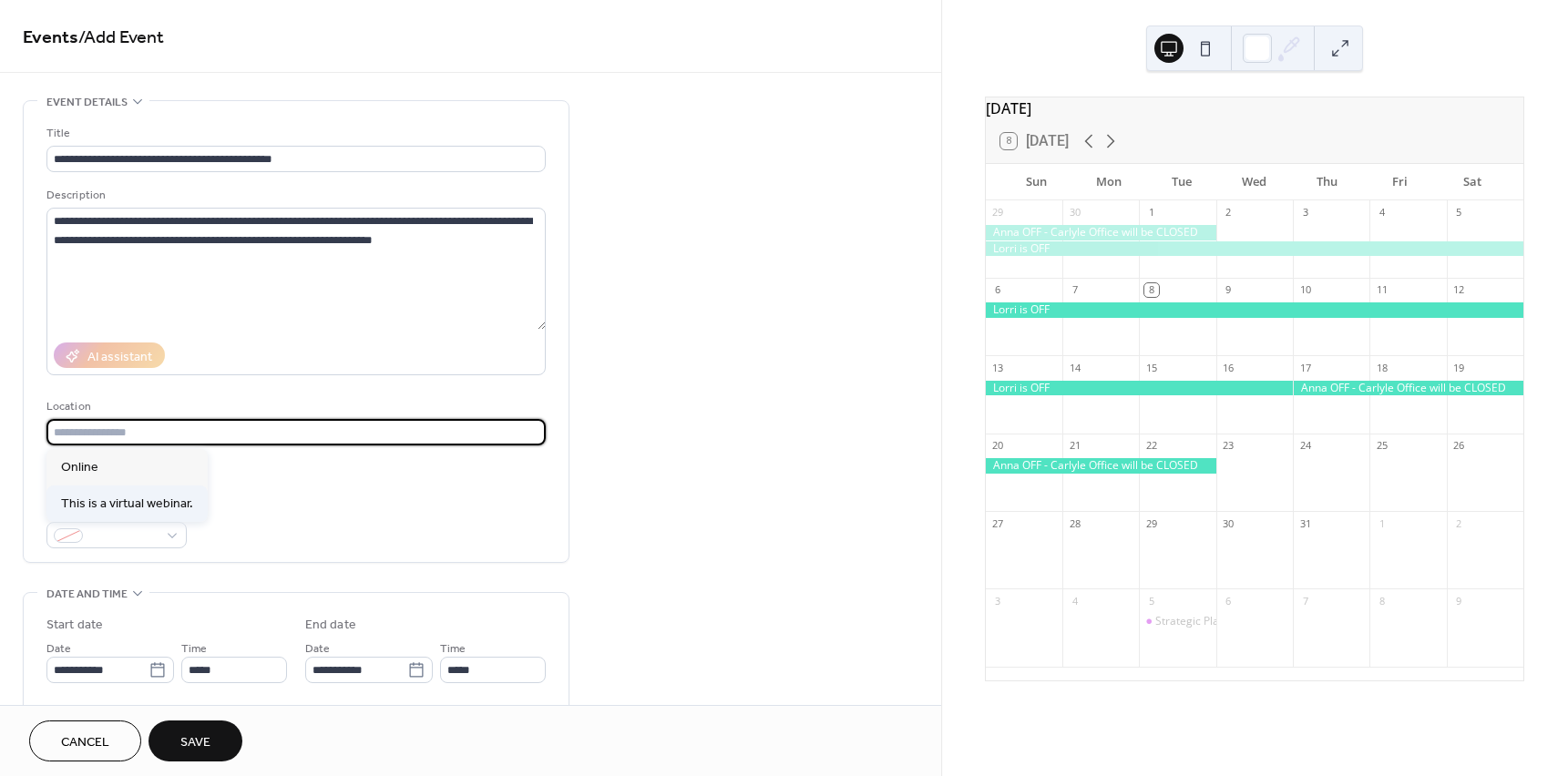 type on "**********" 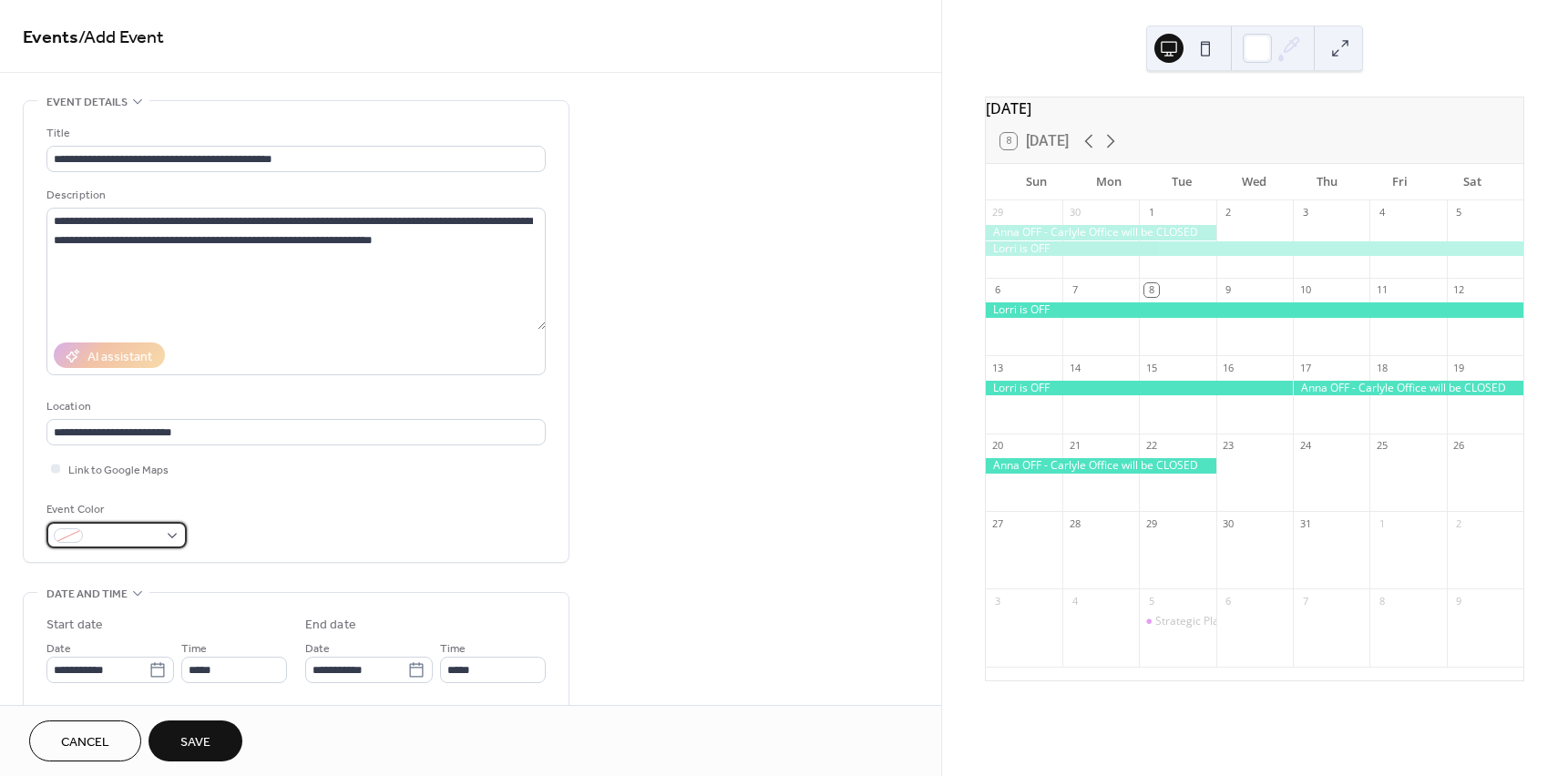 click at bounding box center [117, 535] 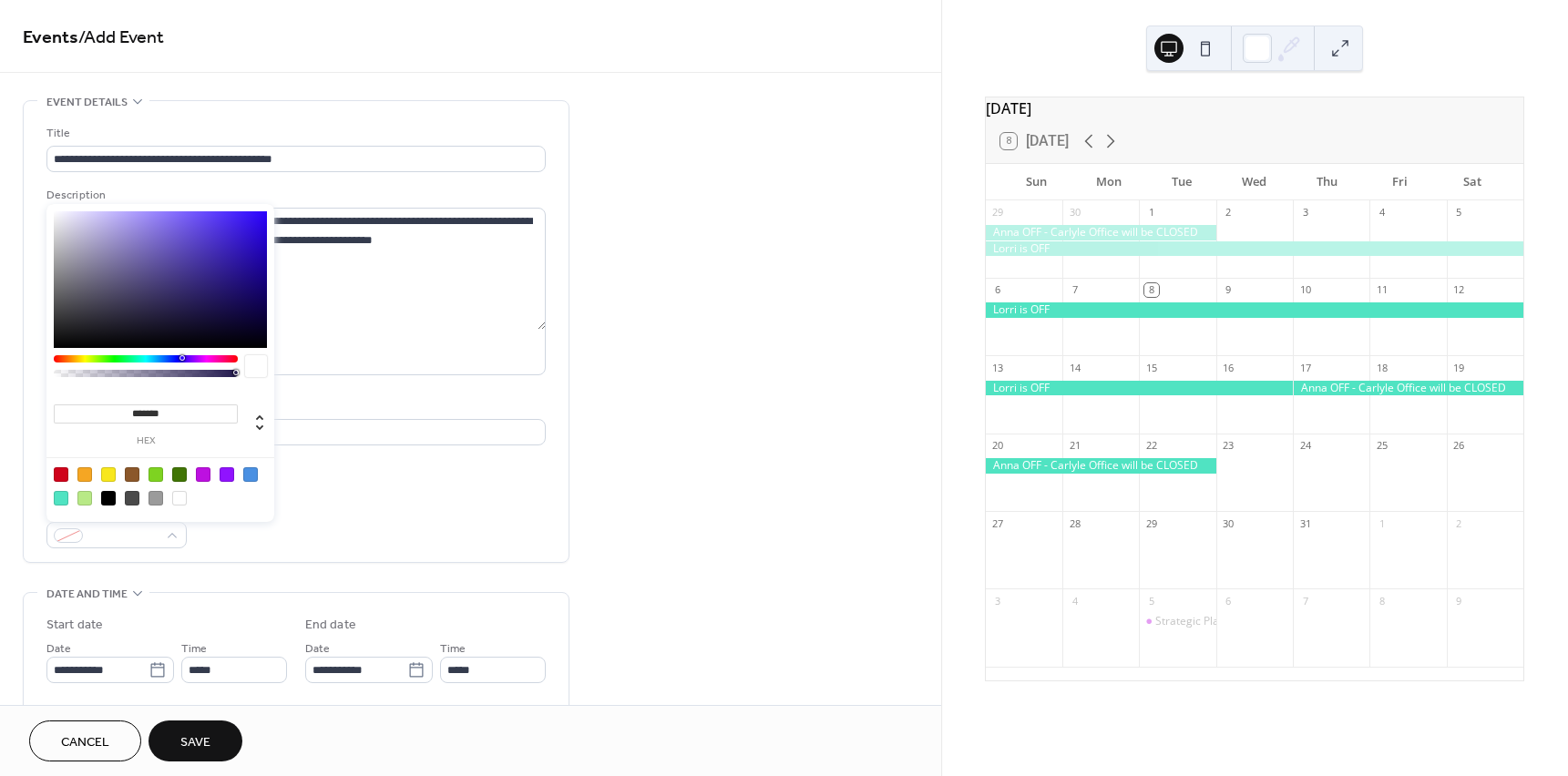 click at bounding box center (203, 475) 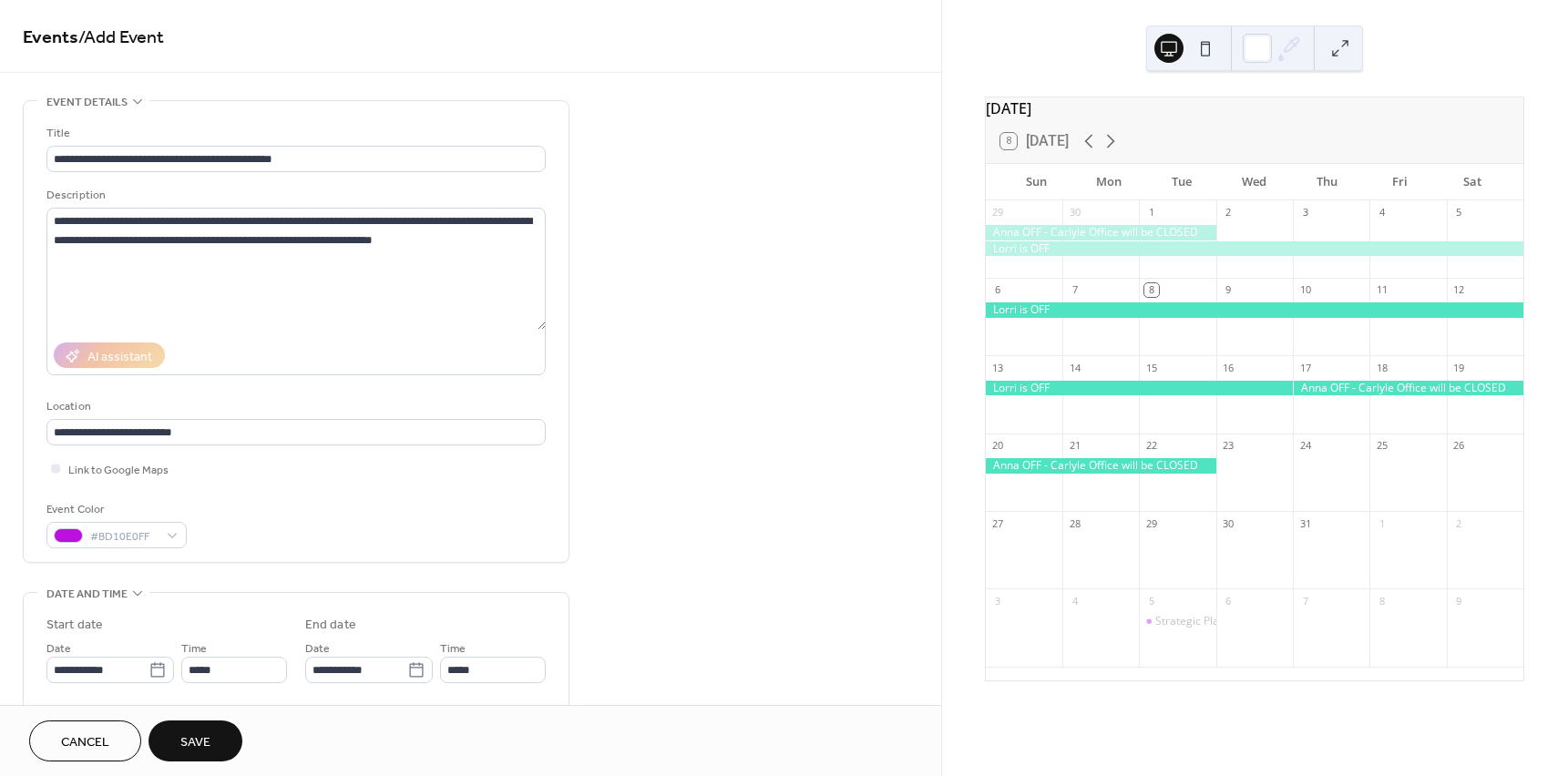 click on "**********" at bounding box center [296, 332] 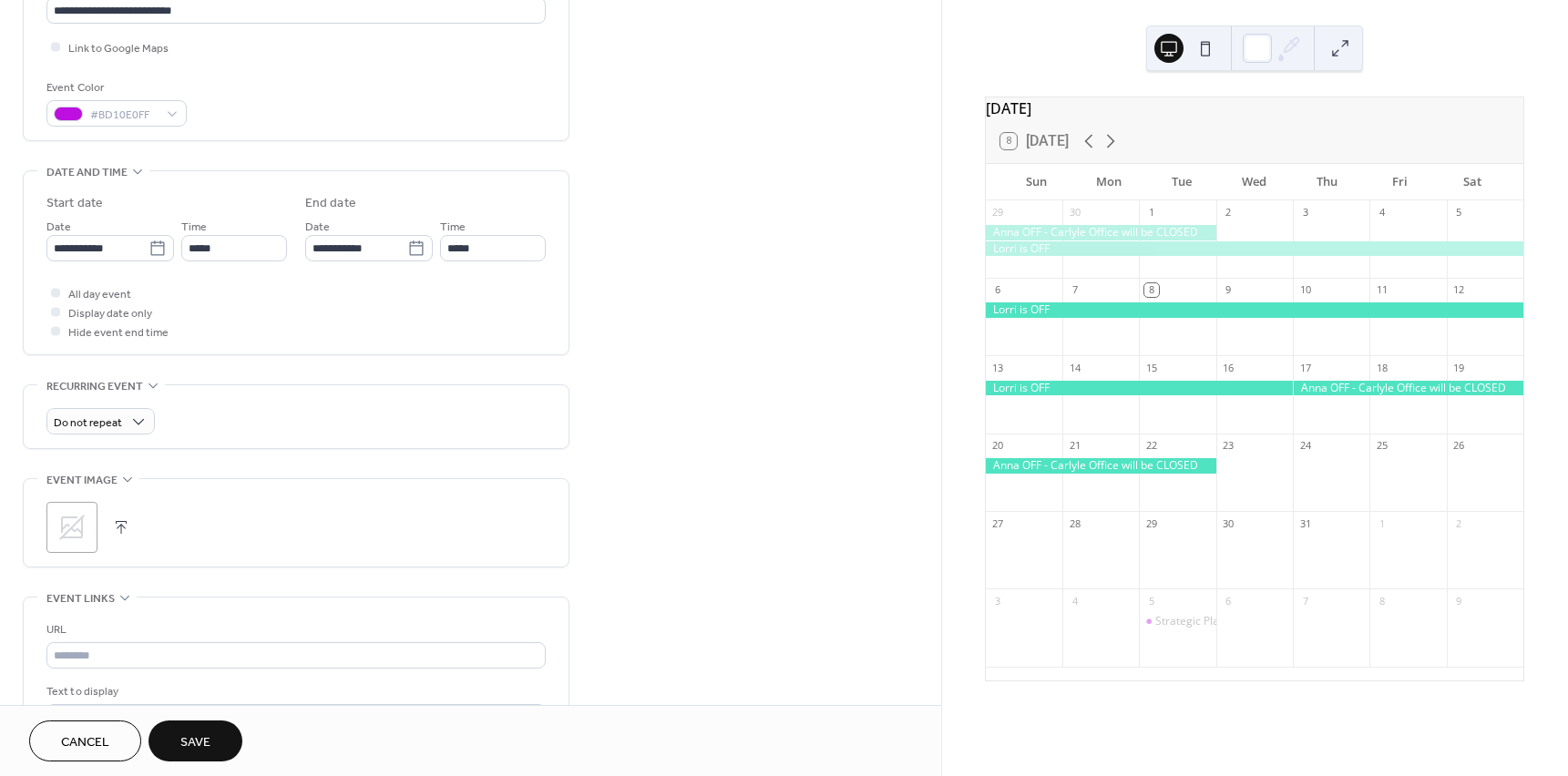 scroll, scrollTop: 455, scrollLeft: 0, axis: vertical 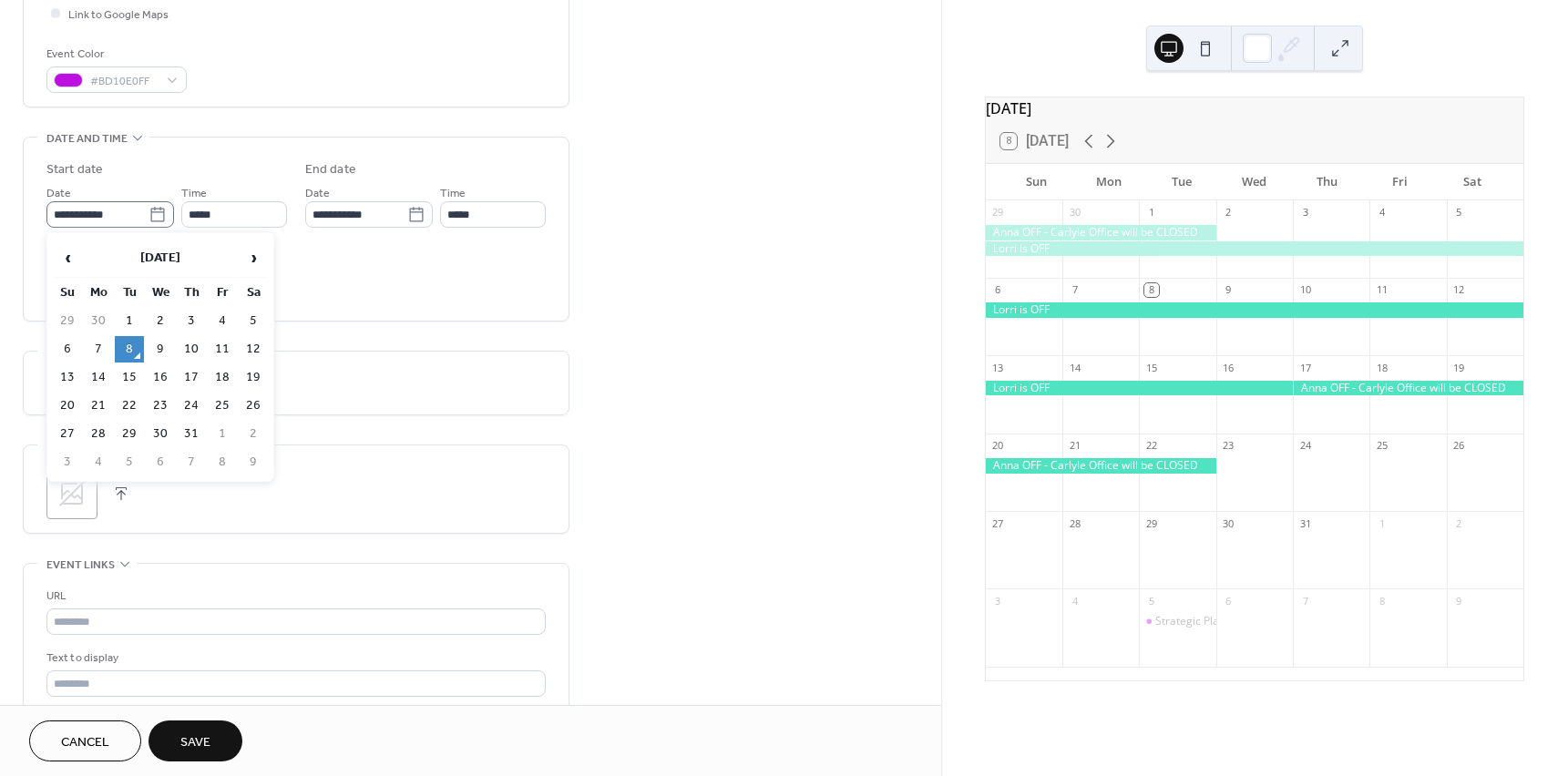 click 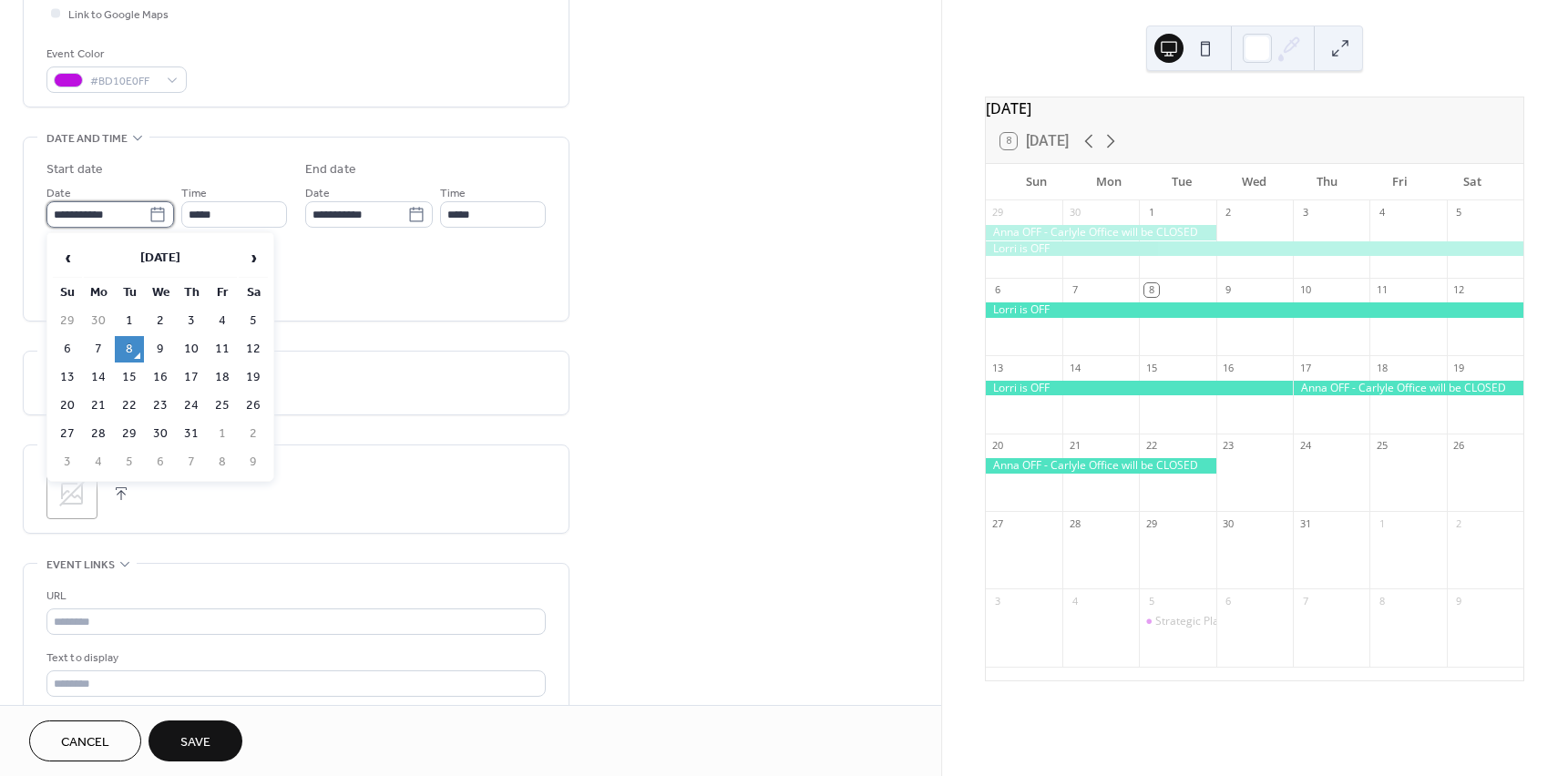 click on "**********" at bounding box center (97, 214) 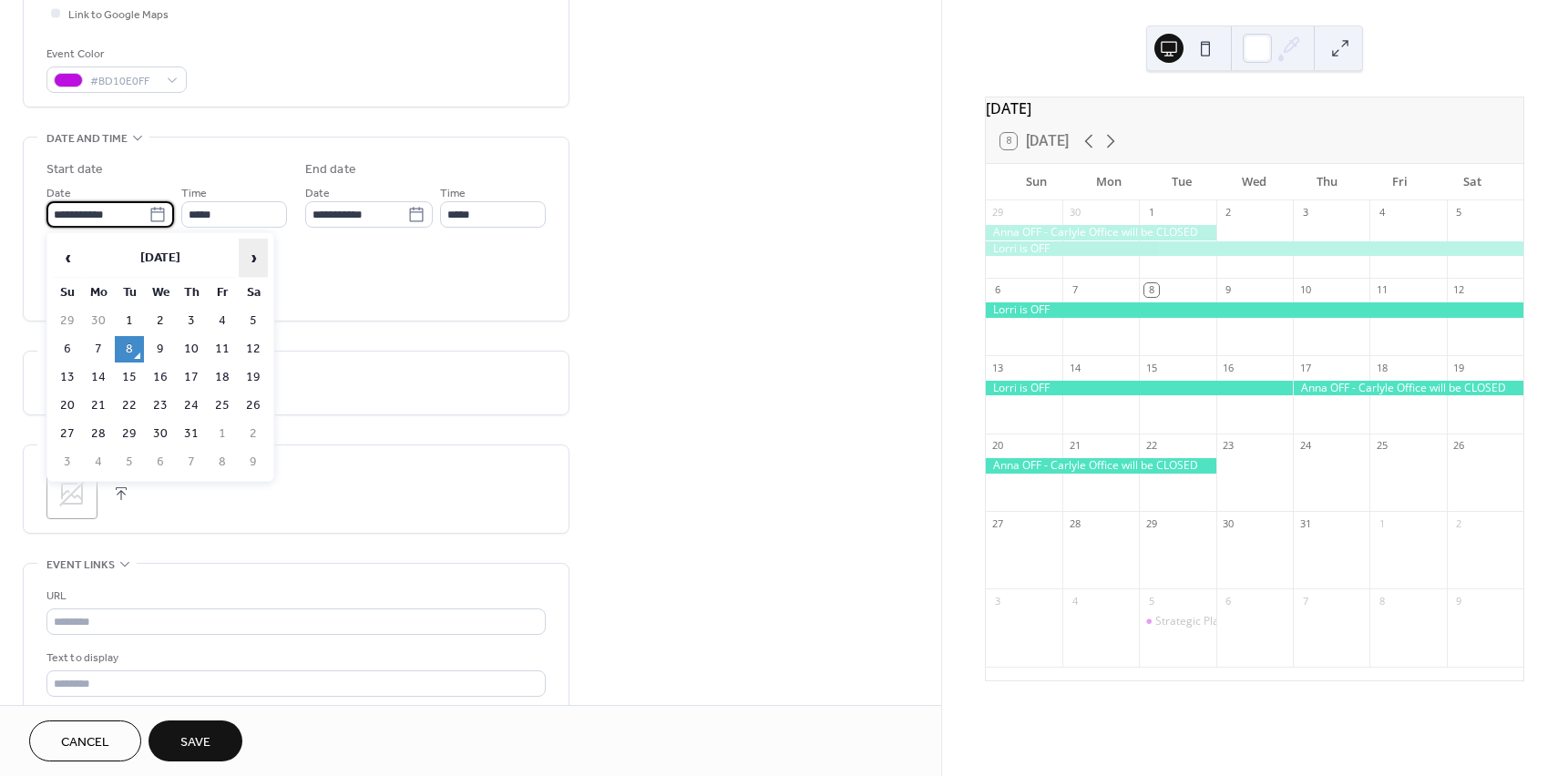 click on "›" at bounding box center (253, 258) 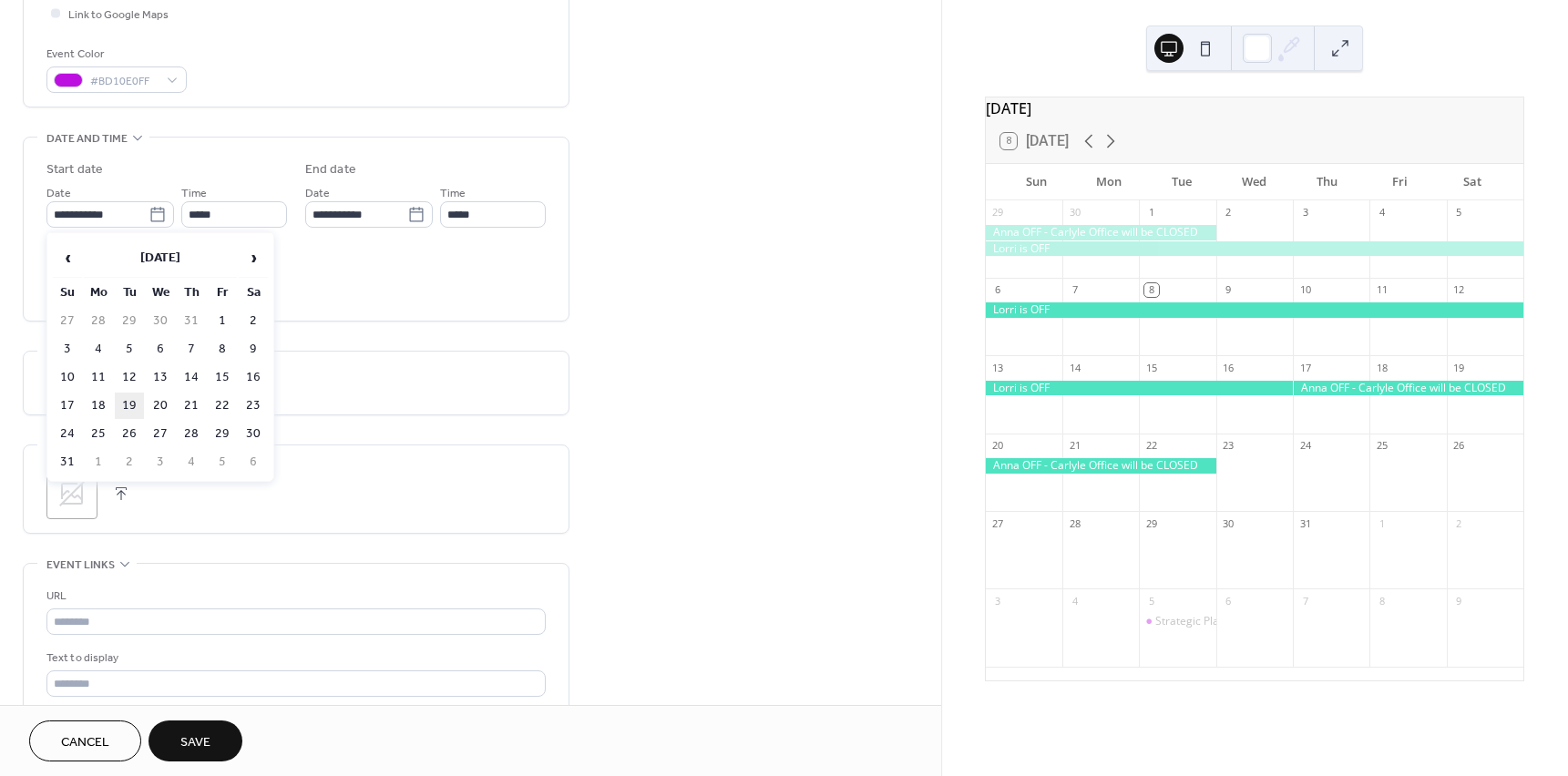 click on "19" at bounding box center [129, 405] 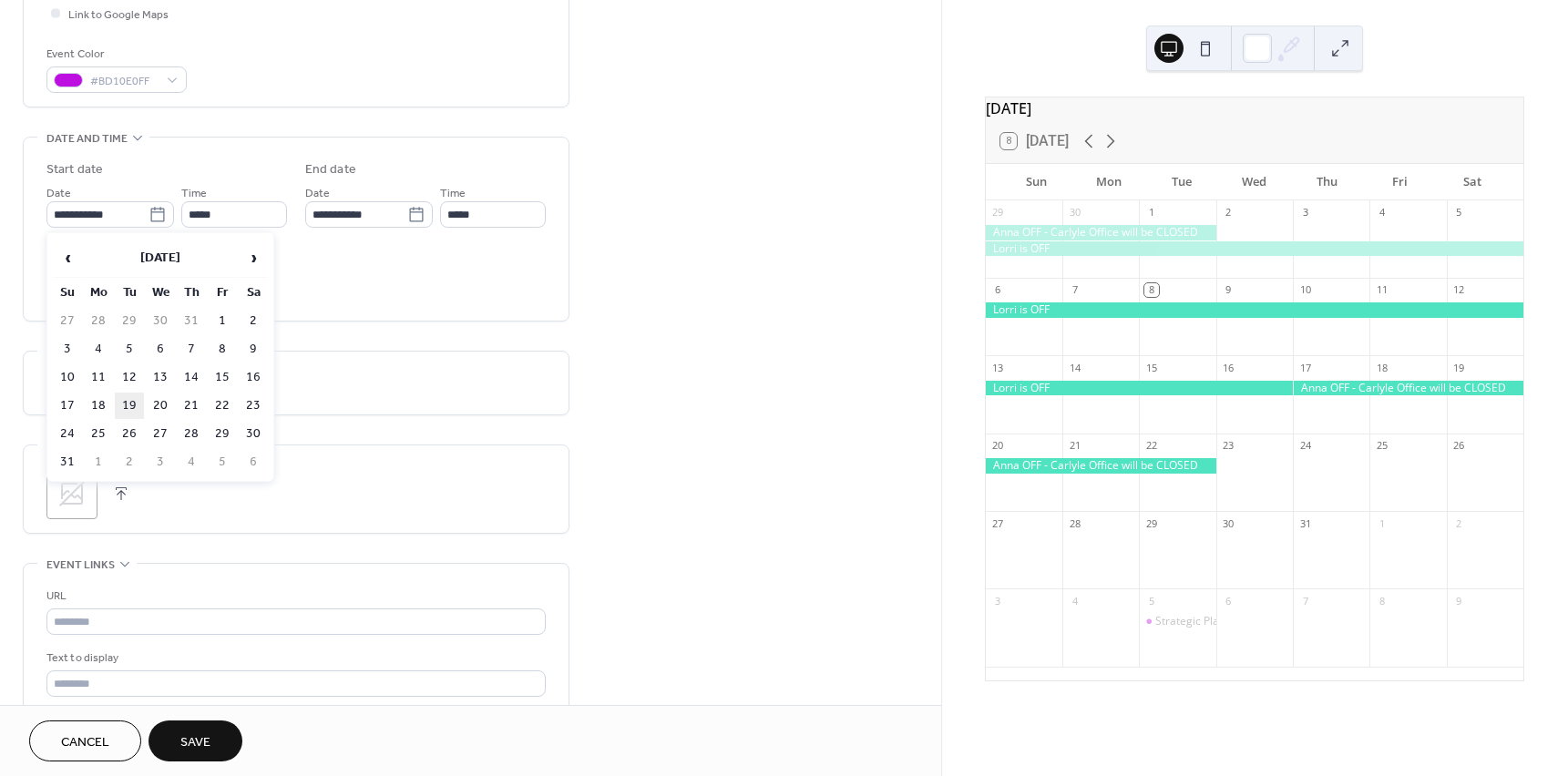 type on "**********" 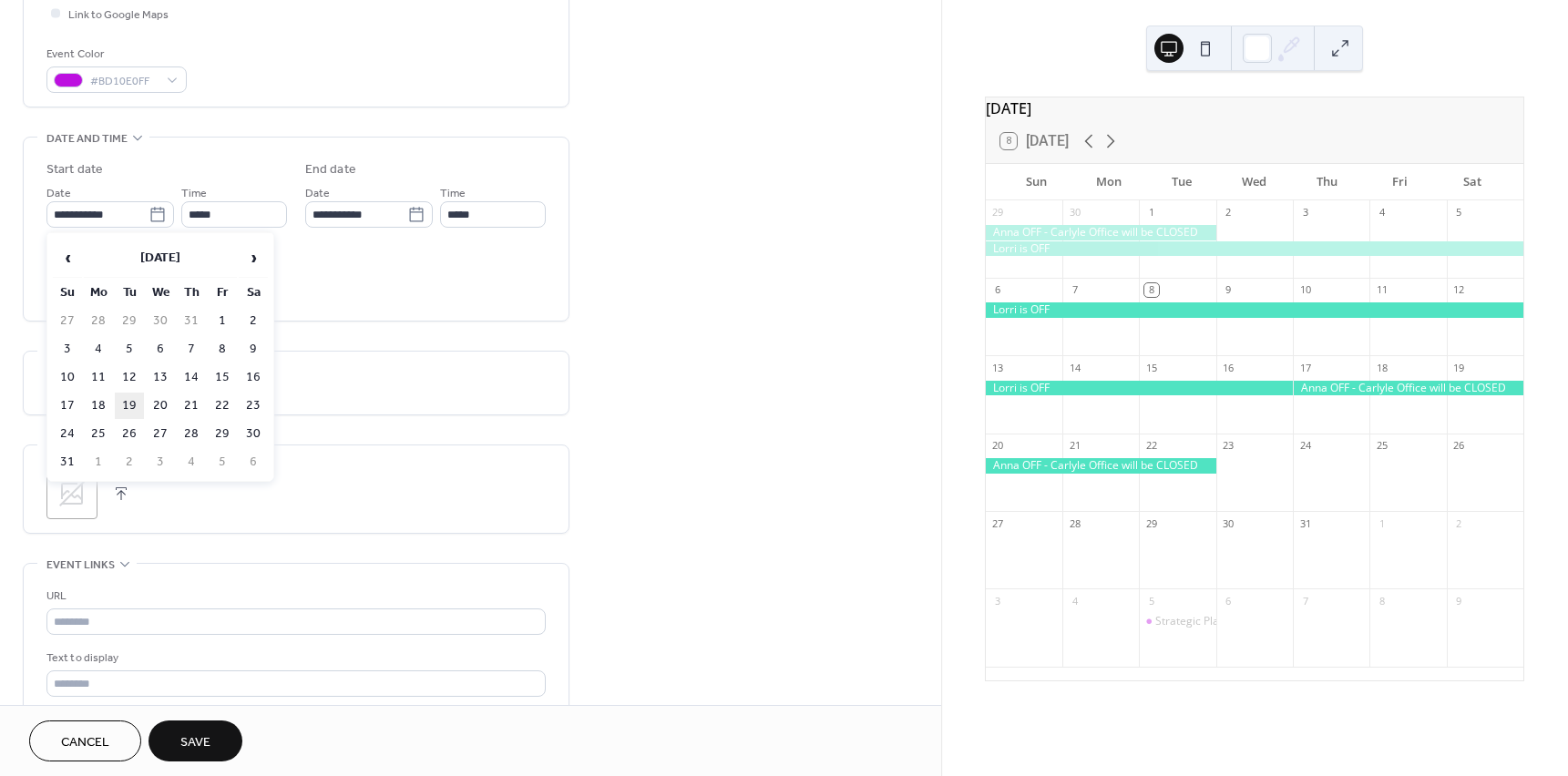 type on "**********" 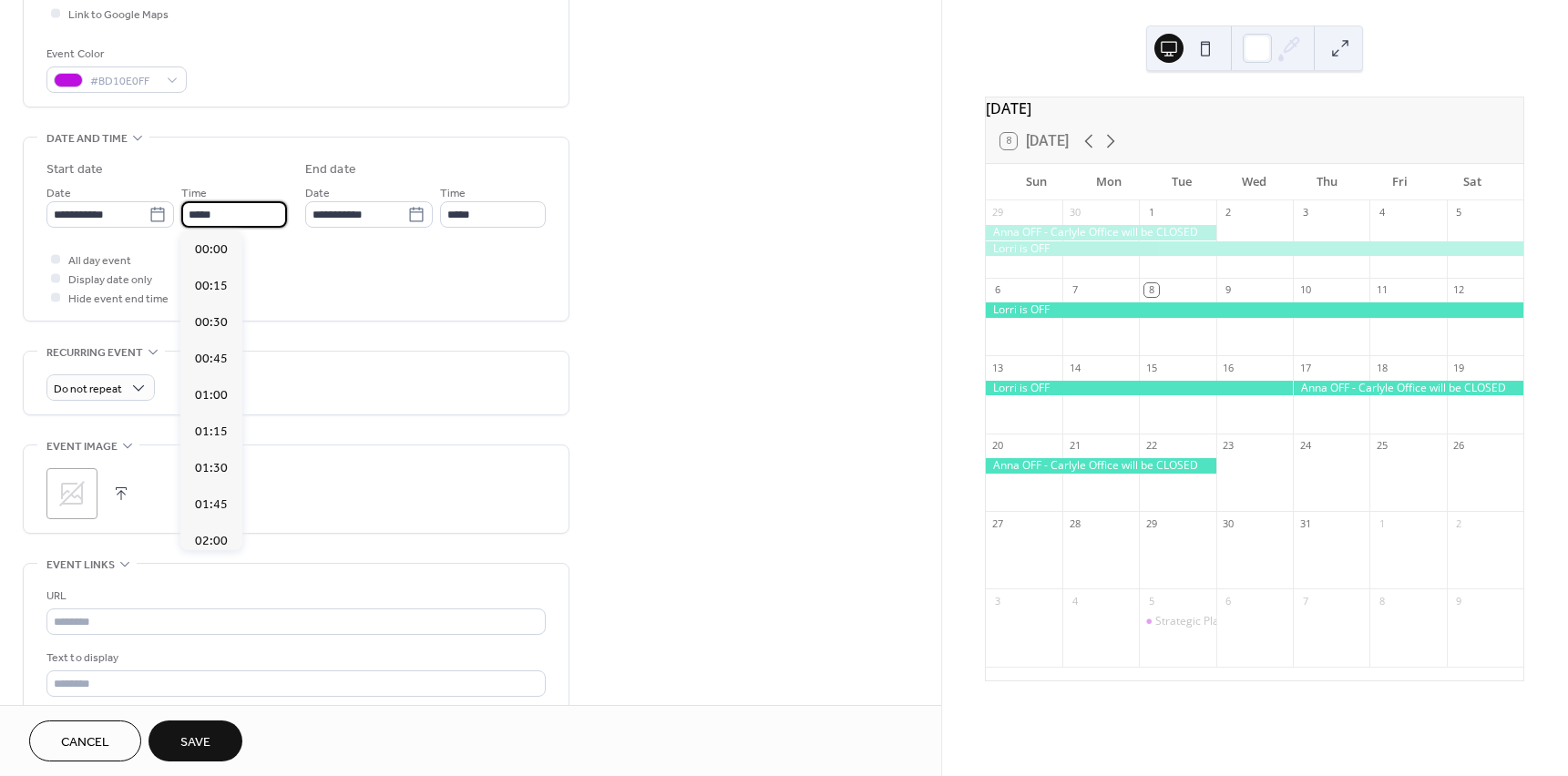 click on "*****" at bounding box center [234, 214] 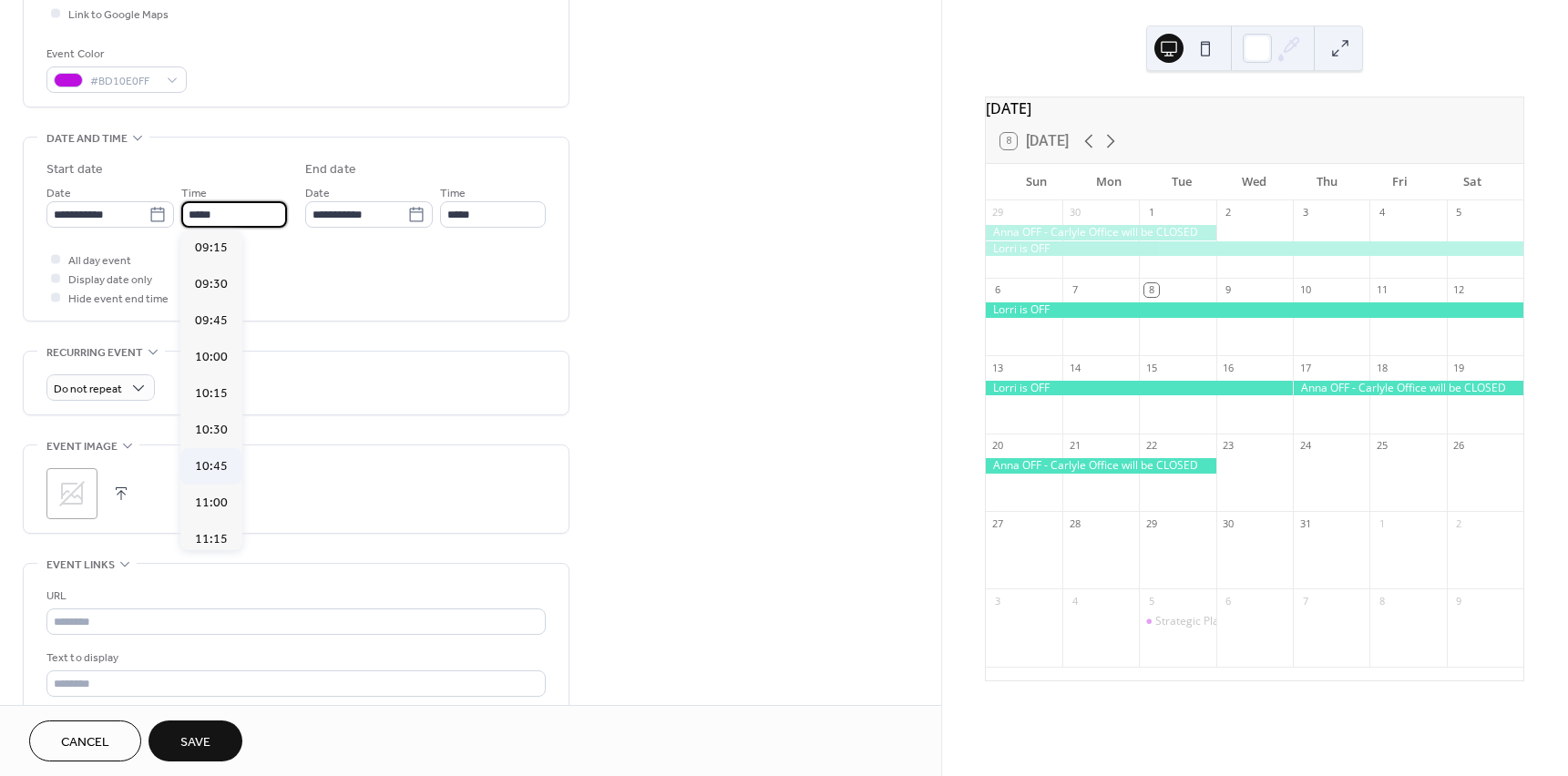 scroll, scrollTop: 1337, scrollLeft: 0, axis: vertical 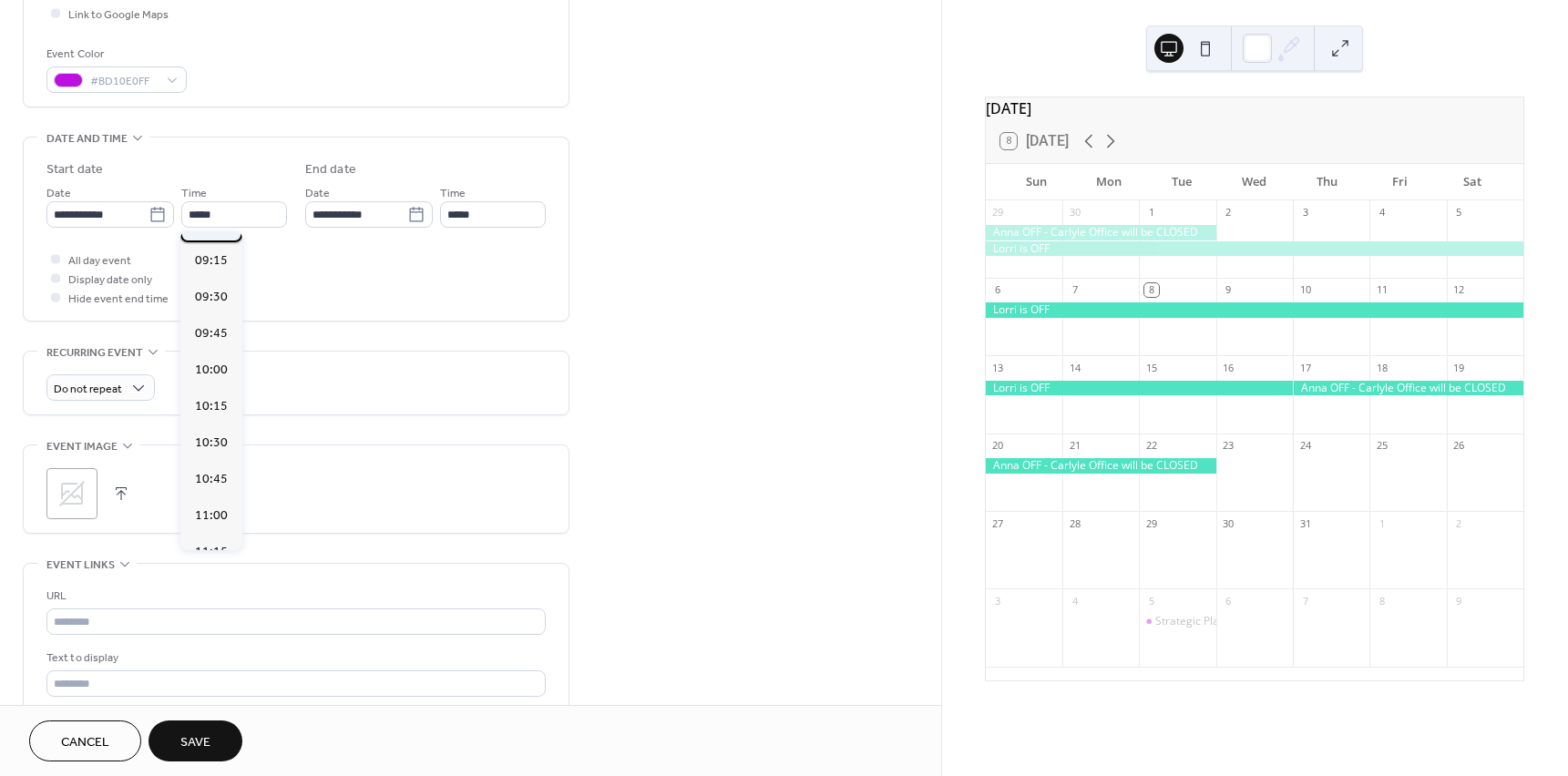click on "09:00" at bounding box center [211, 224] 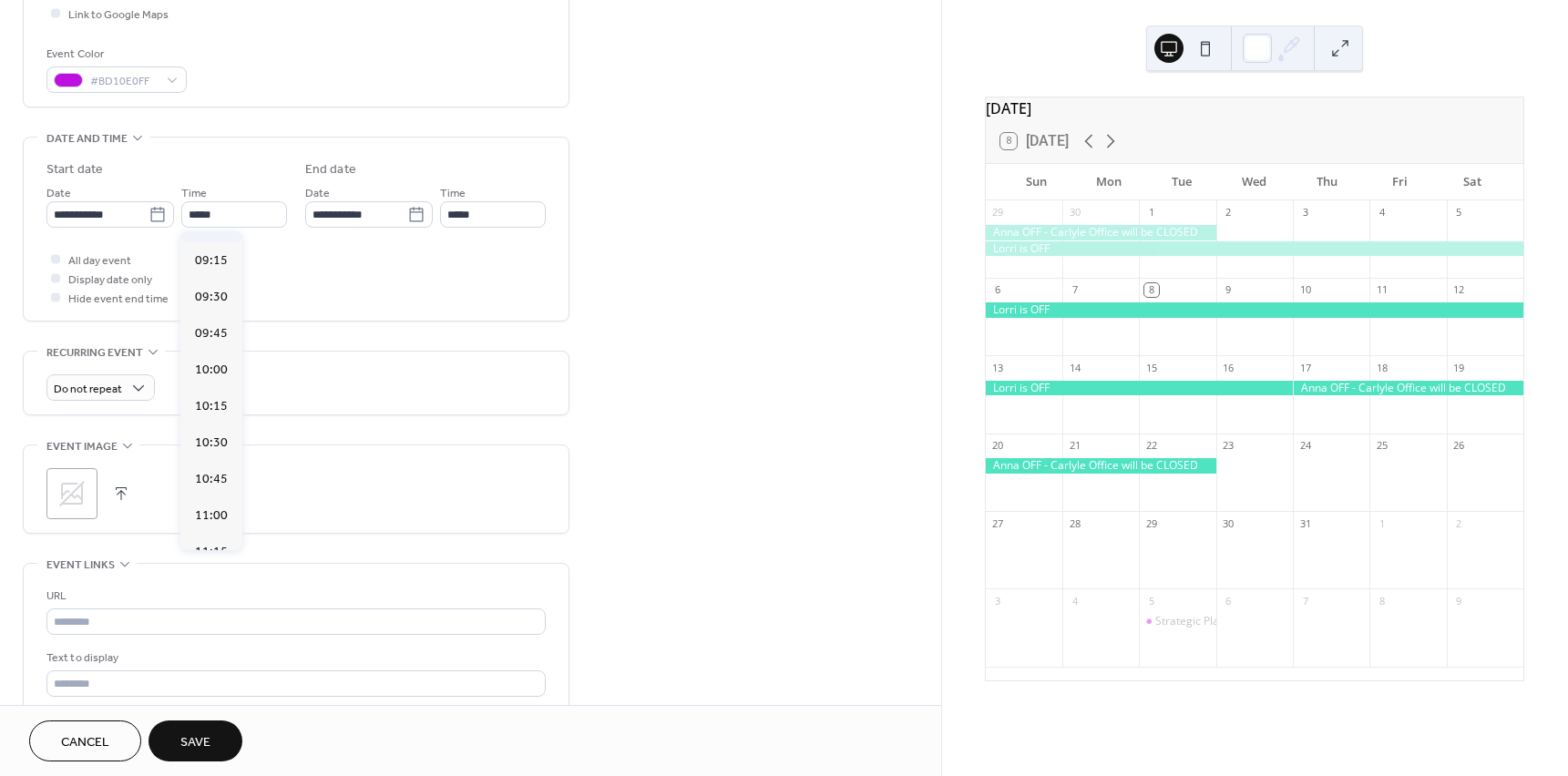 type on "*****" 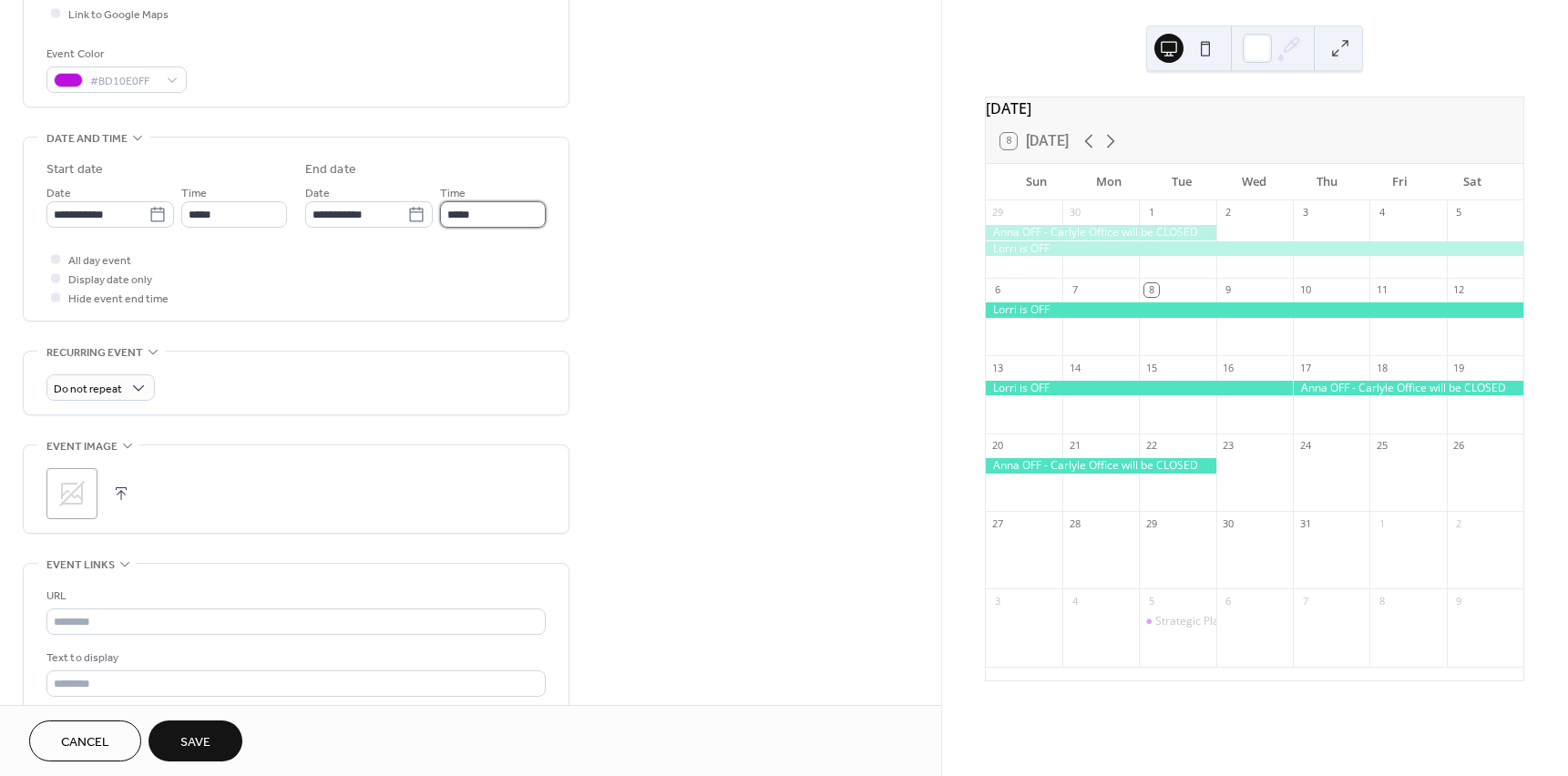 click on "*****" at bounding box center (493, 214) 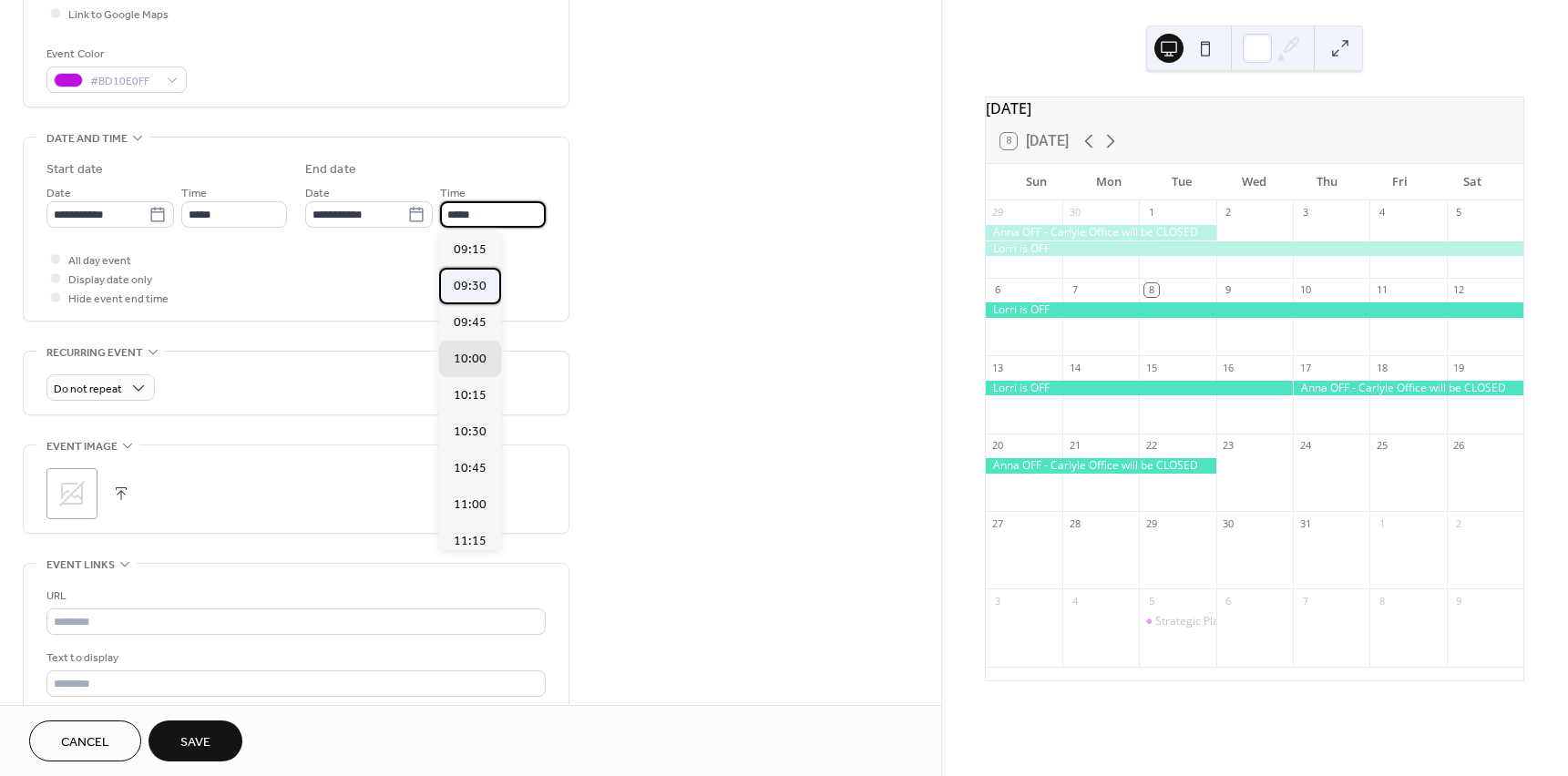 click on "09:30" at bounding box center (470, 286) 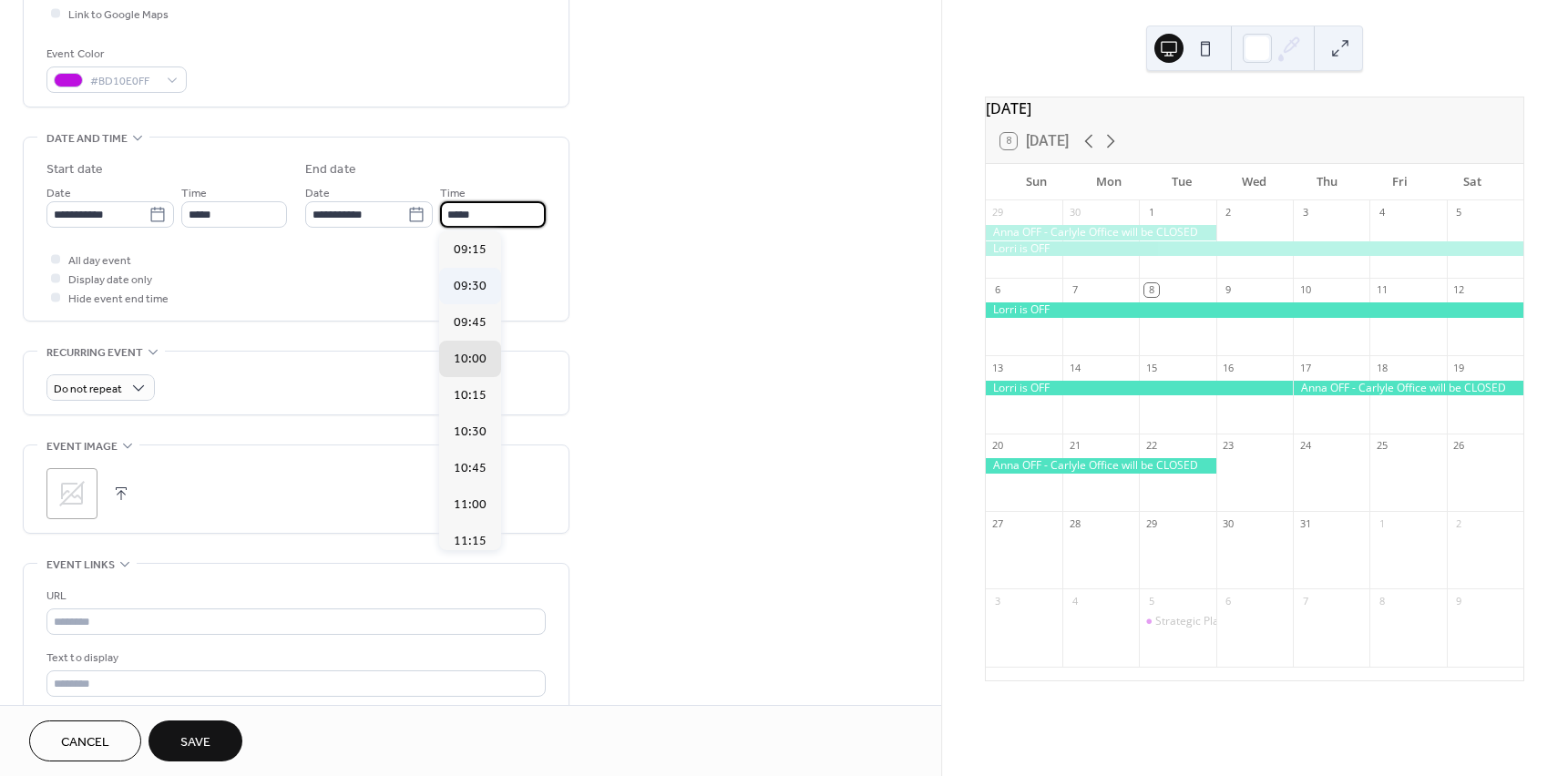 type on "*****" 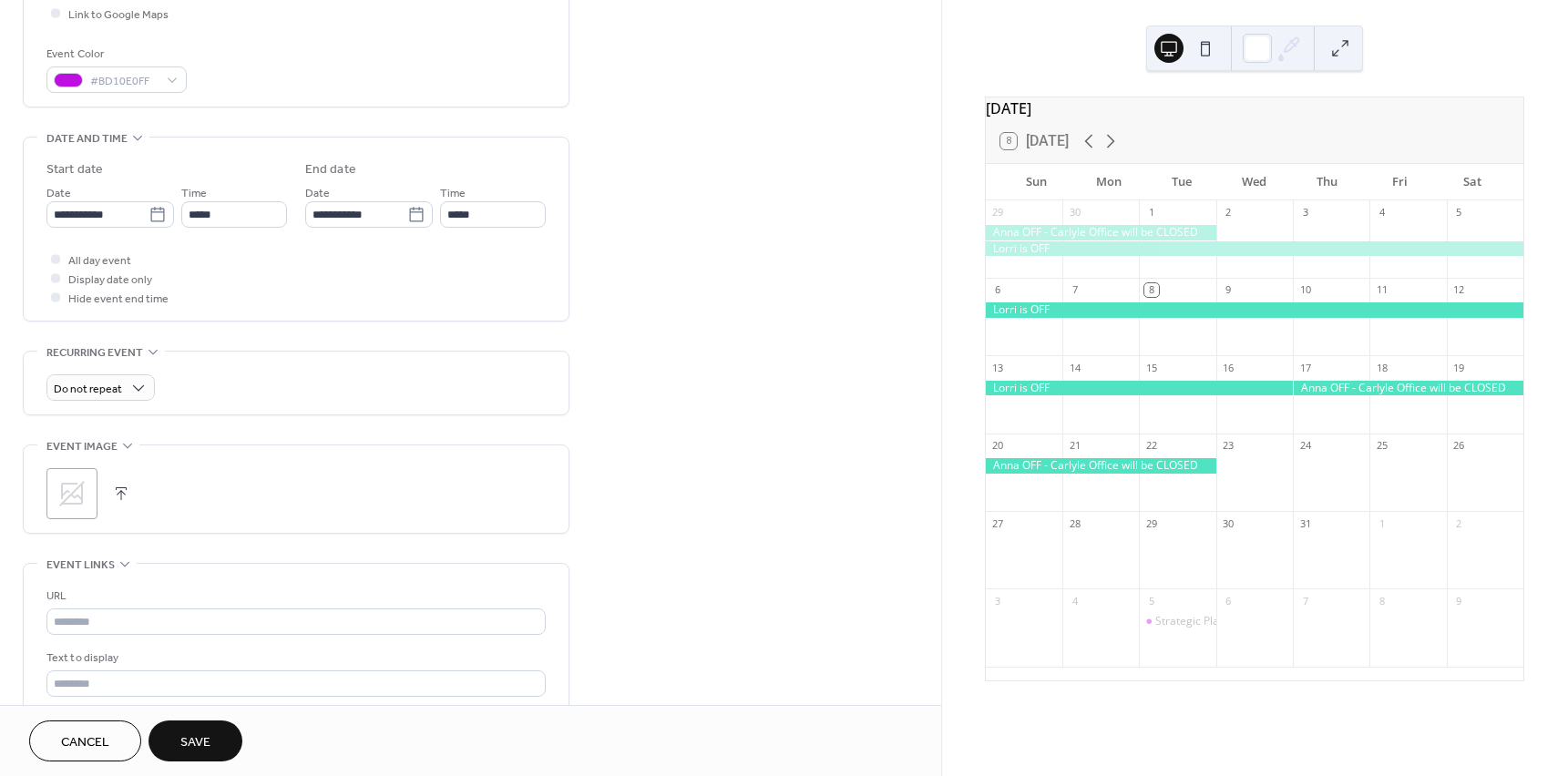 drag, startPoint x: 25, startPoint y: 483, endPoint x: 45, endPoint y: 546, distance: 66.09841 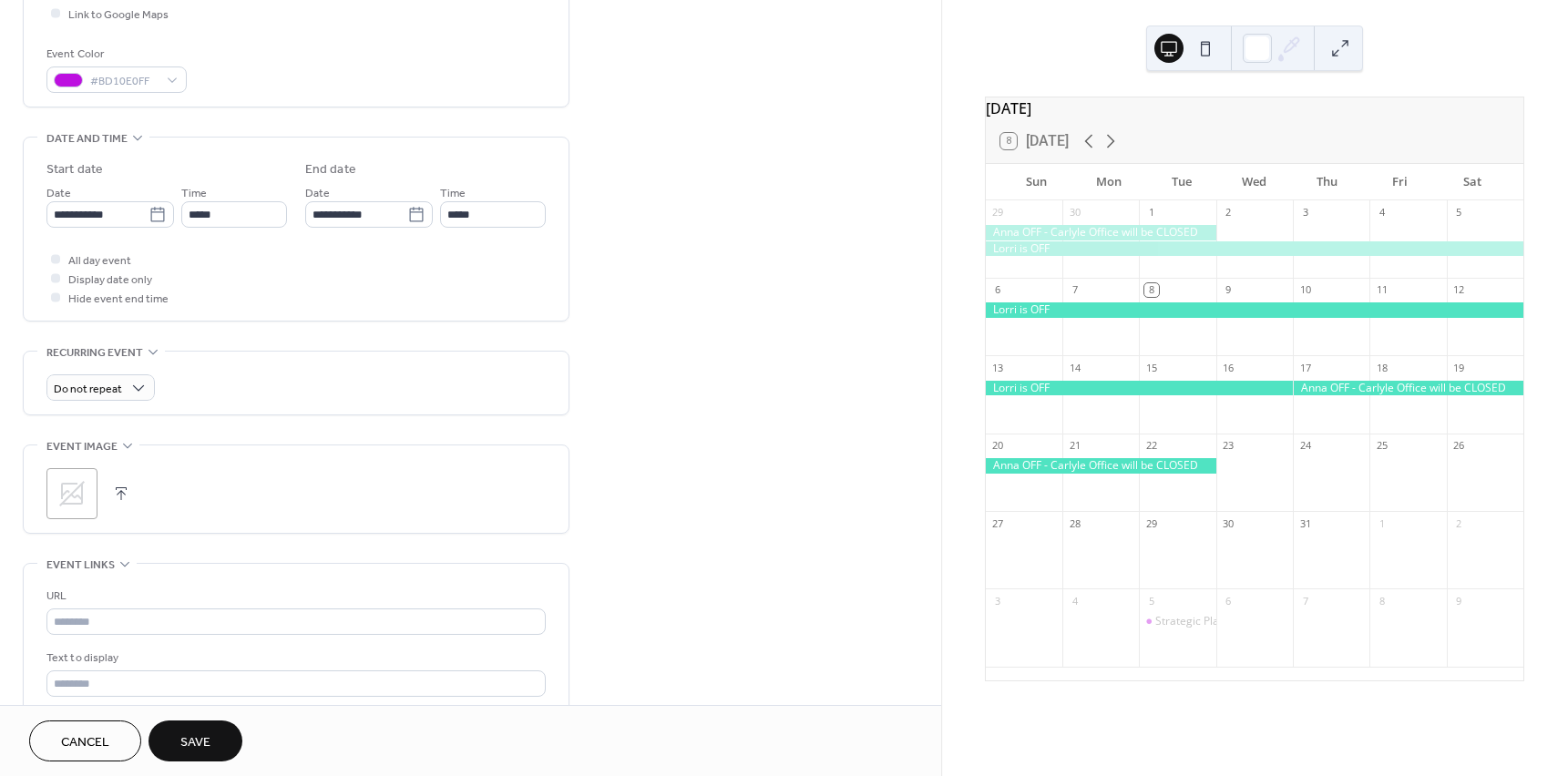 click on ";" at bounding box center (296, 489) 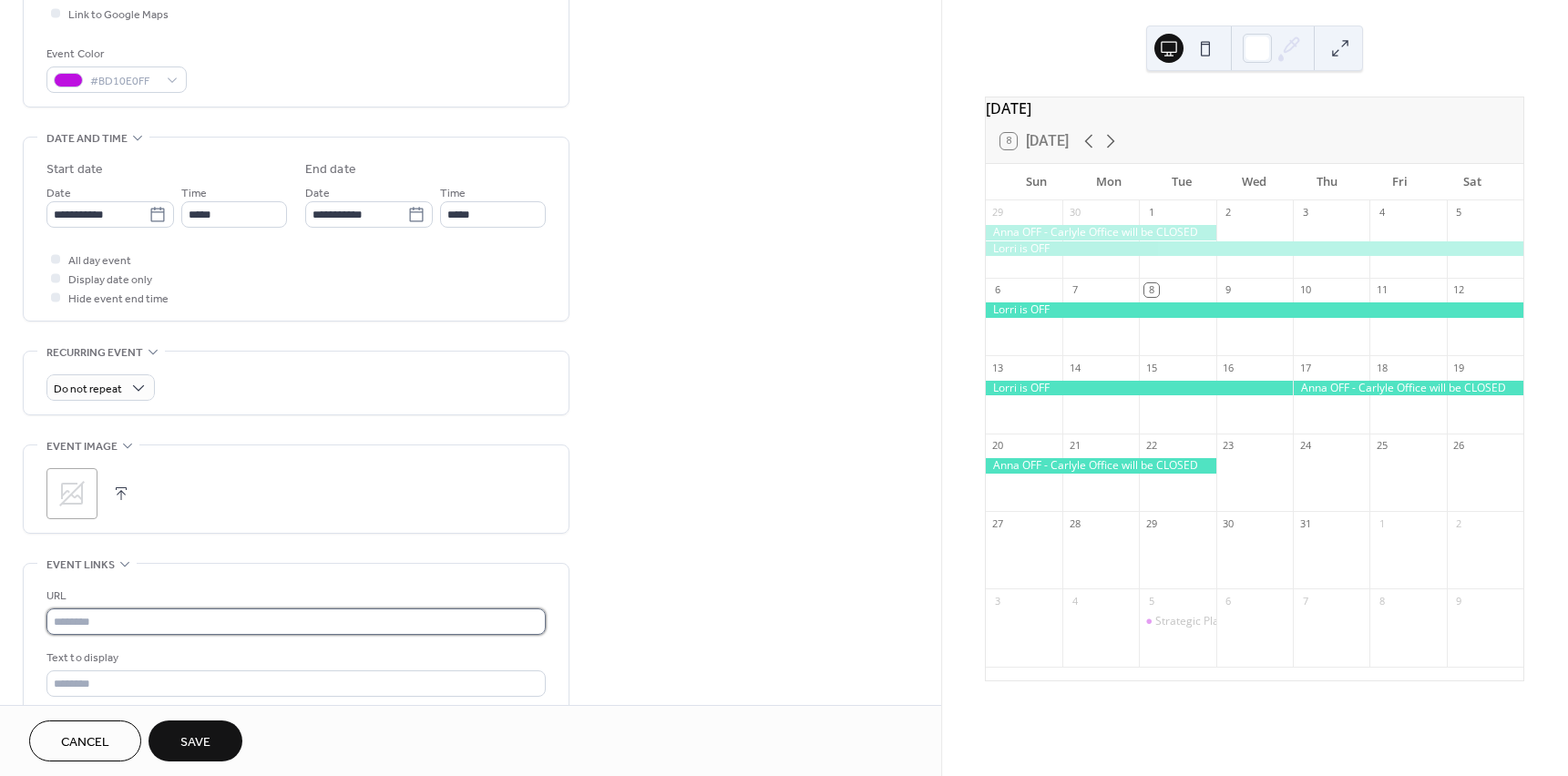 click at bounding box center [296, 621] 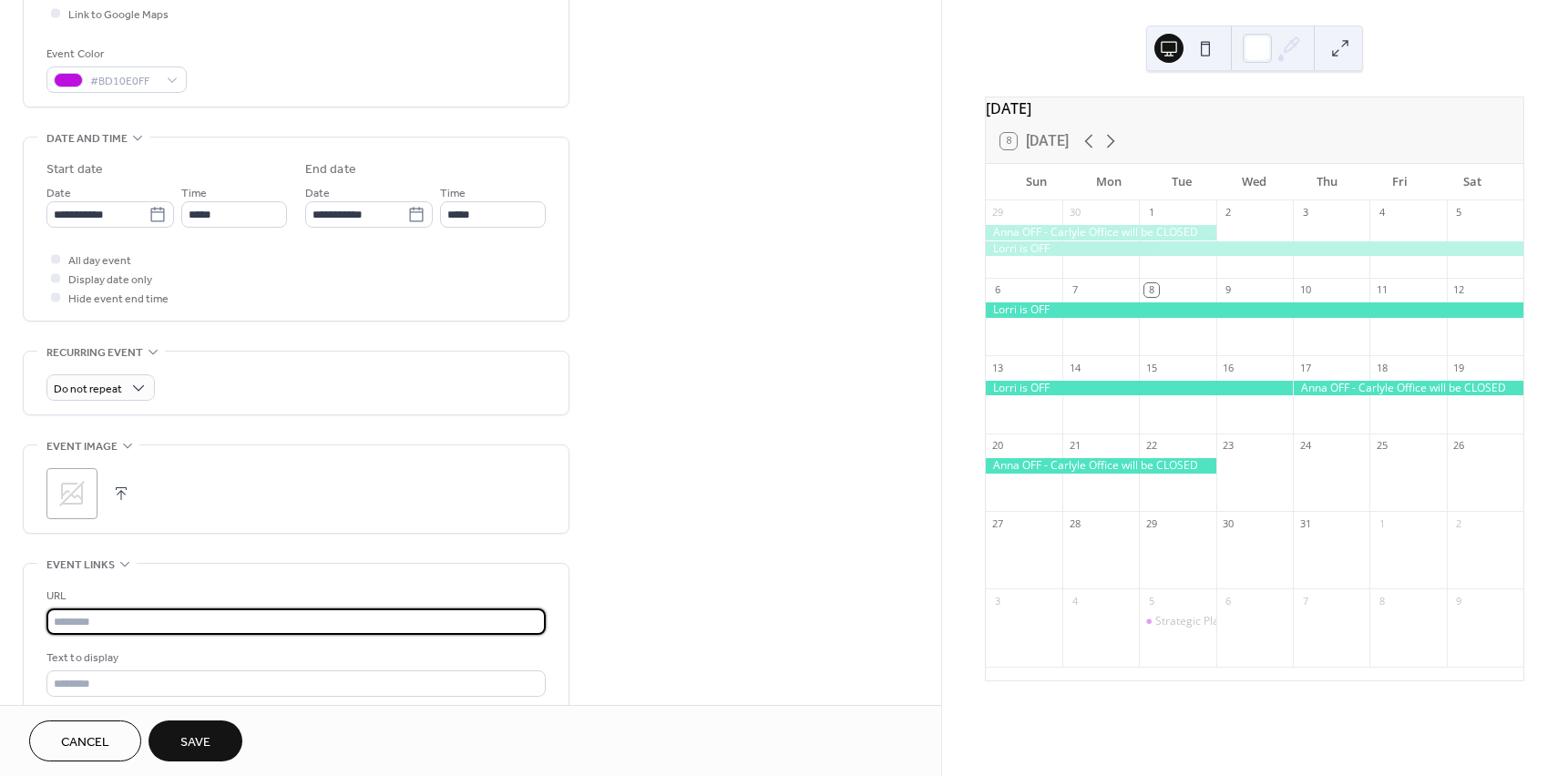 paste on "**********" 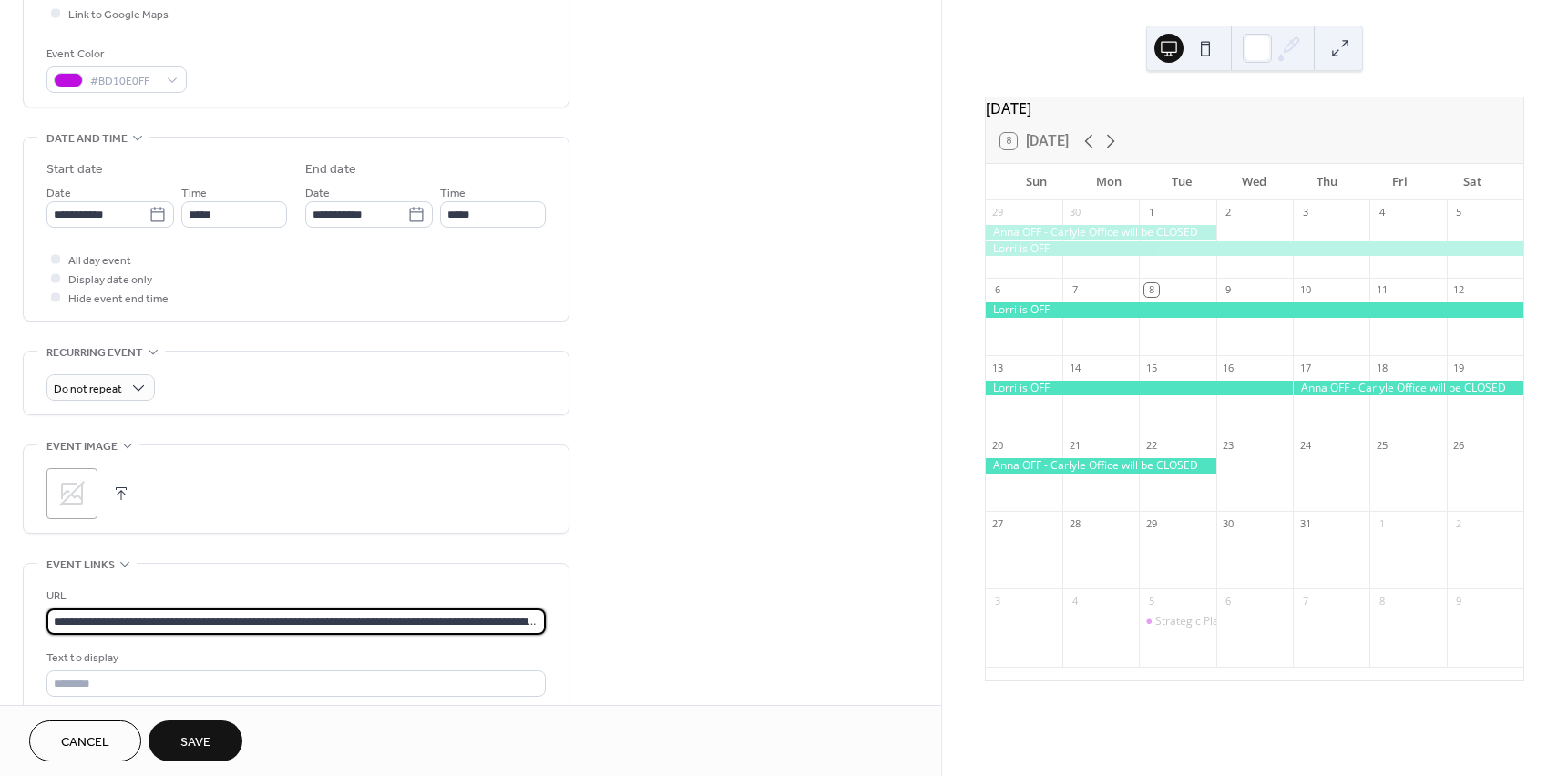 scroll, scrollTop: 0, scrollLeft: 97, axis: horizontal 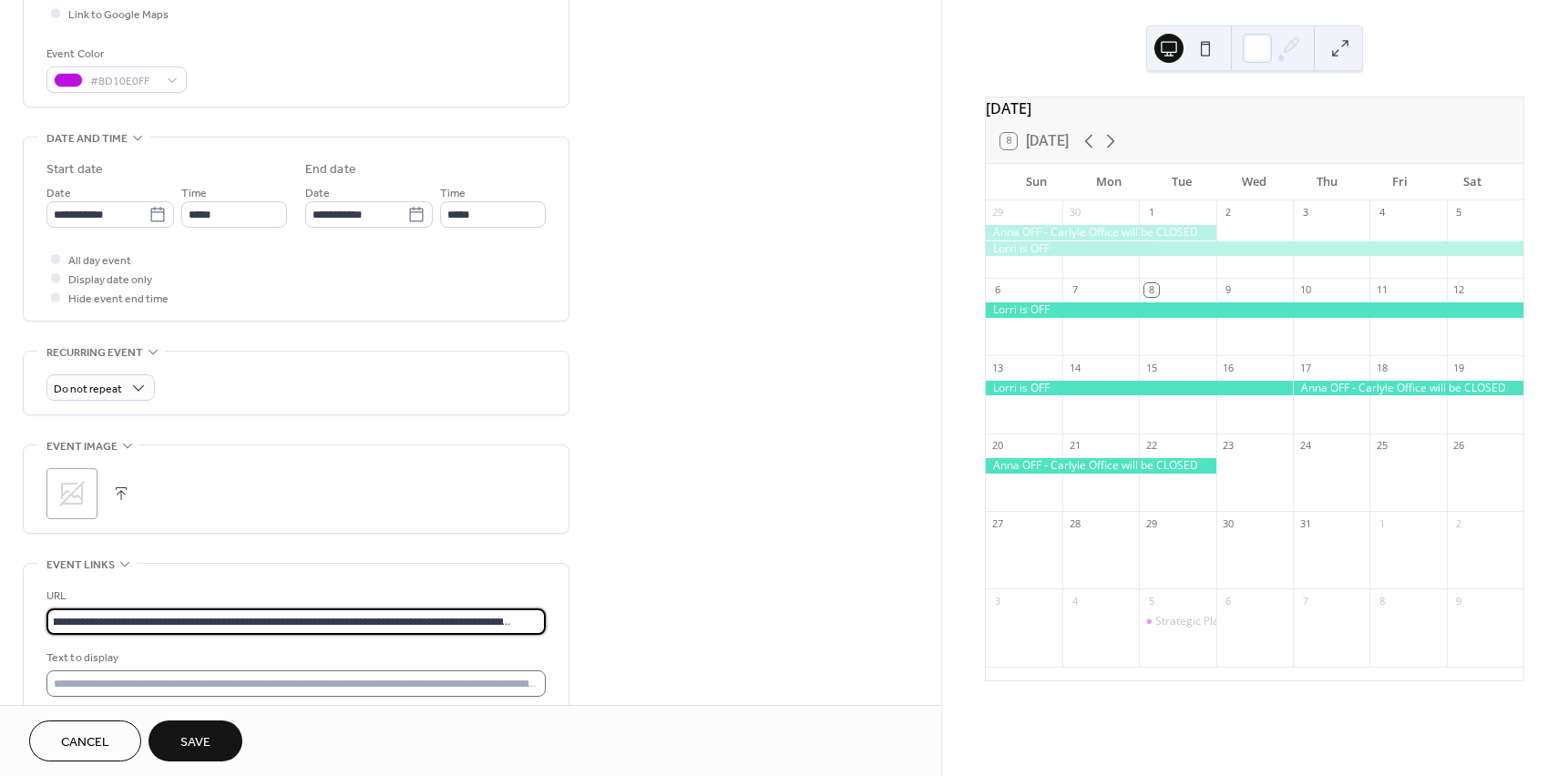 type on "**********" 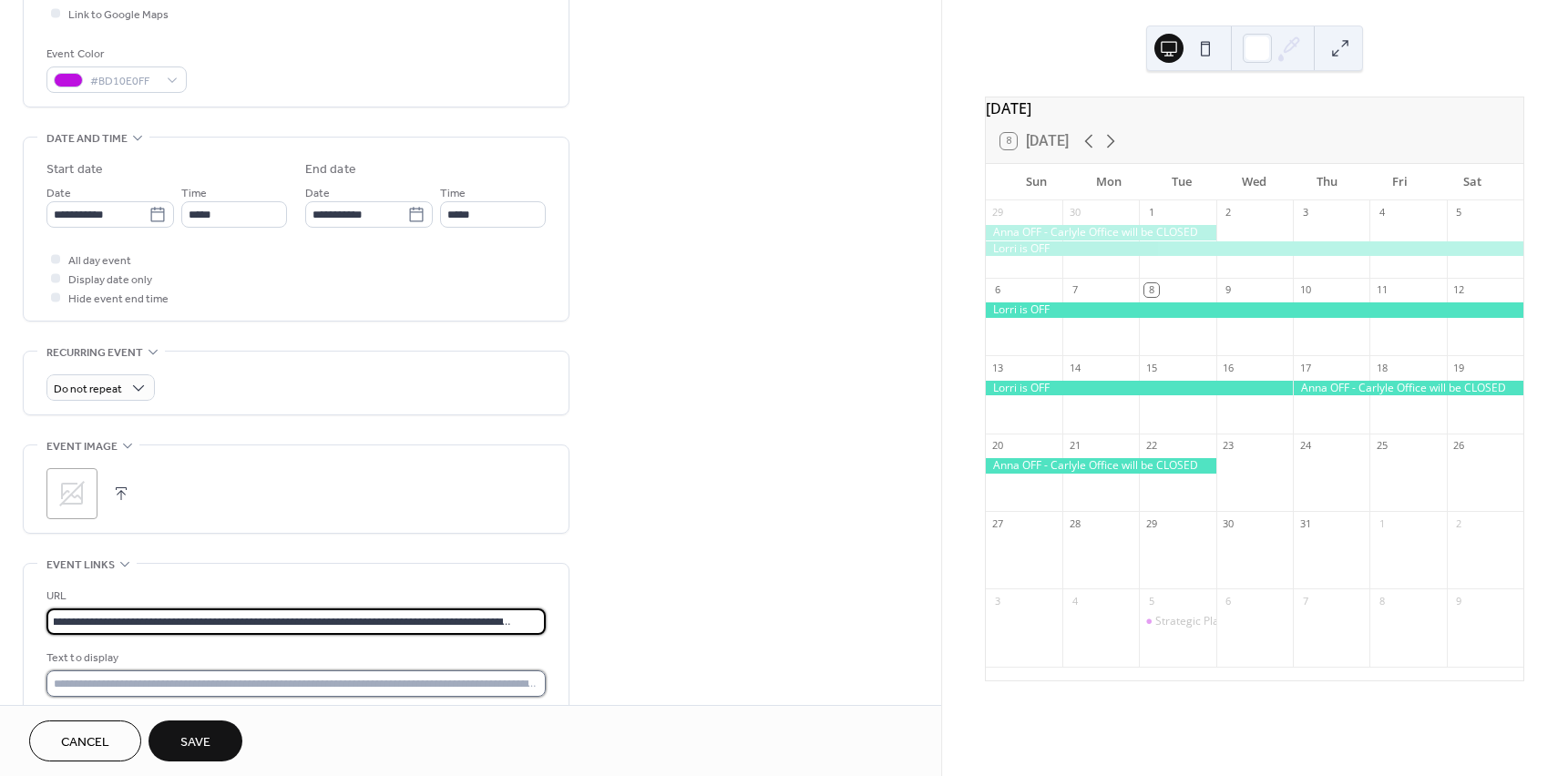 click at bounding box center [296, 683] 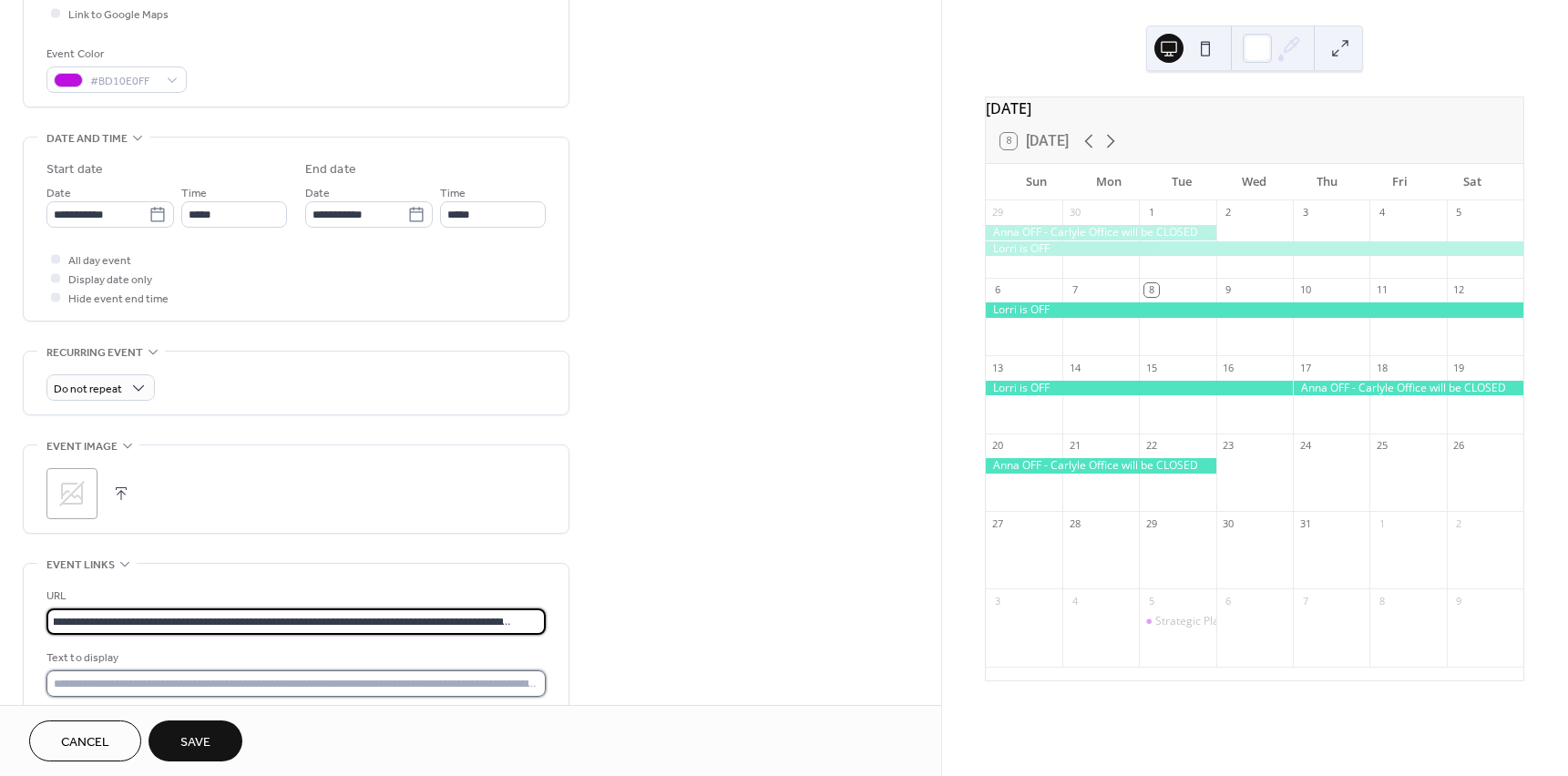 scroll, scrollTop: 0, scrollLeft: 0, axis: both 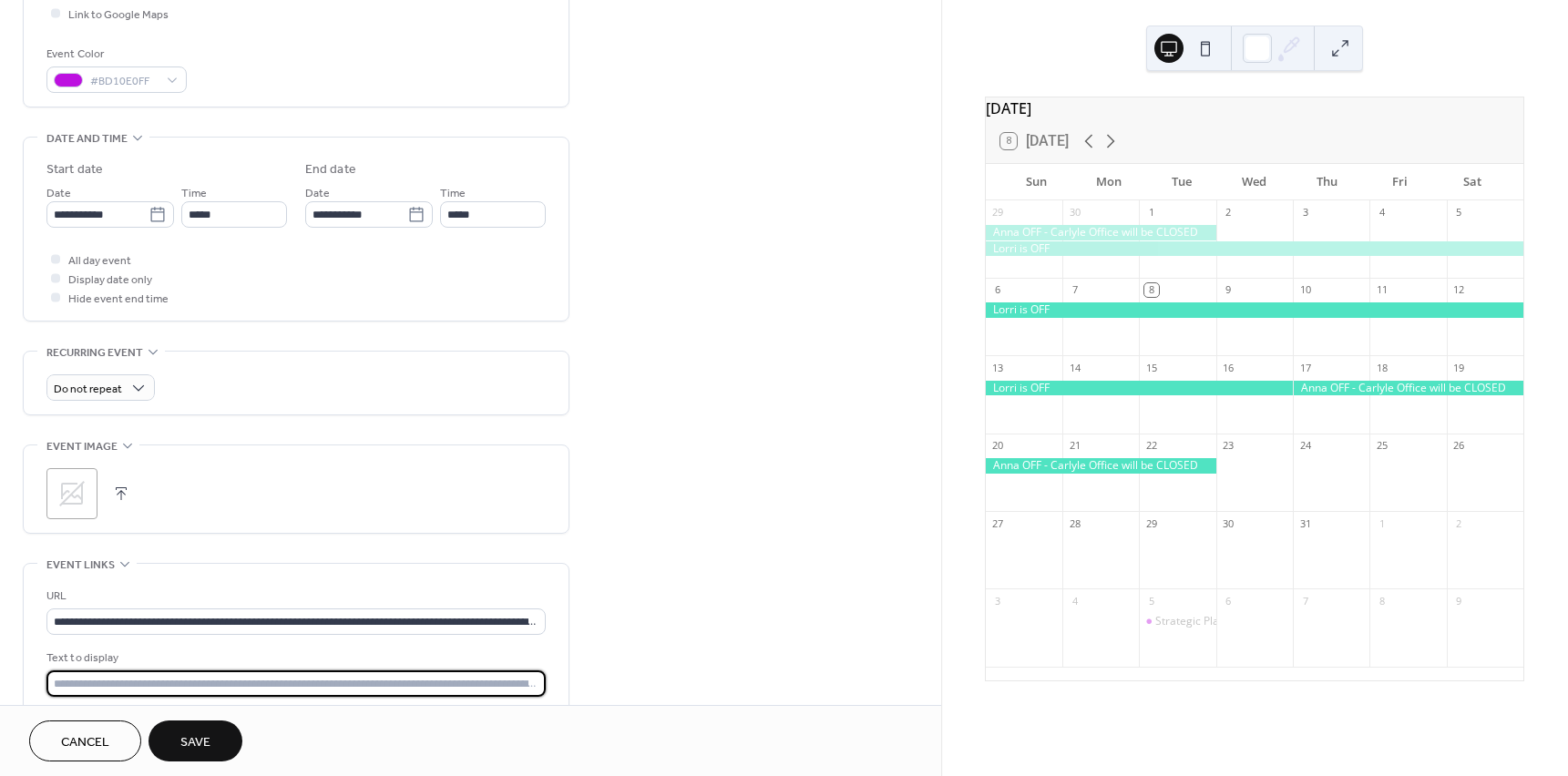 type on "**********" 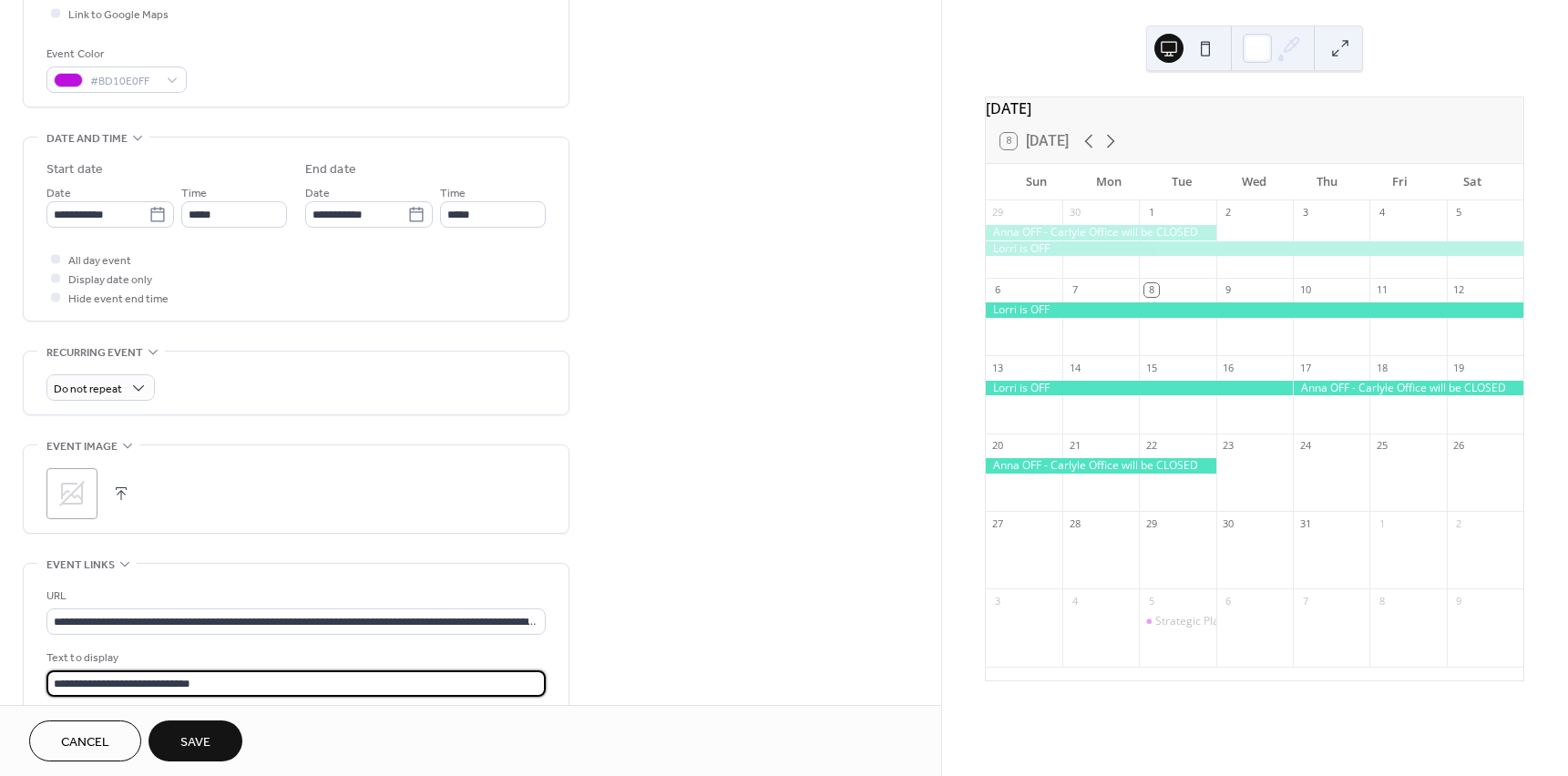 click on "Save" at bounding box center (195, 740) 